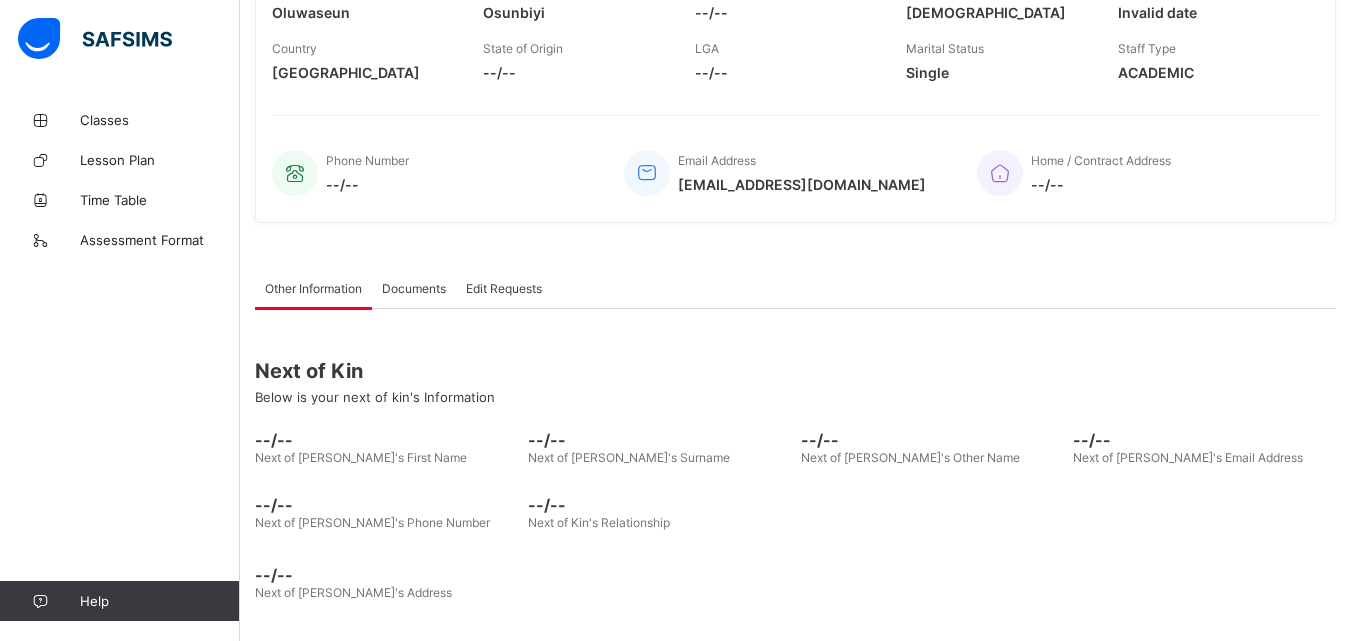 scroll, scrollTop: 0, scrollLeft: 0, axis: both 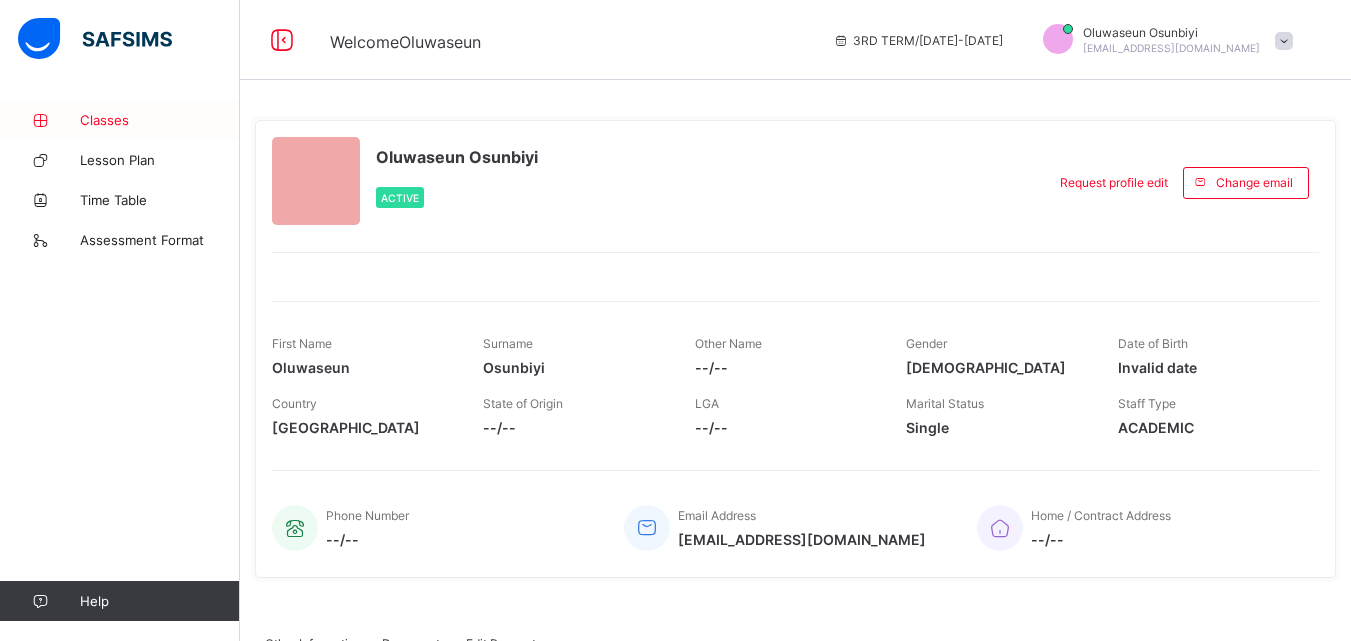 click on "Classes" at bounding box center [160, 120] 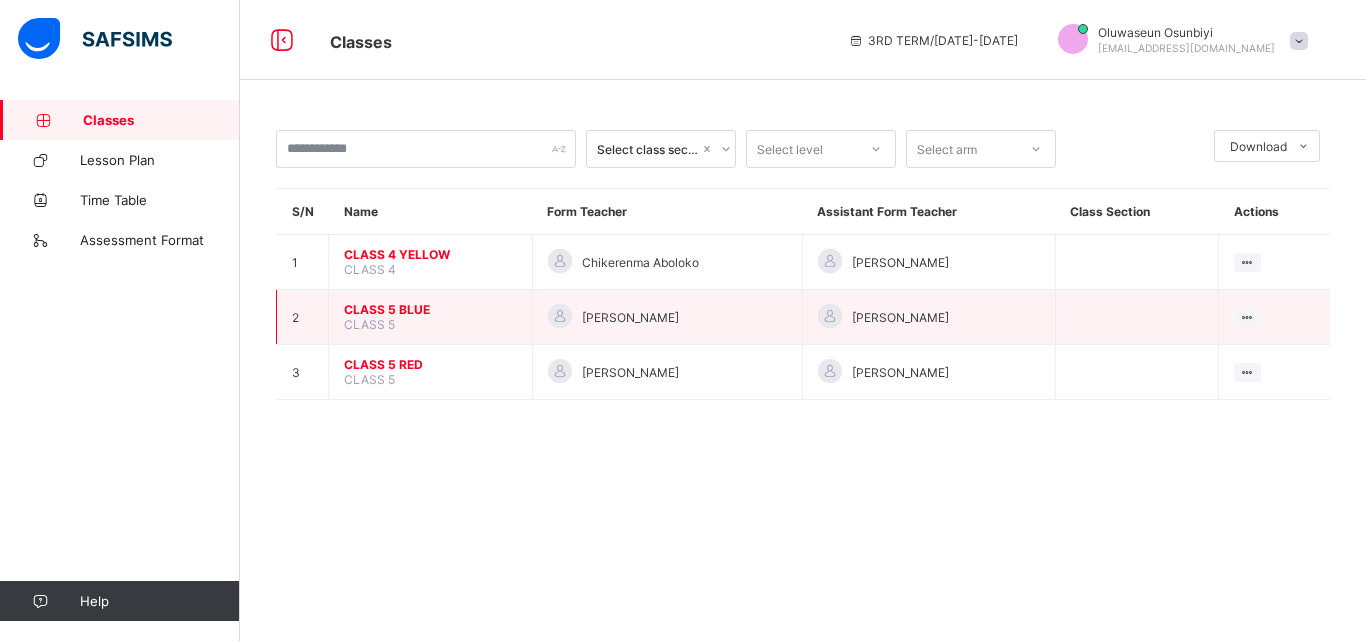 click on "CLASS 5   BLUE" at bounding box center [430, 309] 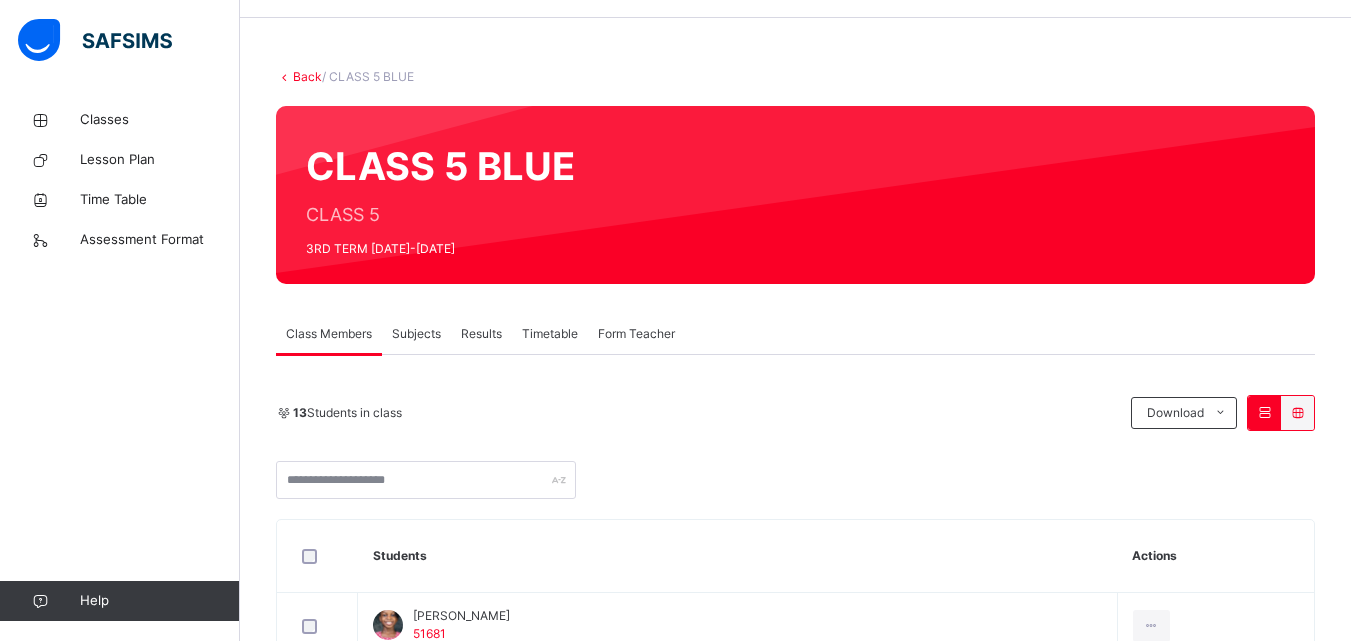 scroll, scrollTop: 59, scrollLeft: 0, axis: vertical 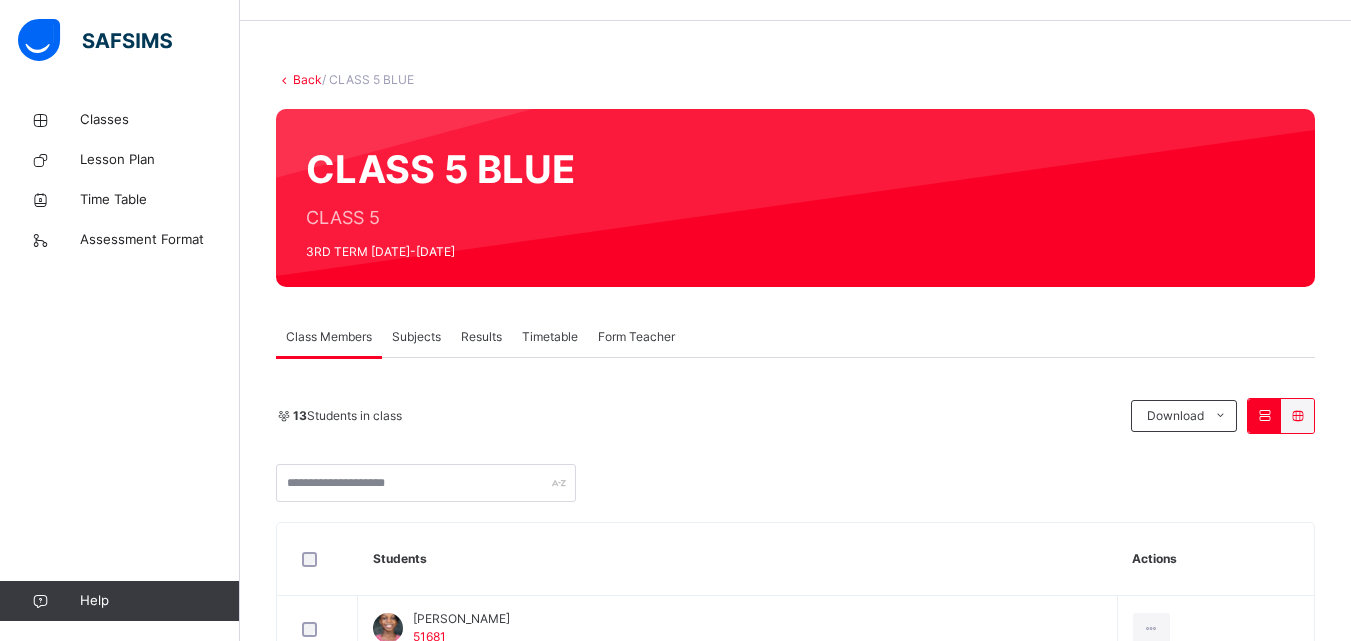 click on "Subjects" at bounding box center [416, 337] 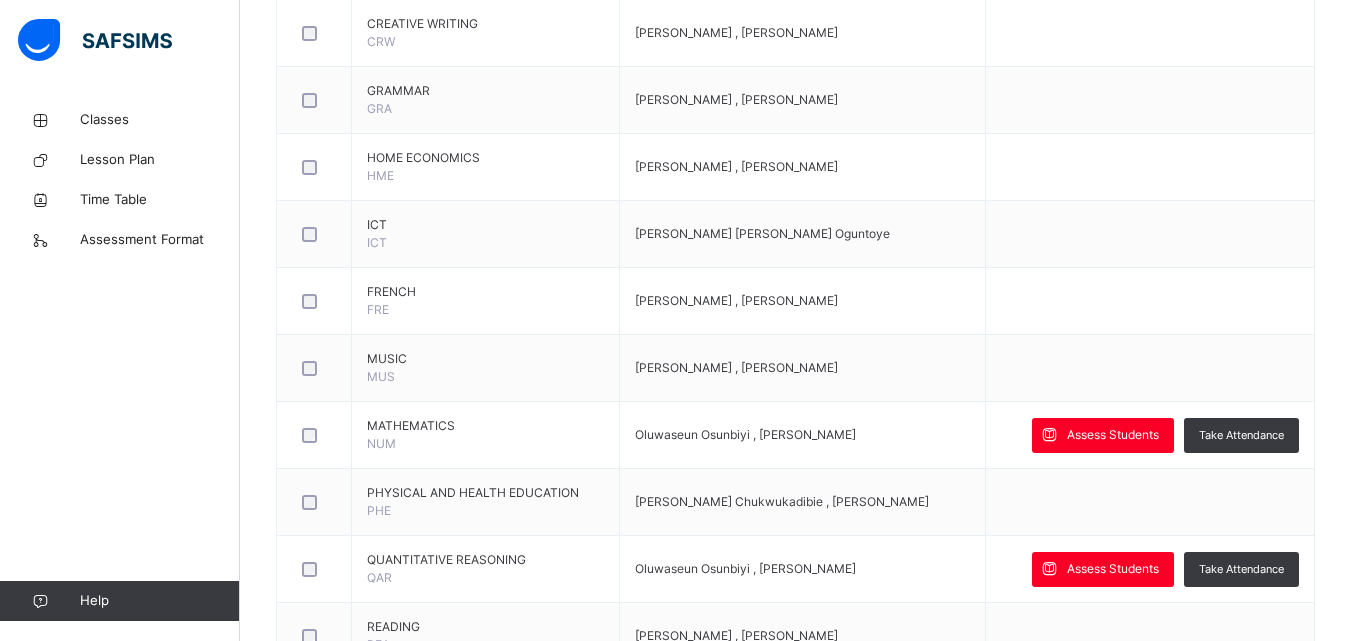 scroll, scrollTop: 710, scrollLeft: 0, axis: vertical 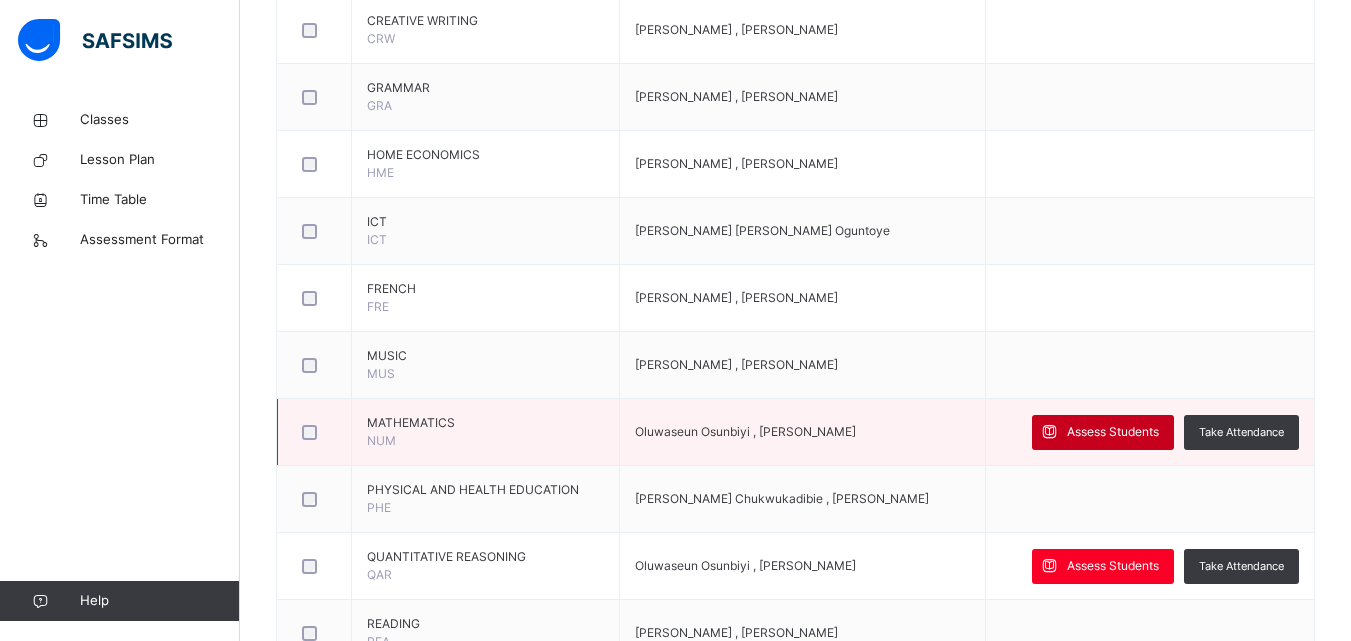 click on "Assess Students" at bounding box center [1113, 432] 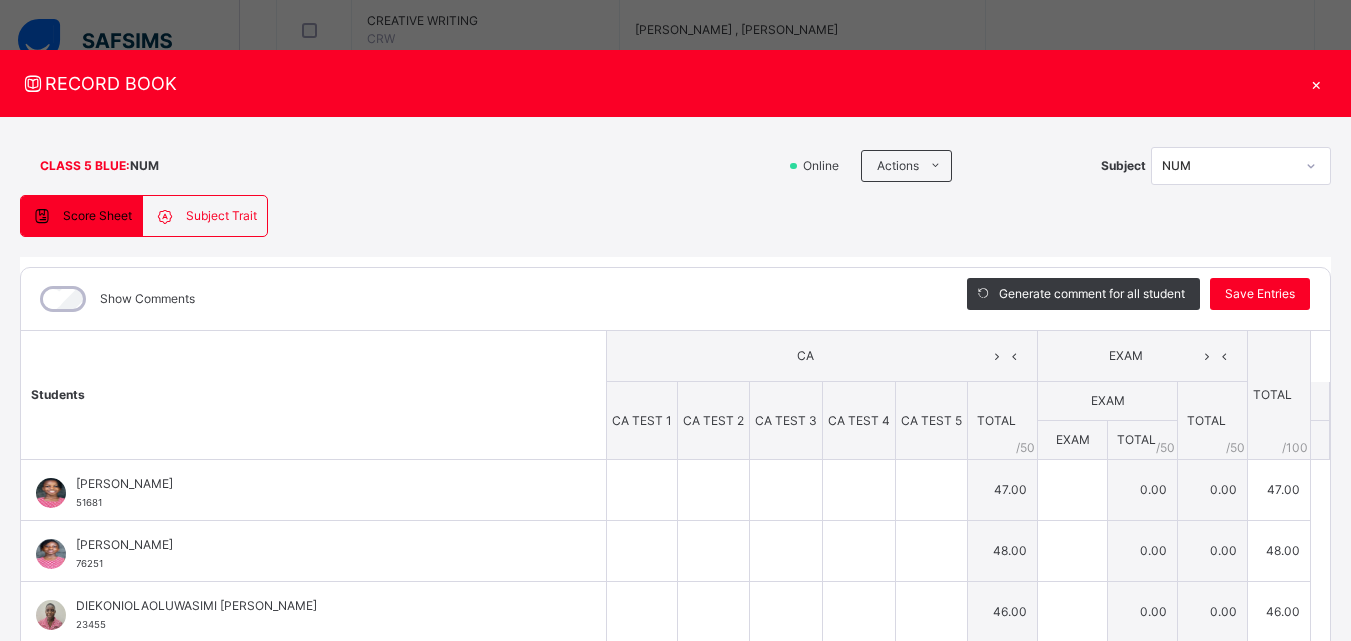 type on "*" 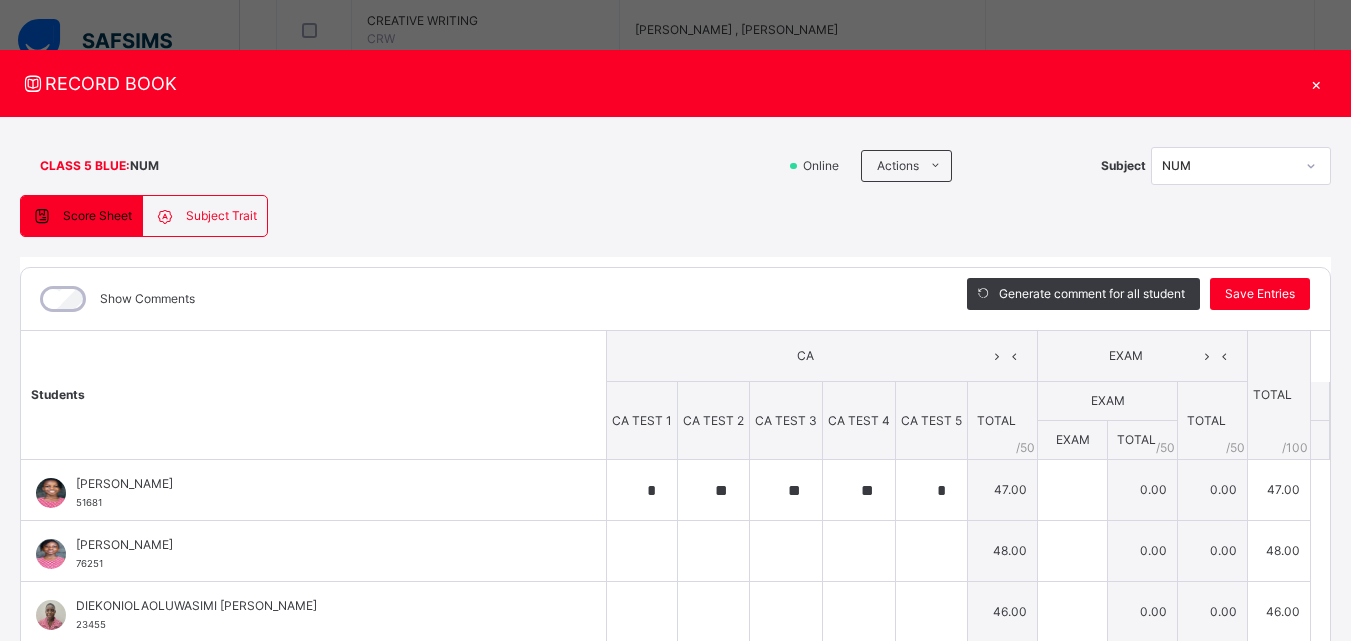 type on "**" 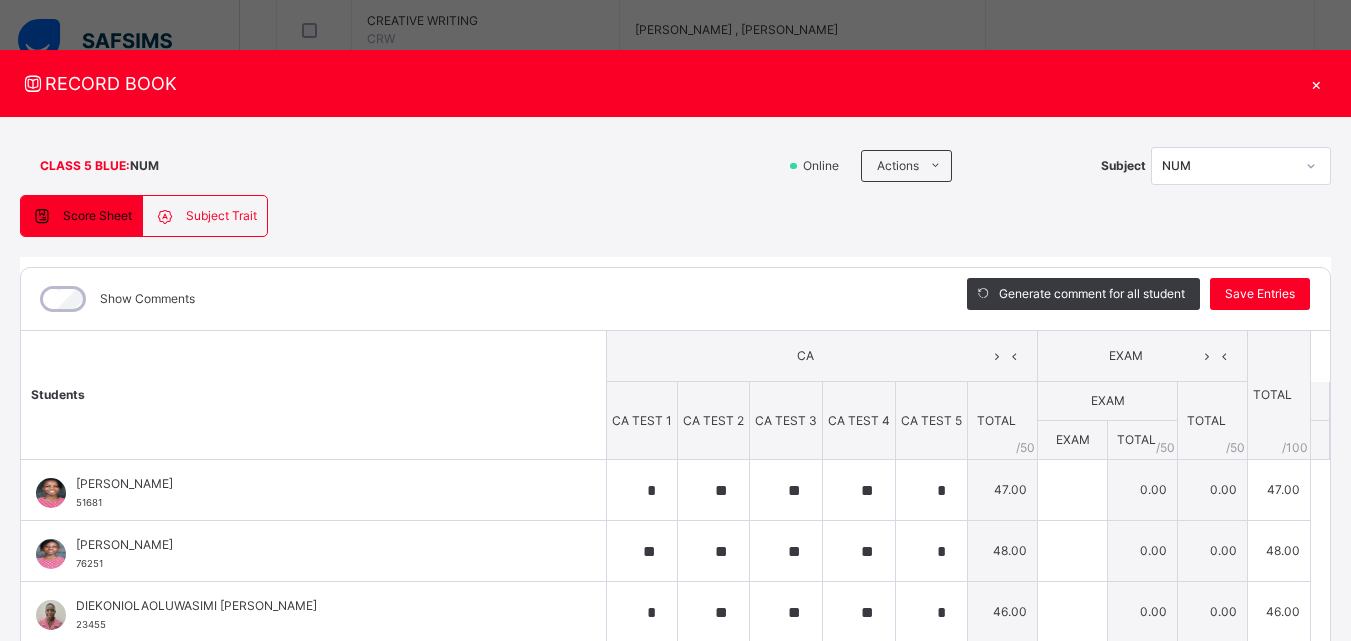 type on "**" 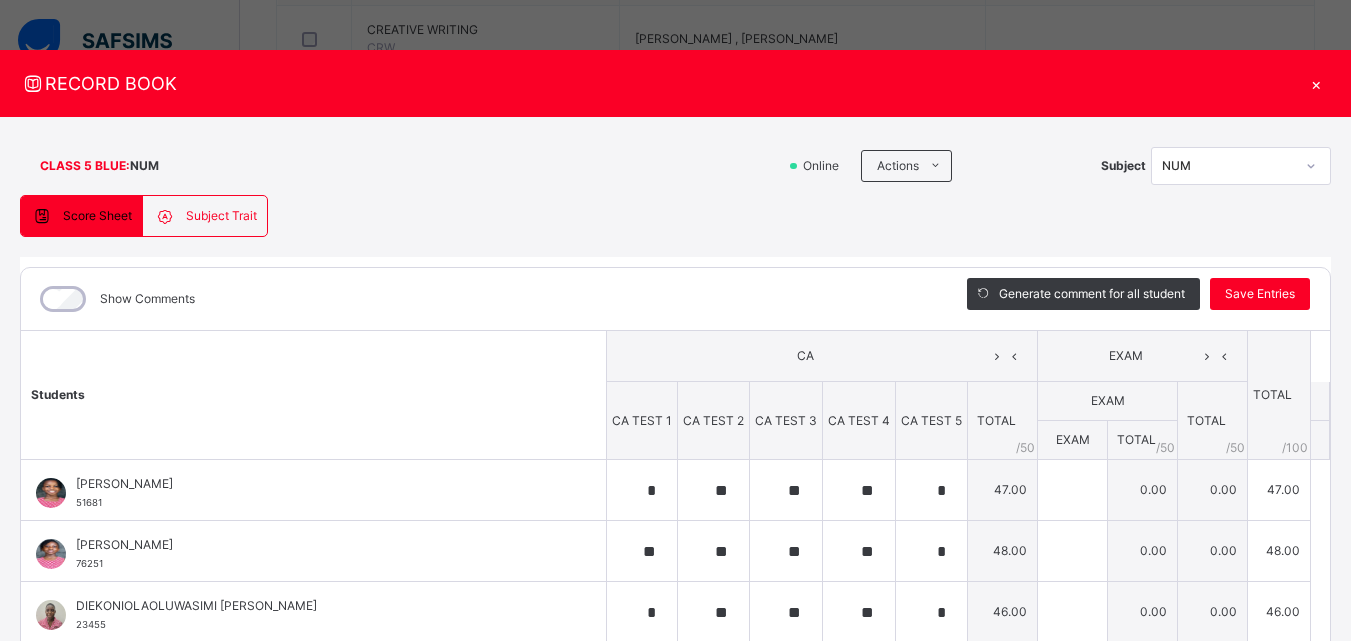 scroll, scrollTop: 699, scrollLeft: 0, axis: vertical 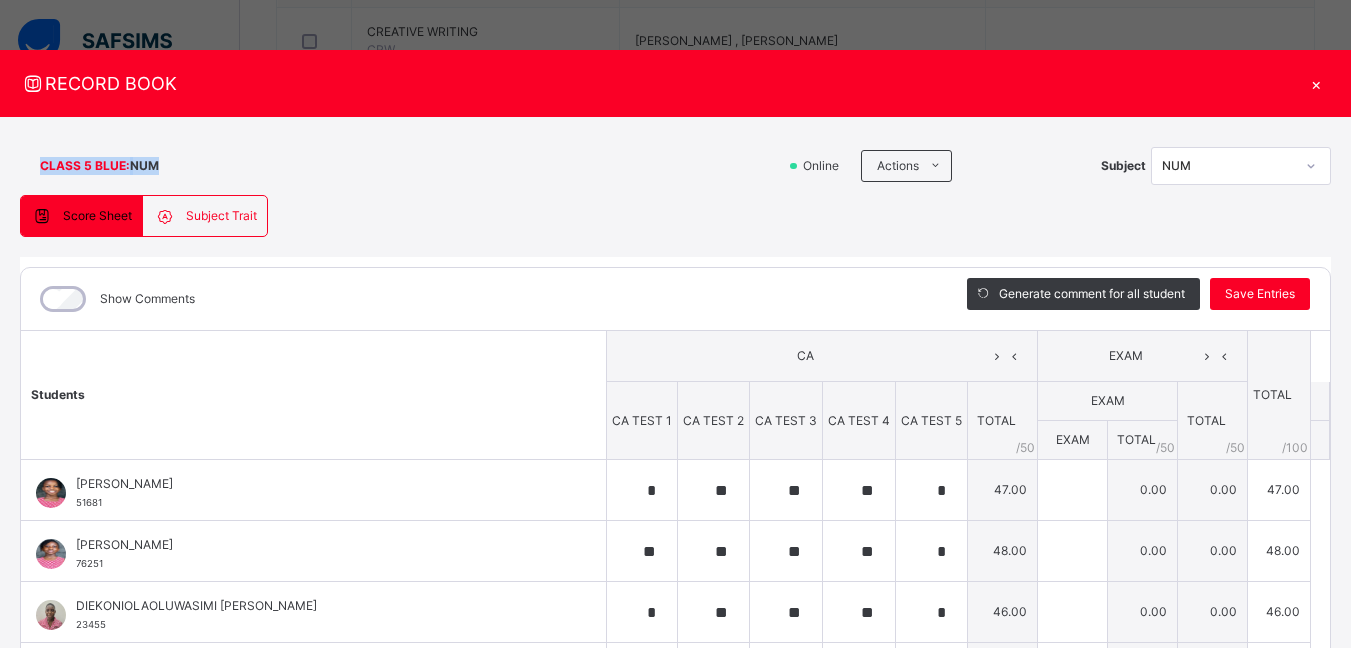 drag, startPoint x: 43, startPoint y: 168, endPoint x: 201, endPoint y: 145, distance: 159.66527 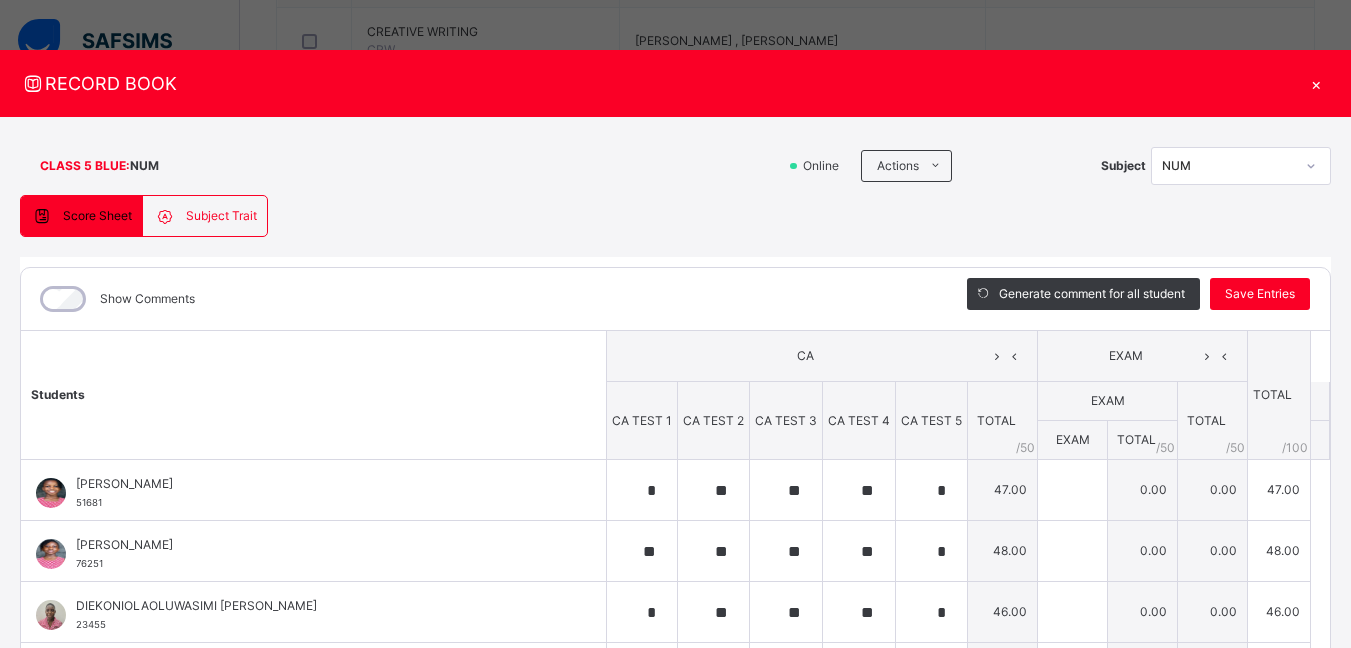 click on "CLASS 5   BLUE :   NUM Online Actions  Download Empty Score Sheet  Upload/map score sheet Subject  NUM Corona School Gbagada Date: [DATE] 8:11:11 am Score Sheet Subject Trait Score Sheet Subject Trait Show Comments   Generate comment for all student   Save Entries Class Level:  CLASS 5   BLUE Subject:  NUM Session:  2024/2025 Session Session:  3RD TERM Students CA  EXAM TOTAL /100 Comment CA TEST 1 CA TEST 2 CA TEST 3 CA TEST 4 CA TEST 5 TOTAL / 50 EXAM TOTAL / 50 EXAM TOTAL / 50 [PERSON_NAME] 51681 [PERSON_NAME] 51681 * ** ** ** * 47.00 0.00 0.00 47.00 Generate comment 0 / 250   ×   Subject Teacher’s Comment Generate and see in full the comment developed by the AI with an option to regenerate the comment JS [PERSON_NAME]   51681   Total 47.00  / 100.00 [PERSON_NAME] Bot   Regenerate     Use this comment   [PERSON_NAME] 76251 [PERSON_NAME] 76251 ** ** ** ** * 48.00 0.00 0.00 48.00 Generate comment 0 / 250   ×   Subject Teacher’s Comment [PERSON_NAME]  [PERSON_NAME]   76251   Total 48.00  /" at bounding box center (675, 489) 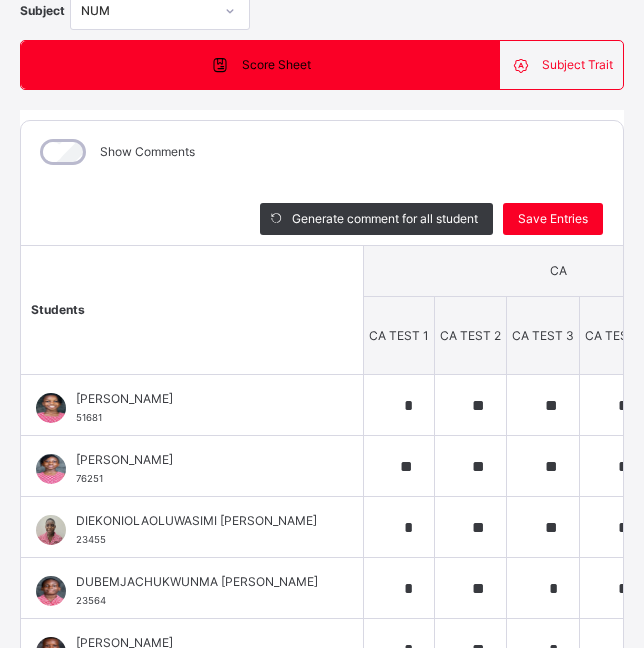 scroll, scrollTop: 246, scrollLeft: 25, axis: both 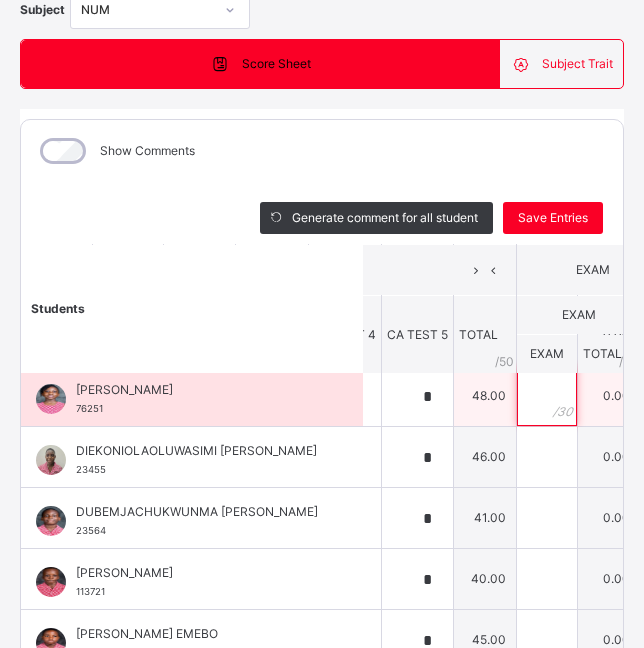 click at bounding box center (547, 396) 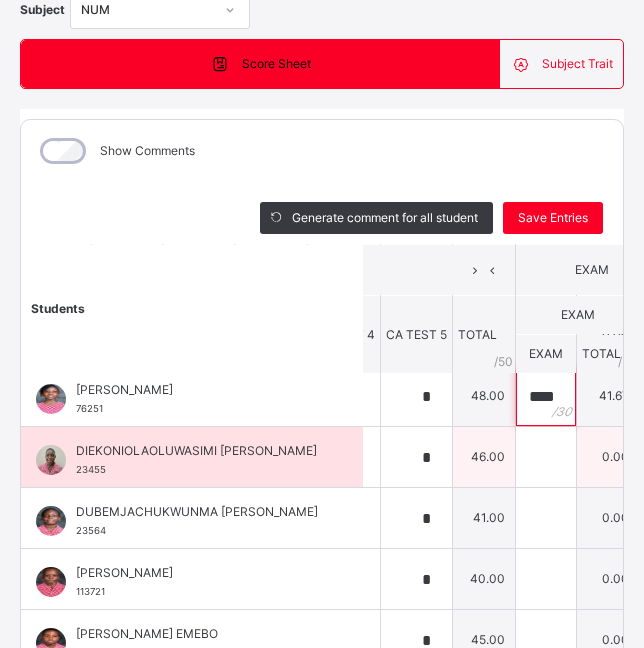 scroll, scrollTop: 0, scrollLeft: 3, axis: horizontal 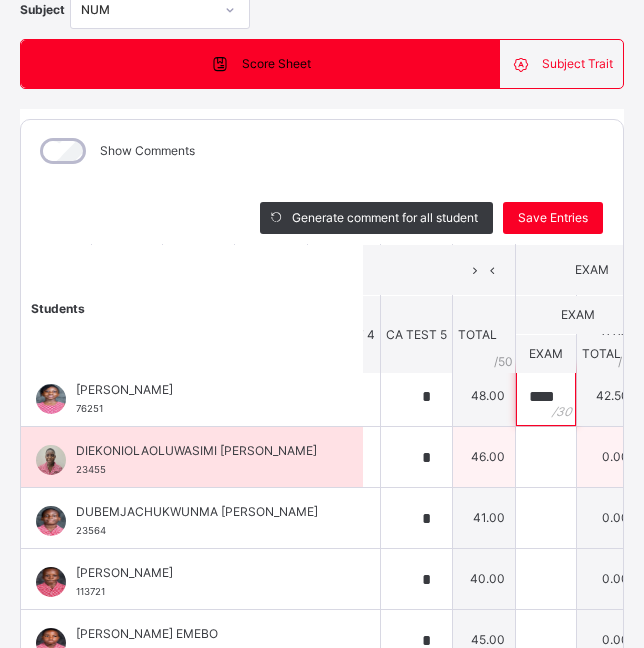 type on "****" 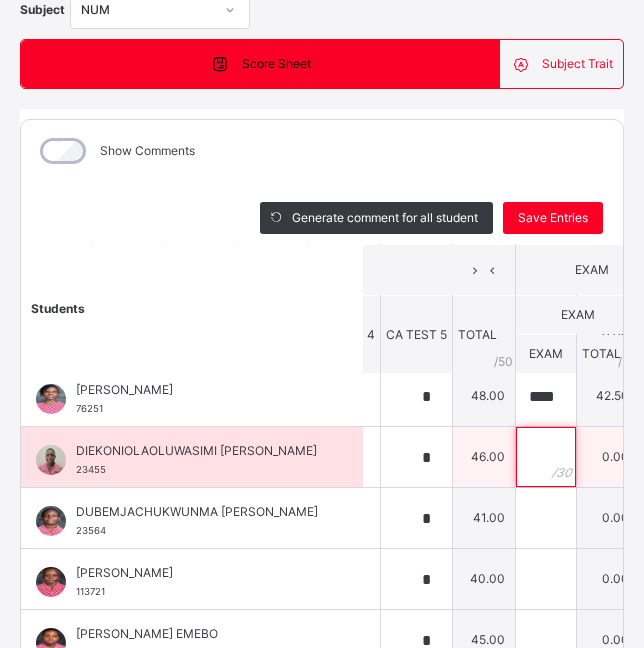 scroll, scrollTop: 0, scrollLeft: 0, axis: both 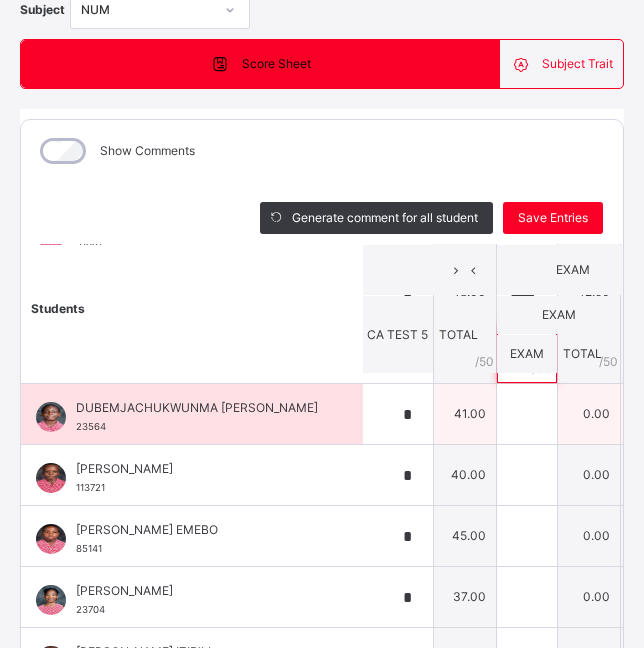 type on "**" 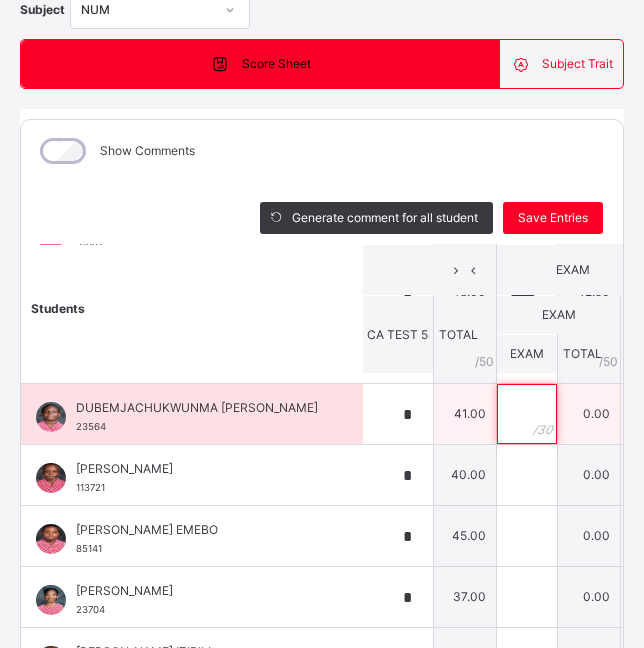 click at bounding box center (527, 414) 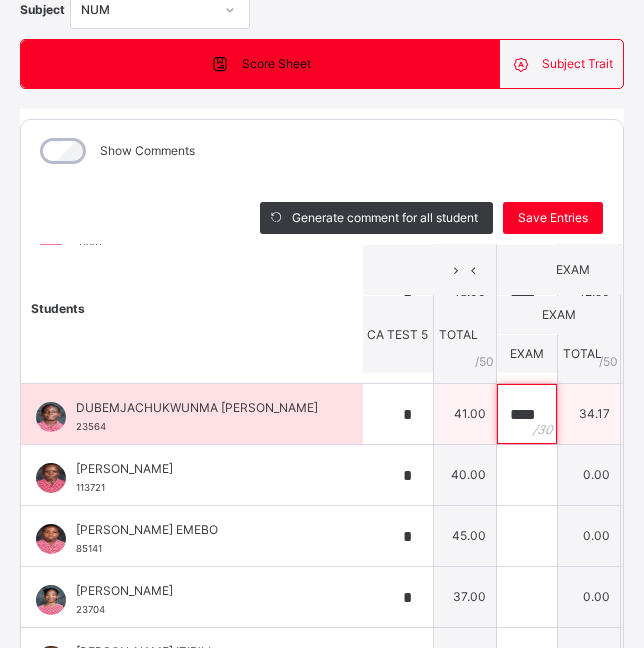 scroll, scrollTop: 0, scrollLeft: 3, axis: horizontal 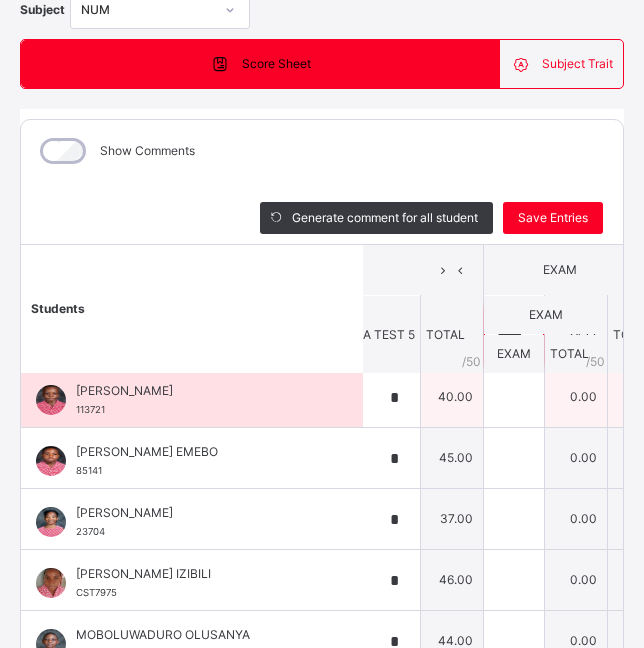 type on "****" 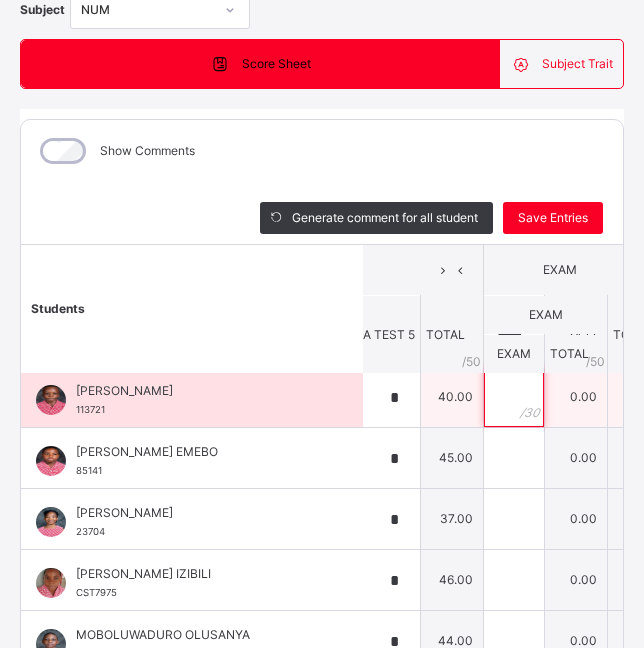 scroll, scrollTop: 0, scrollLeft: 0, axis: both 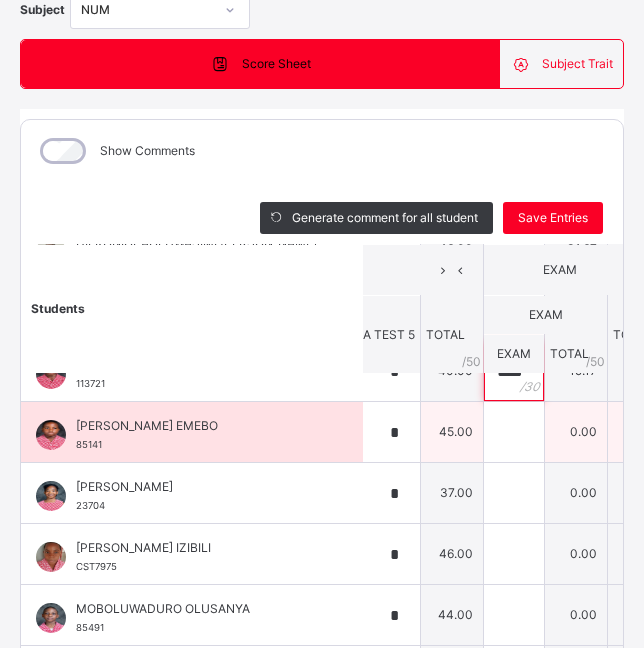 type on "****" 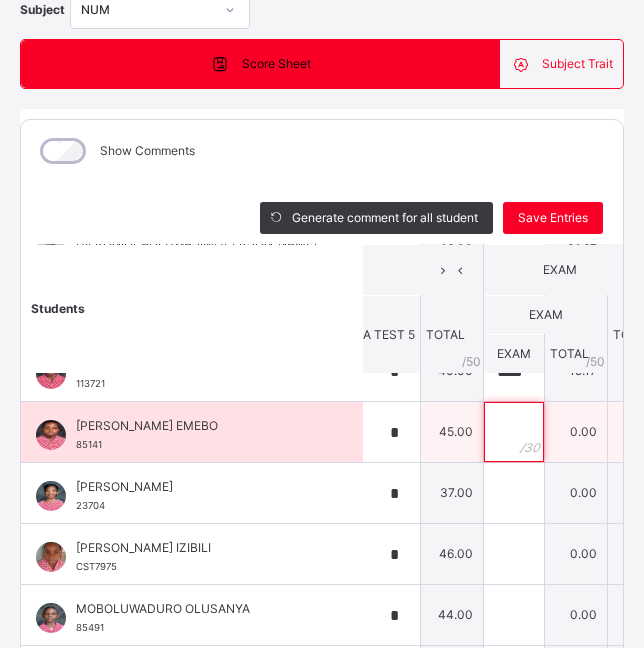 click at bounding box center [514, 432] 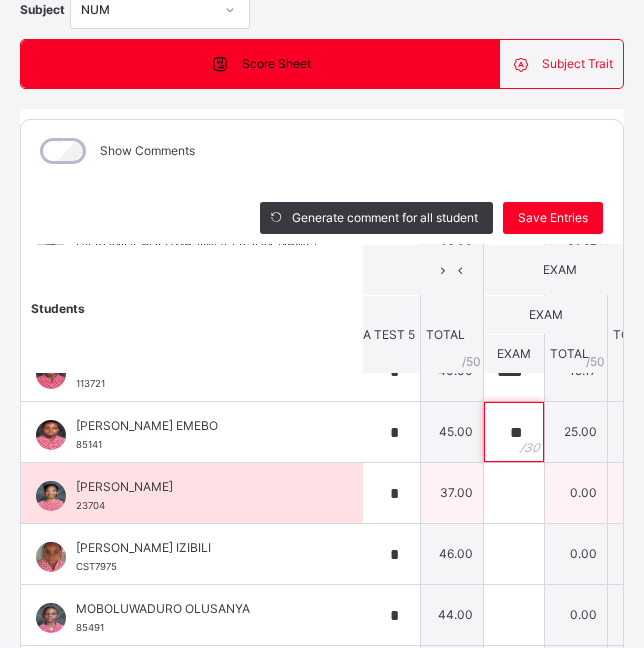 type on "**" 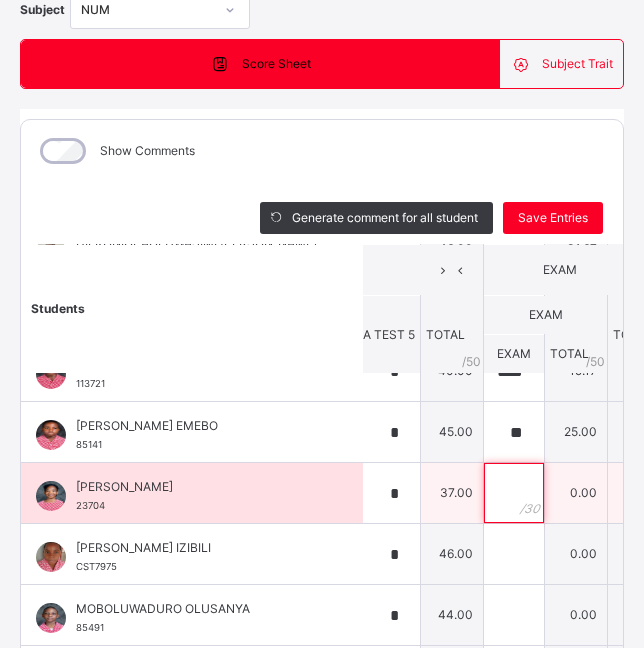 click at bounding box center (514, 493) 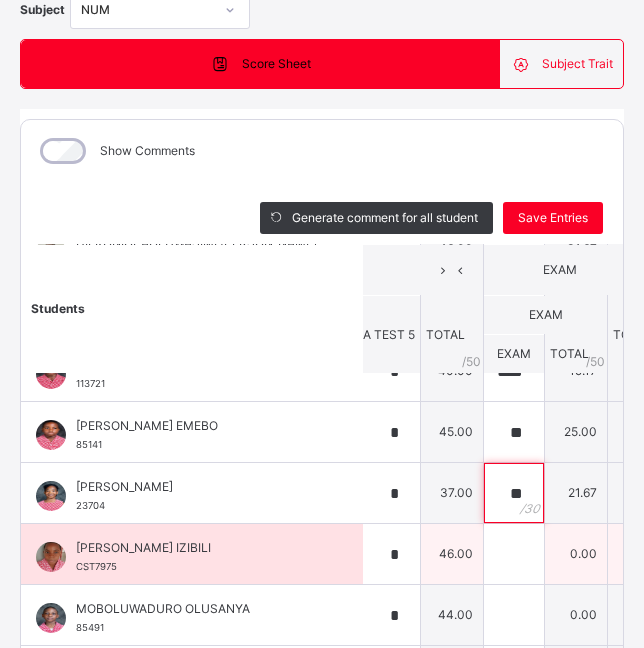type on "**" 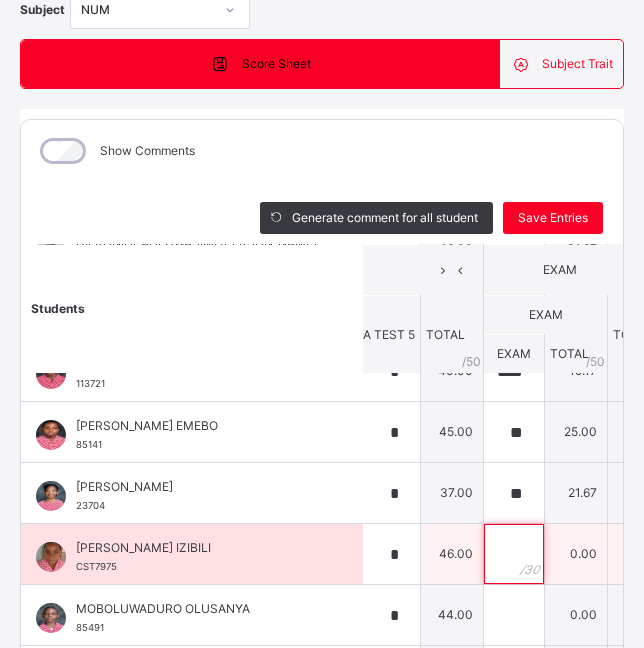 click at bounding box center [514, 554] 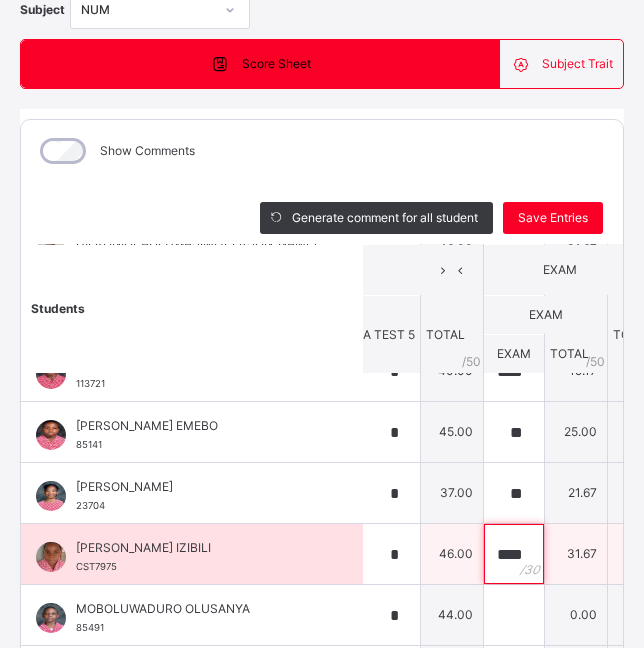 scroll, scrollTop: 0, scrollLeft: 1, axis: horizontal 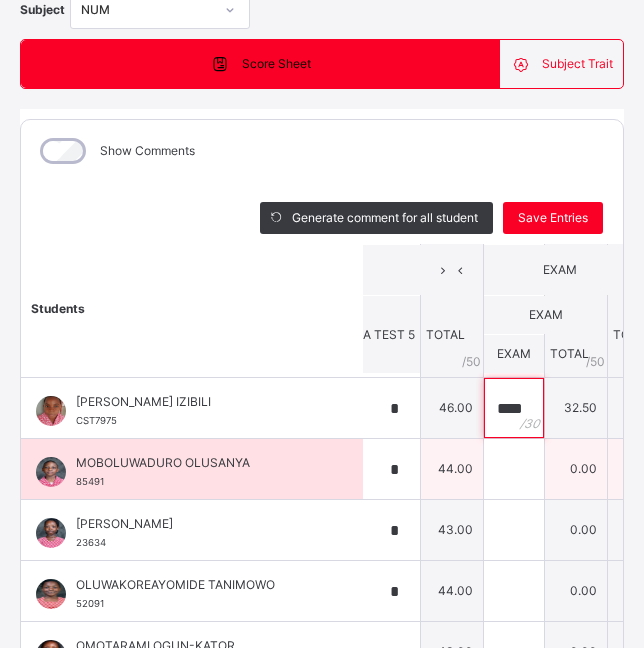 type on "****" 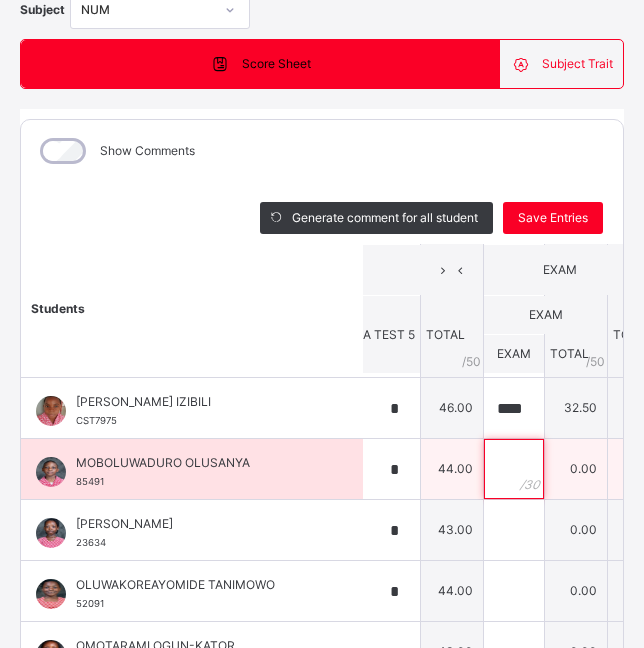 scroll, scrollTop: 0, scrollLeft: 0, axis: both 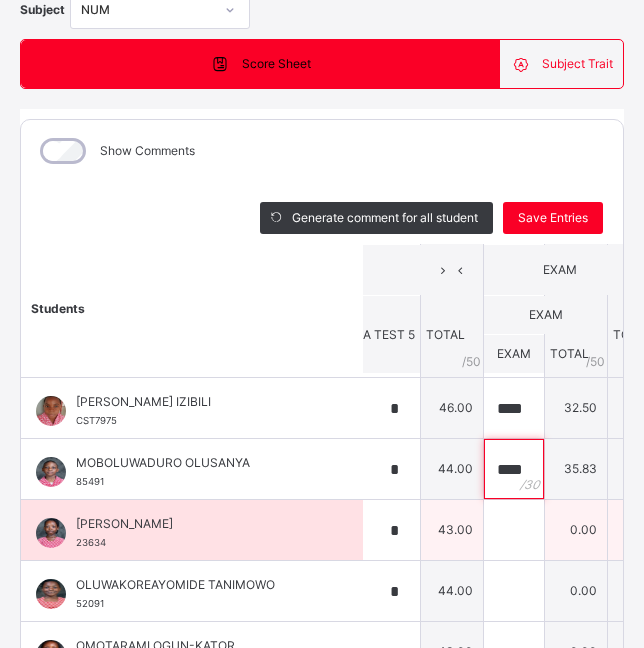 type on "****" 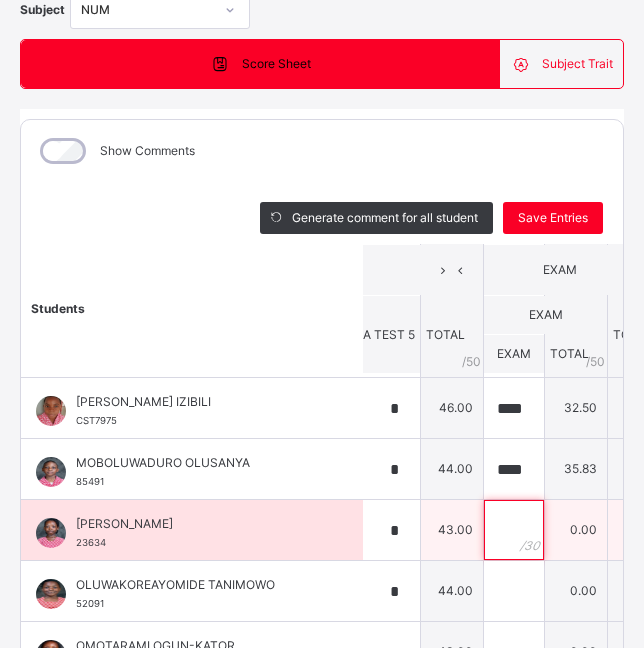 click at bounding box center [514, 530] 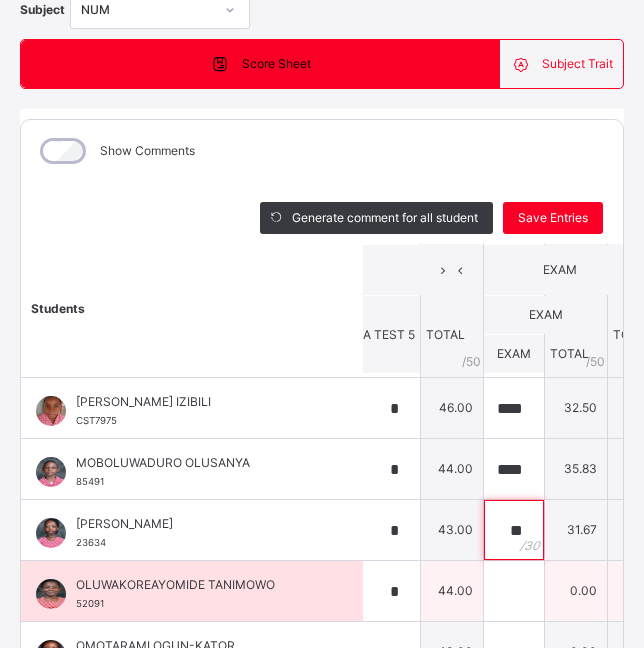 type on "**" 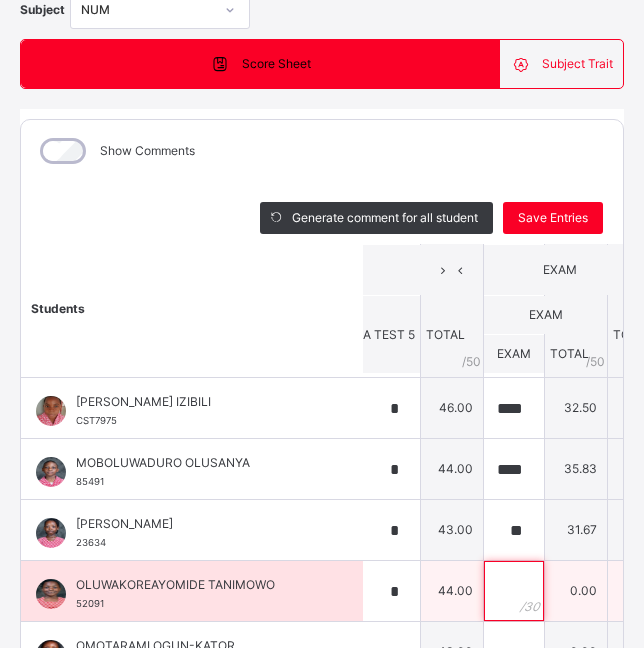 click at bounding box center (514, 591) 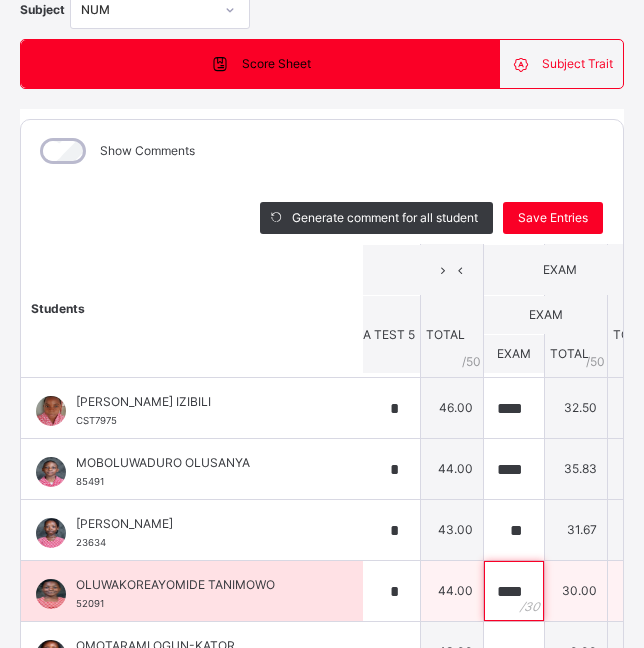 scroll, scrollTop: 0, scrollLeft: 1, axis: horizontal 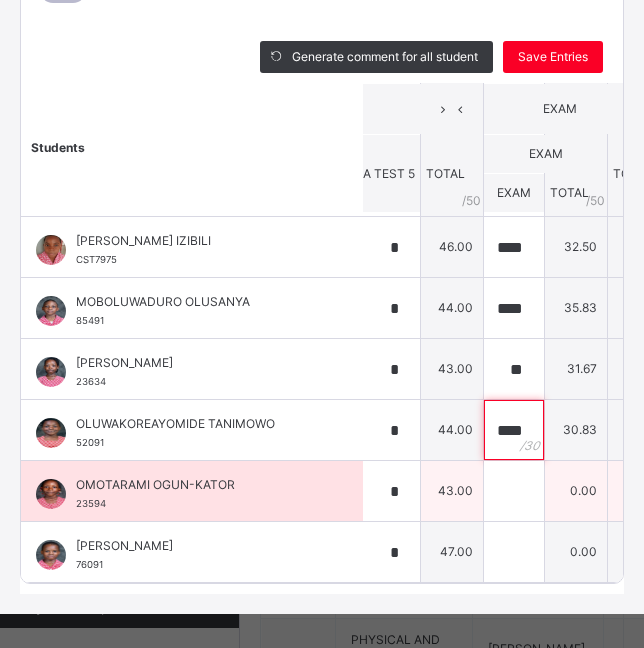 type on "****" 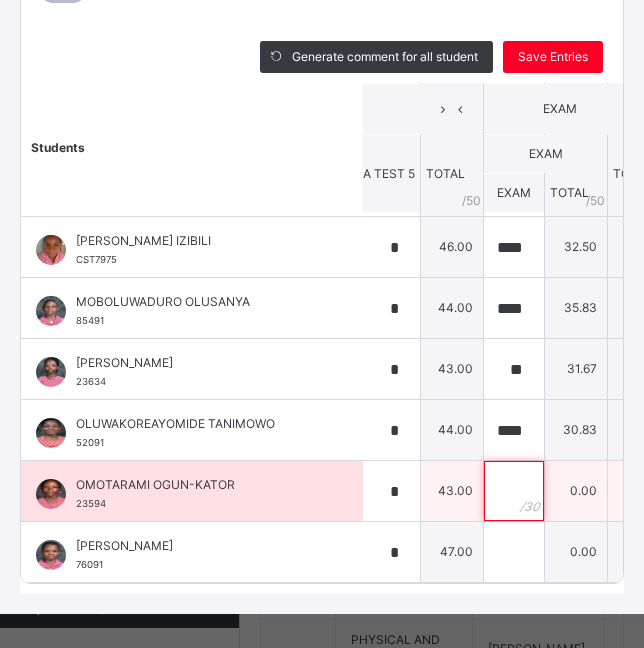 scroll, scrollTop: 0, scrollLeft: 0, axis: both 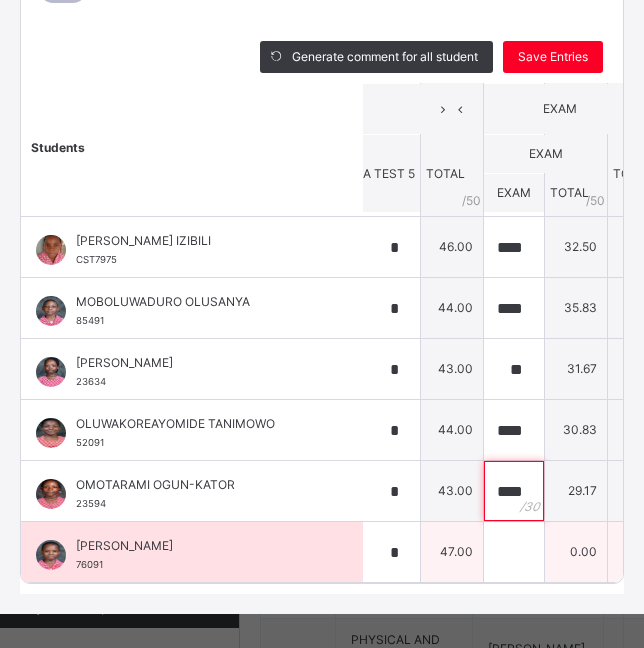 type on "****" 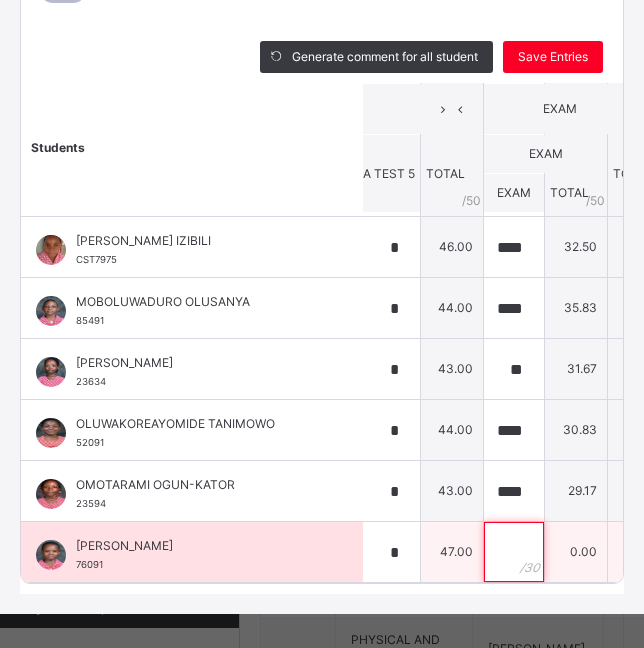 click at bounding box center [514, 552] 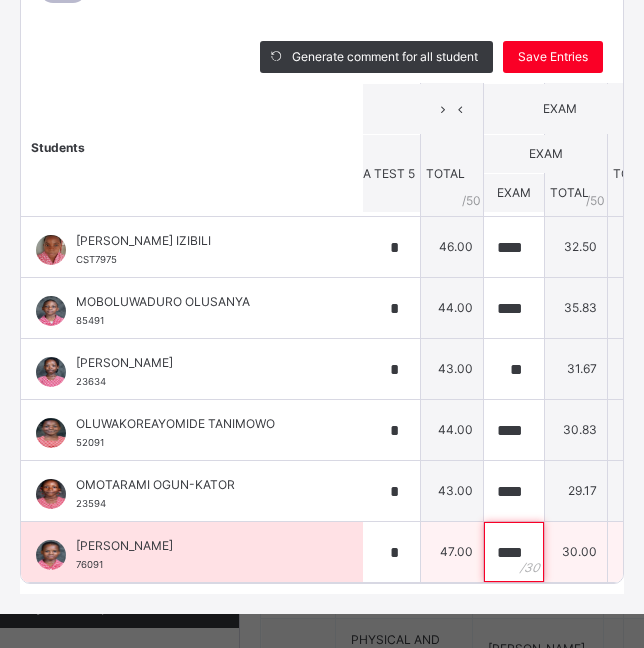 scroll, scrollTop: 0, scrollLeft: 1, axis: horizontal 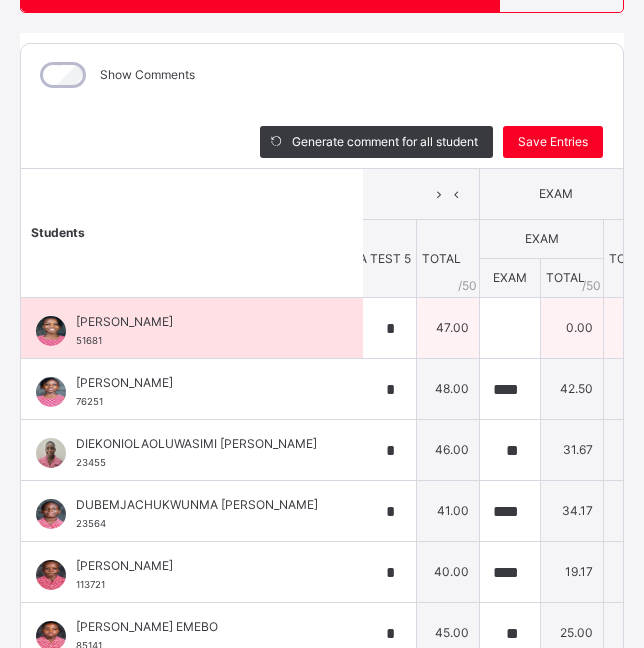 type on "****" 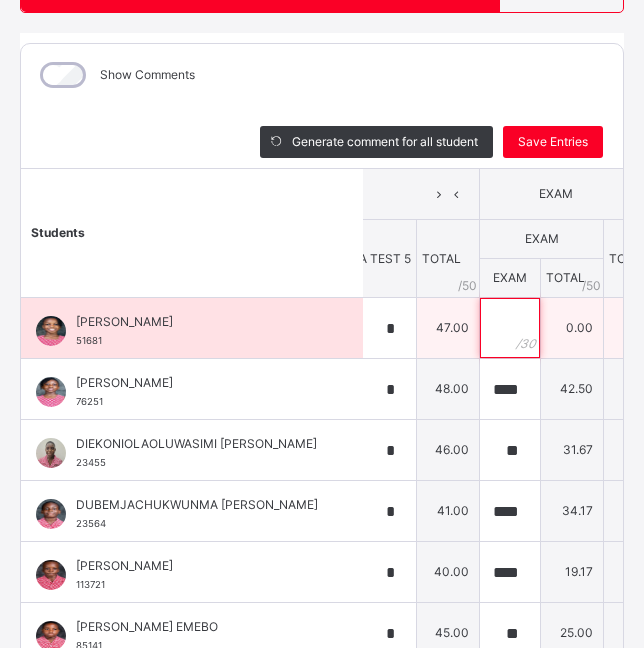 scroll, scrollTop: 0, scrollLeft: 0, axis: both 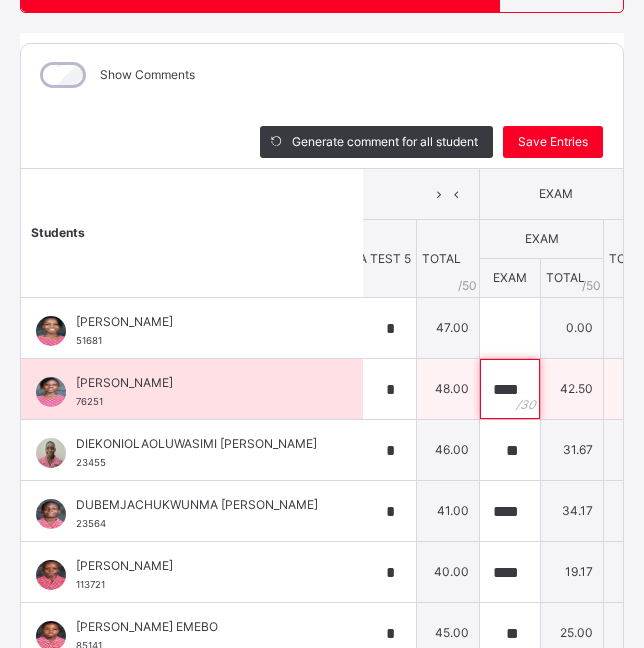 click on "****" at bounding box center (510, 389) 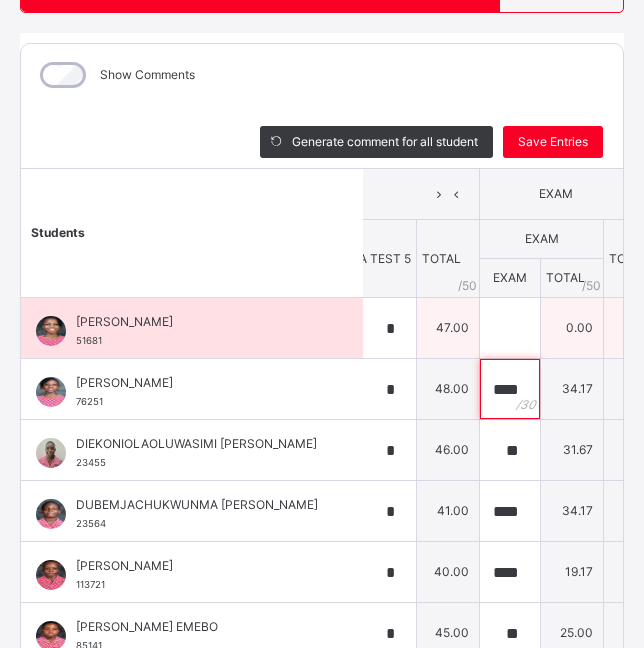type on "****" 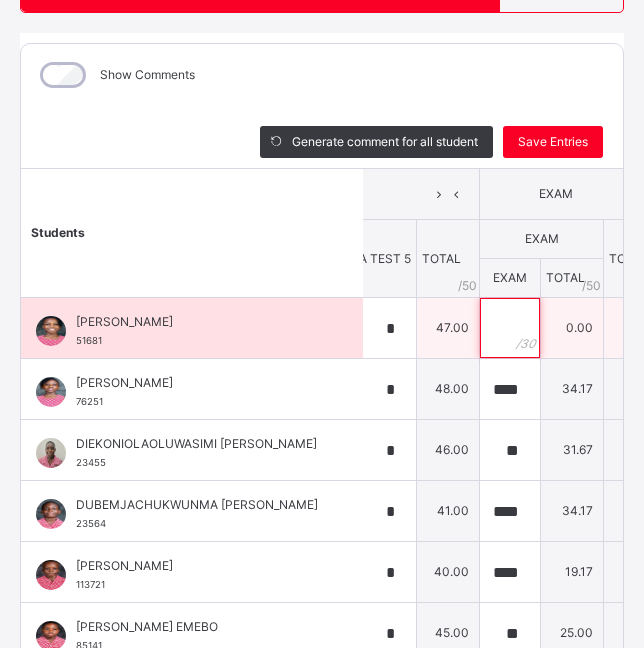 click at bounding box center [510, 328] 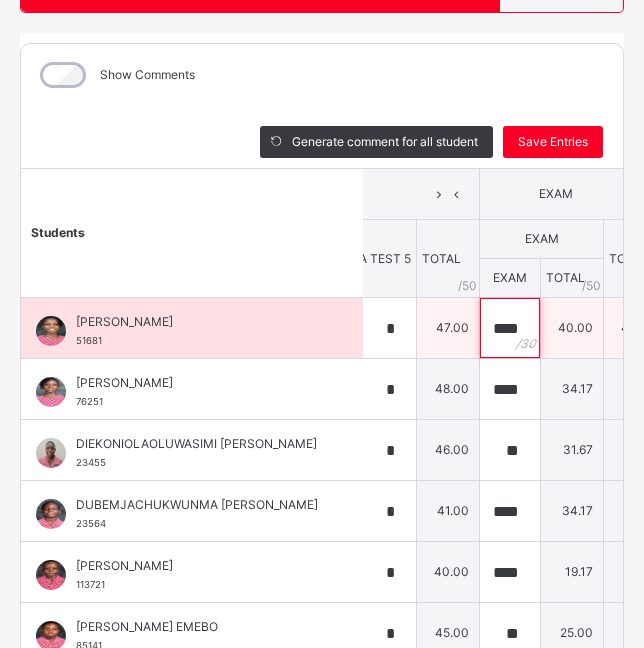 scroll, scrollTop: 0, scrollLeft: 3, axis: horizontal 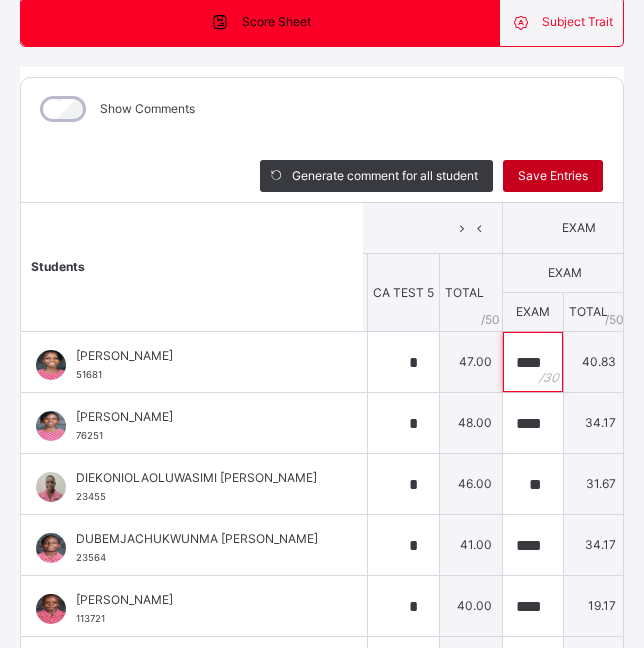 type on "****" 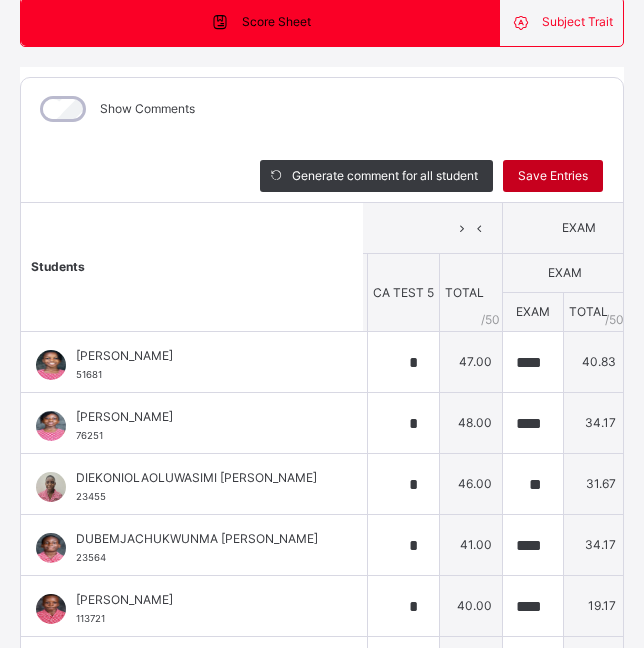 scroll, scrollTop: 0, scrollLeft: 0, axis: both 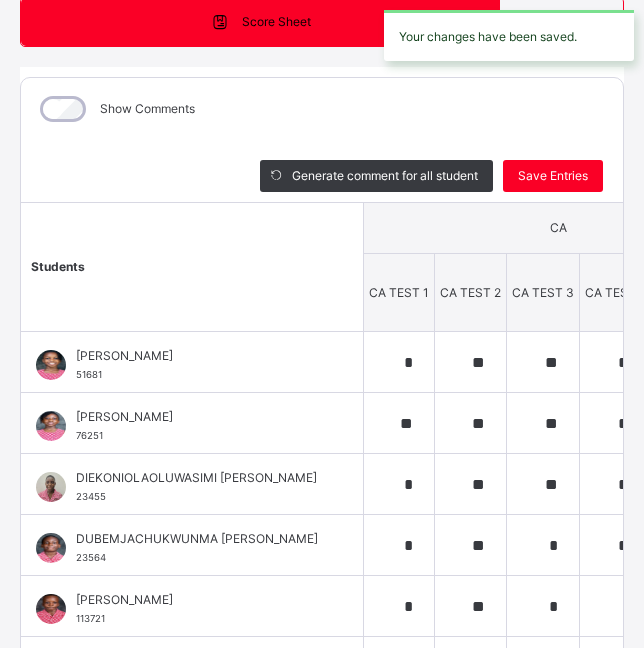 type on "*" 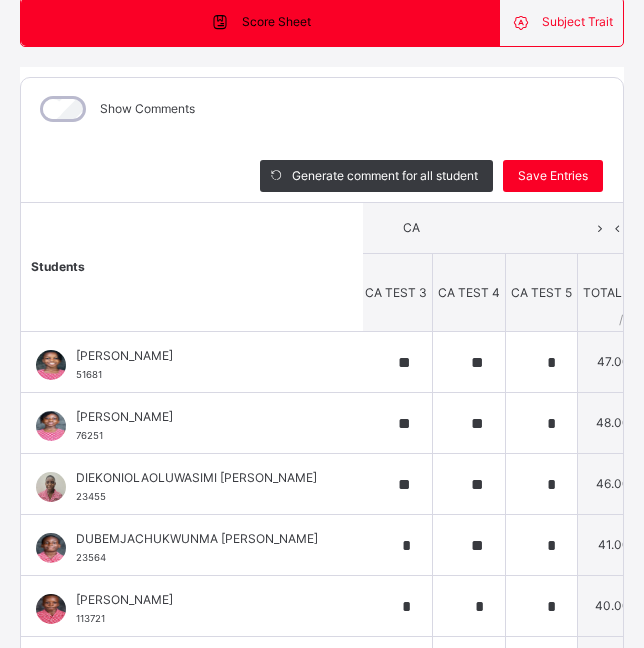 scroll, scrollTop: 0, scrollLeft: 195, axis: horizontal 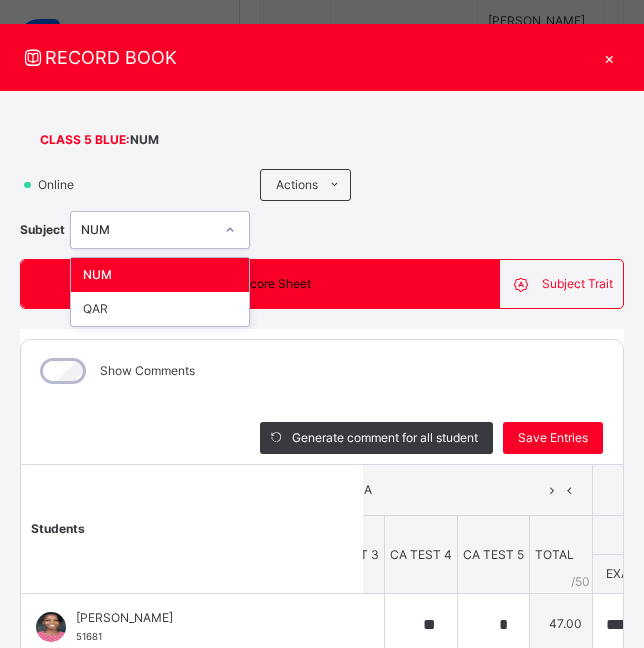click 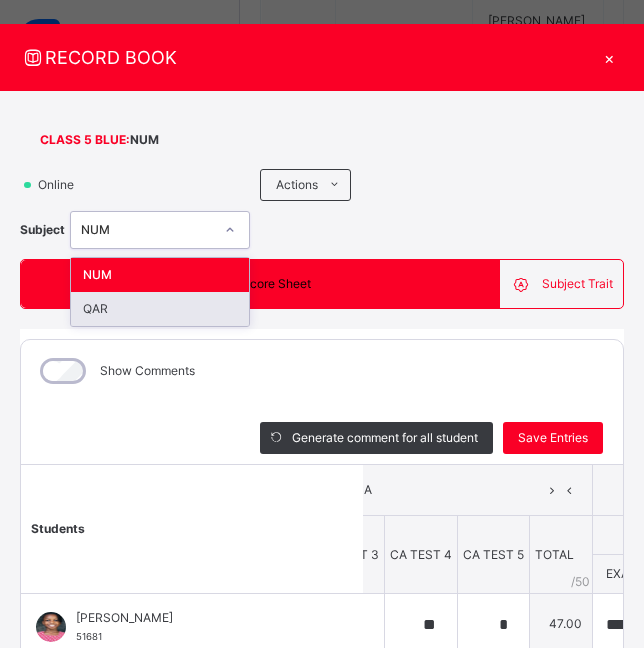 click on "QAR" at bounding box center (160, 309) 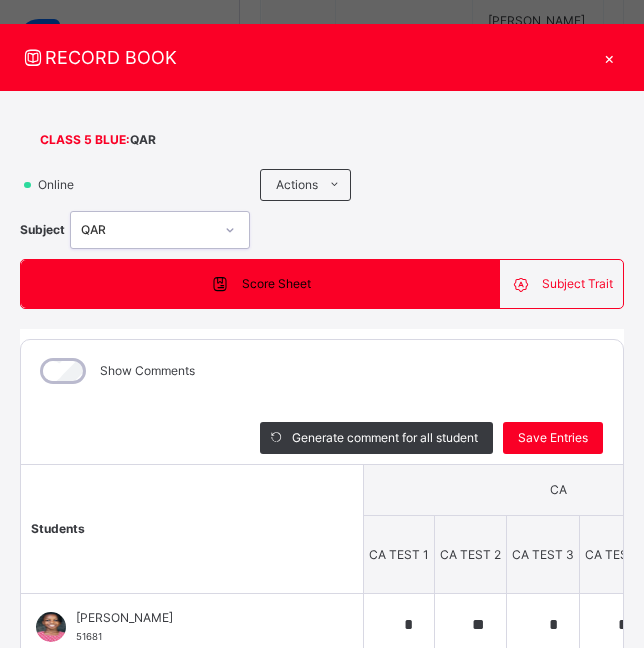 type on "*" 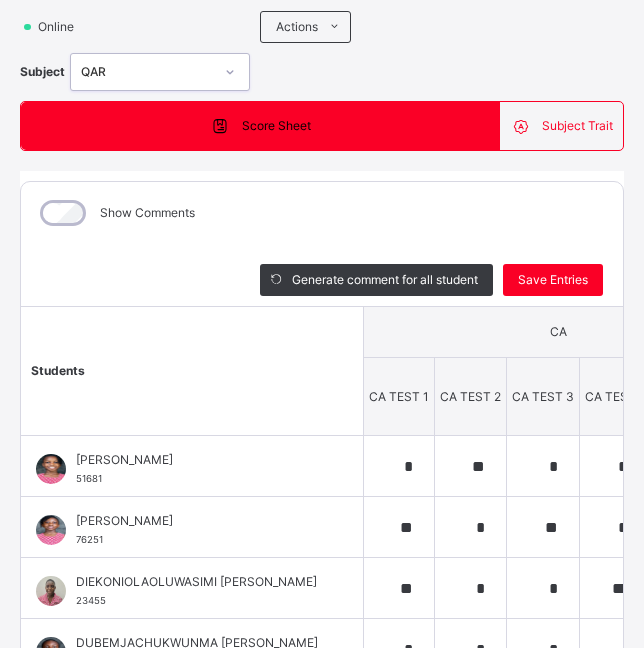 scroll, scrollTop: 185, scrollLeft: 3, axis: both 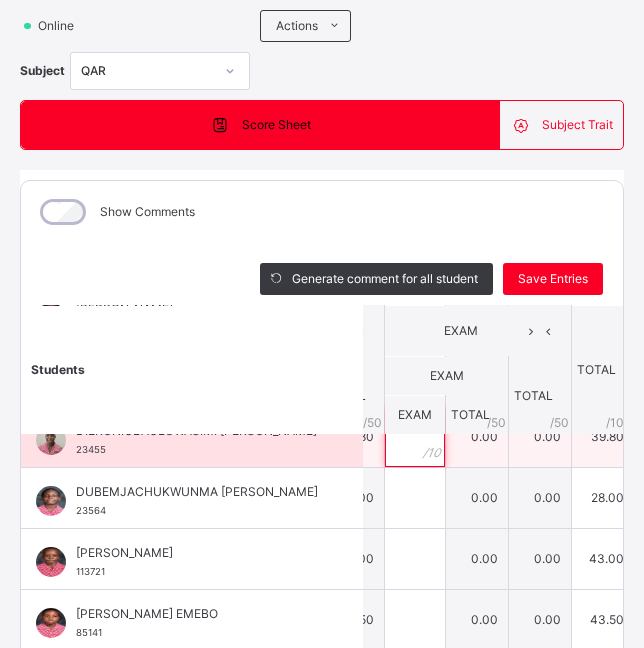 click at bounding box center (415, 437) 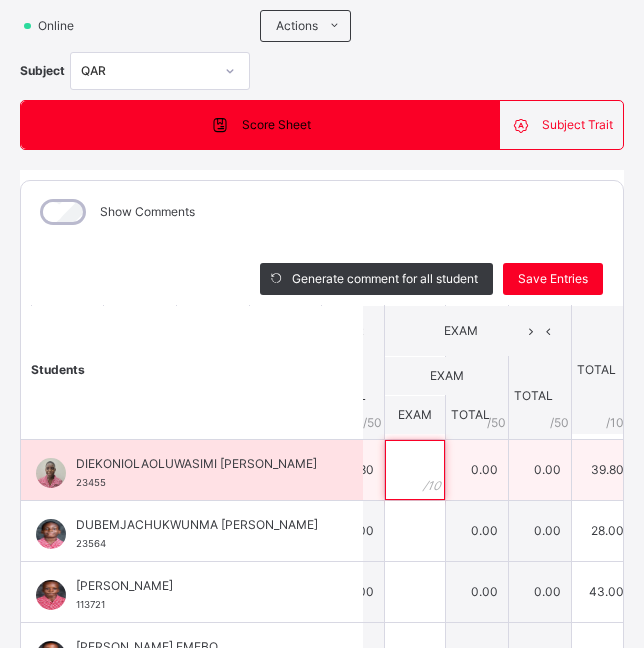 scroll, scrollTop: 118, scrollLeft: 403, axis: both 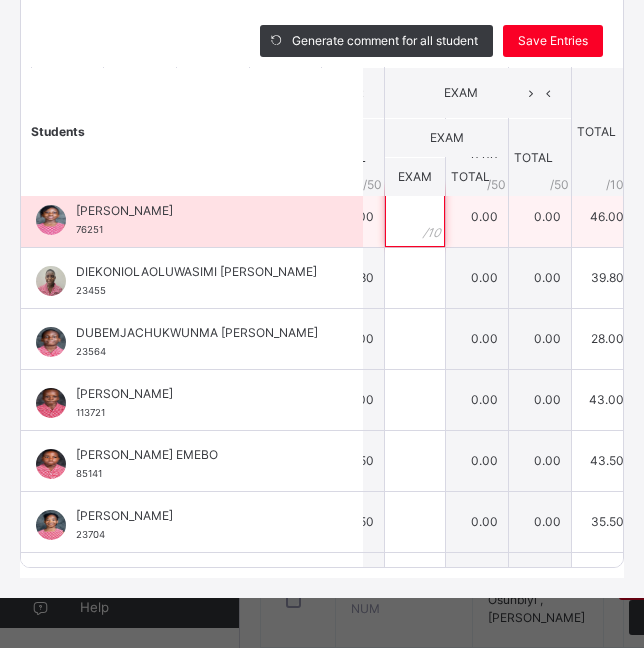 click at bounding box center (415, 217) 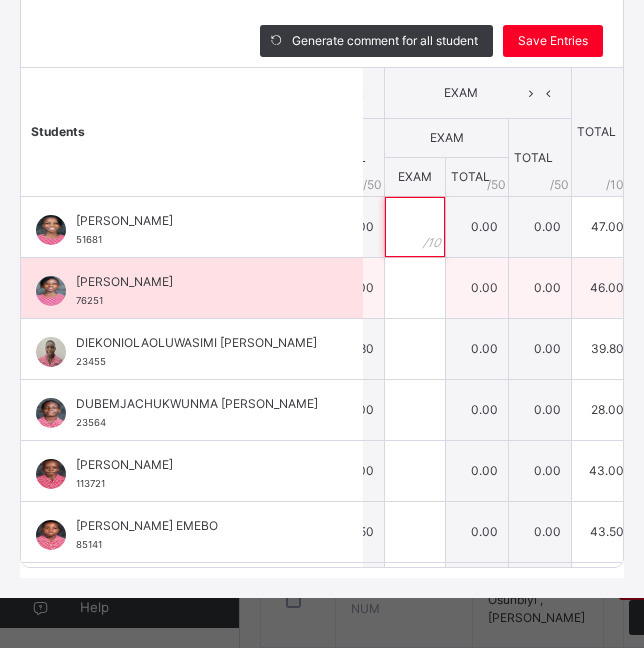 click at bounding box center (415, 227) 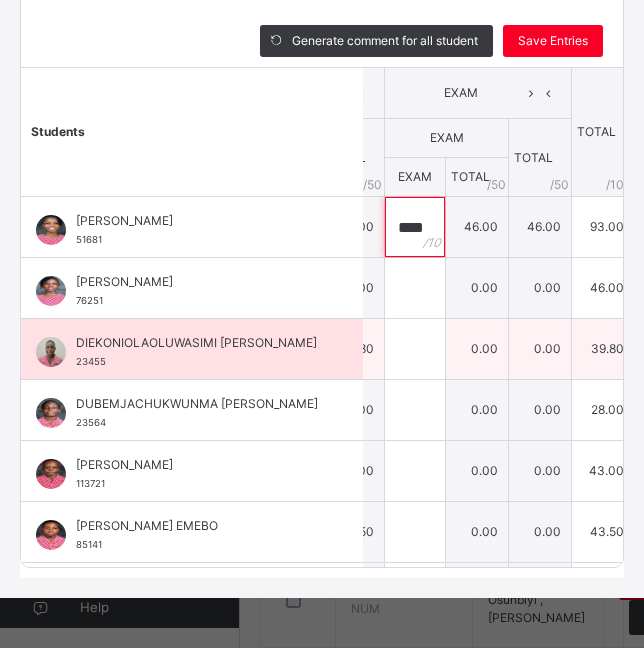scroll, scrollTop: 0, scrollLeft: 3, axis: horizontal 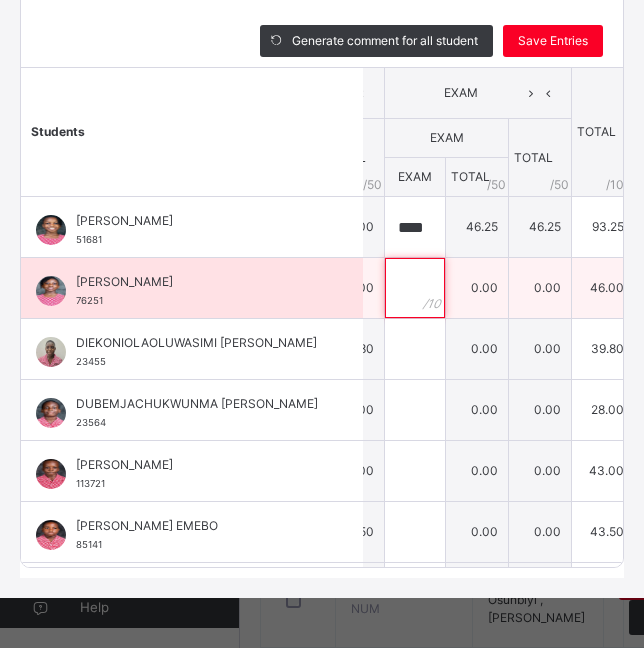 click at bounding box center [415, 288] 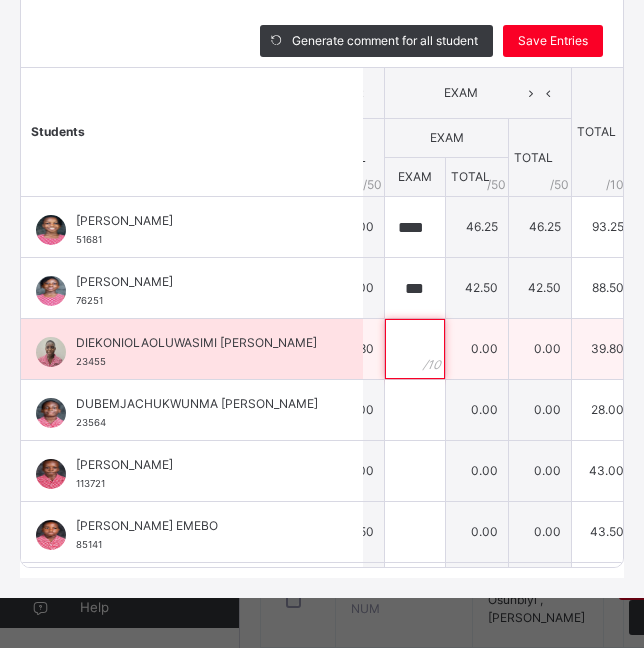 click at bounding box center [415, 349] 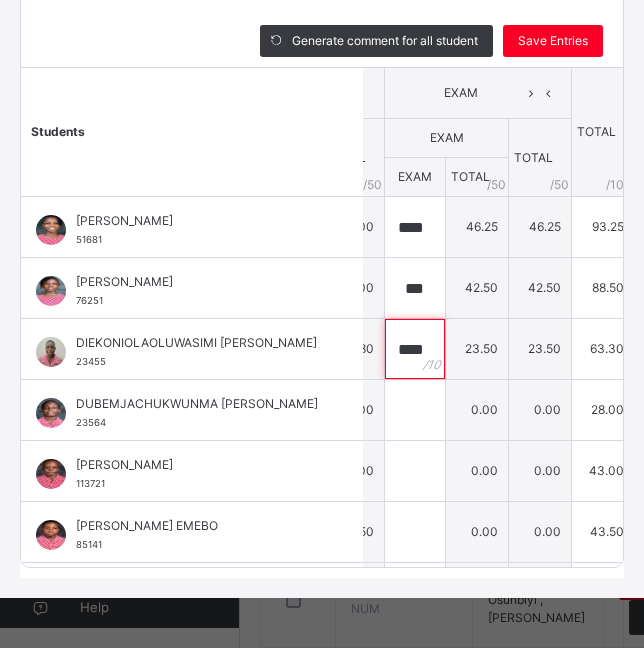 scroll, scrollTop: 0, scrollLeft: 3, axis: horizontal 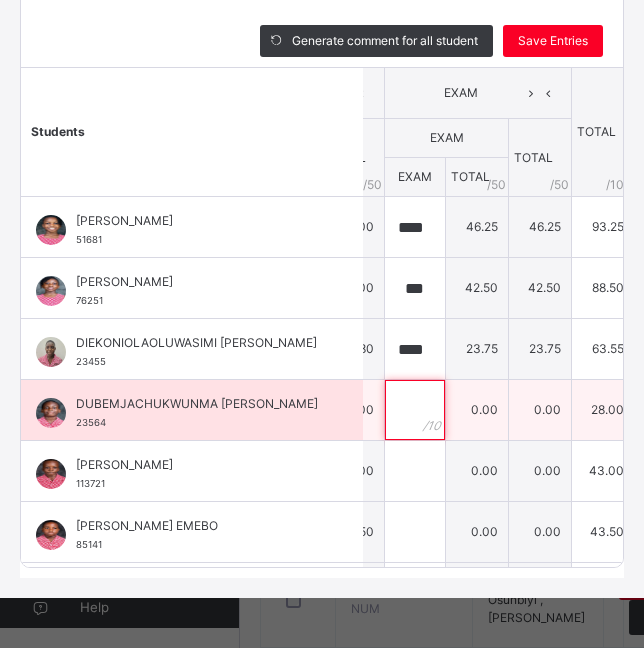 click at bounding box center (415, 410) 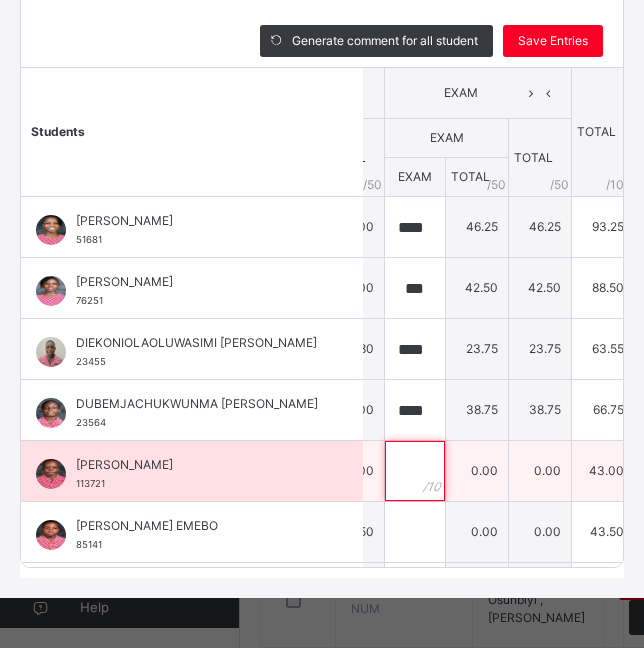 click at bounding box center [415, 471] 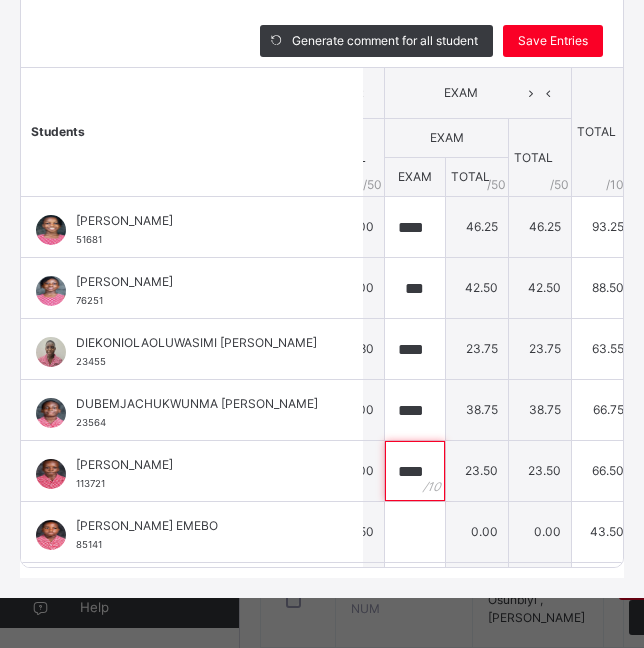 scroll, scrollTop: 0, scrollLeft: 3, axis: horizontal 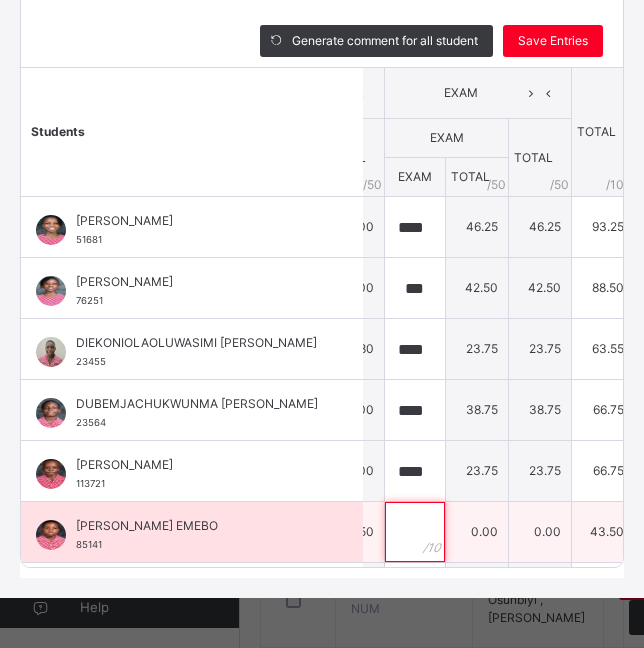 click at bounding box center (415, 532) 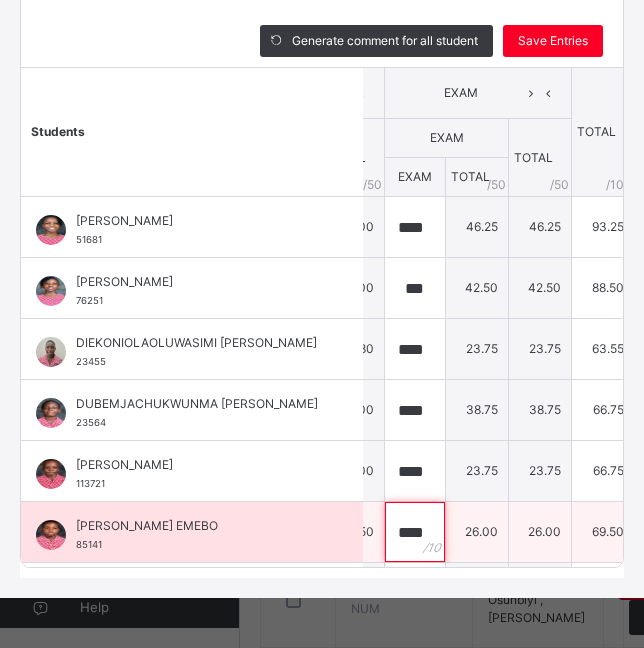 scroll, scrollTop: 0, scrollLeft: 3, axis: horizontal 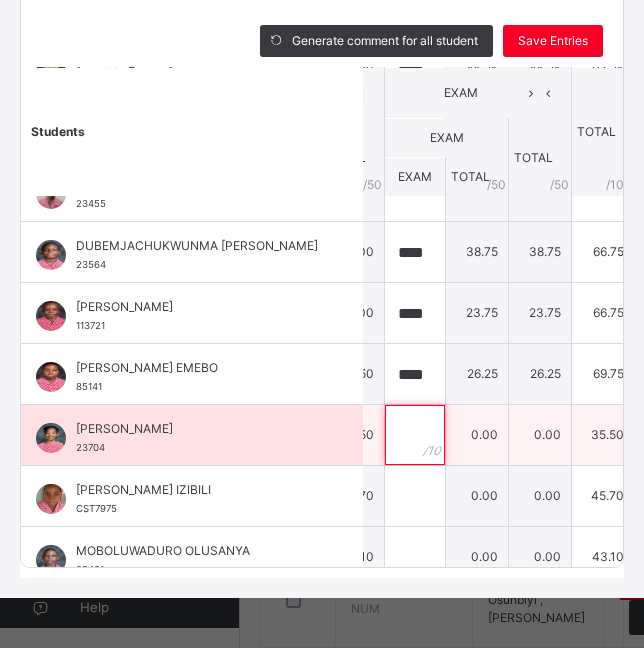 click at bounding box center (415, 435) 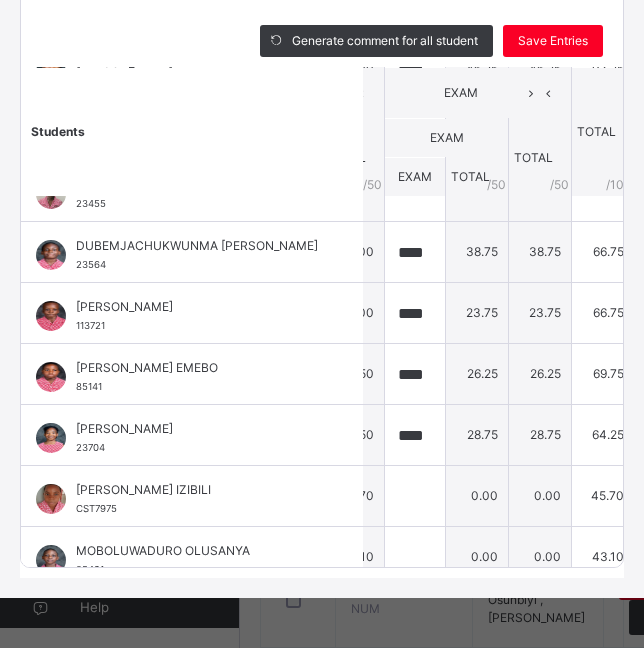 scroll, scrollTop: 0, scrollLeft: 0, axis: both 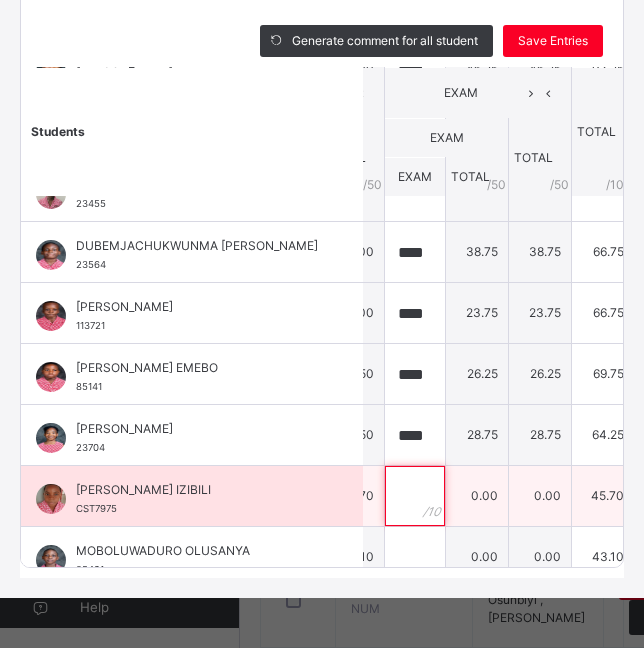 click at bounding box center (415, 496) 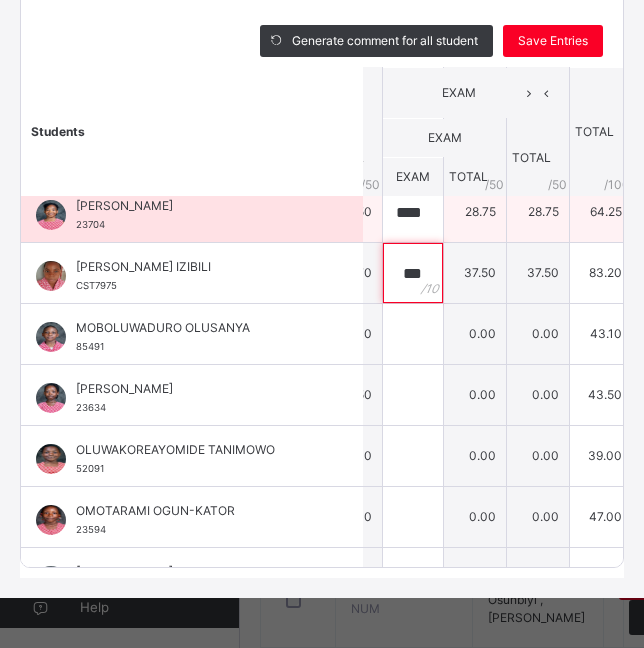 scroll, scrollTop: 438, scrollLeft: 405, axis: both 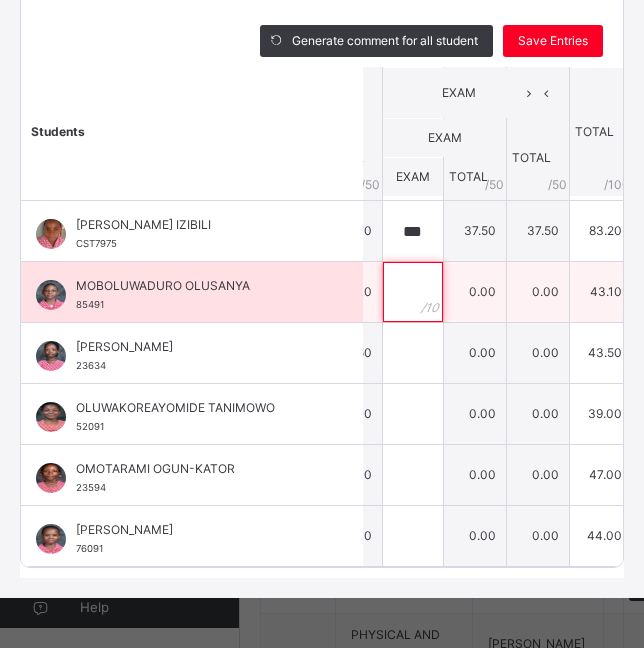 click at bounding box center (413, 292) 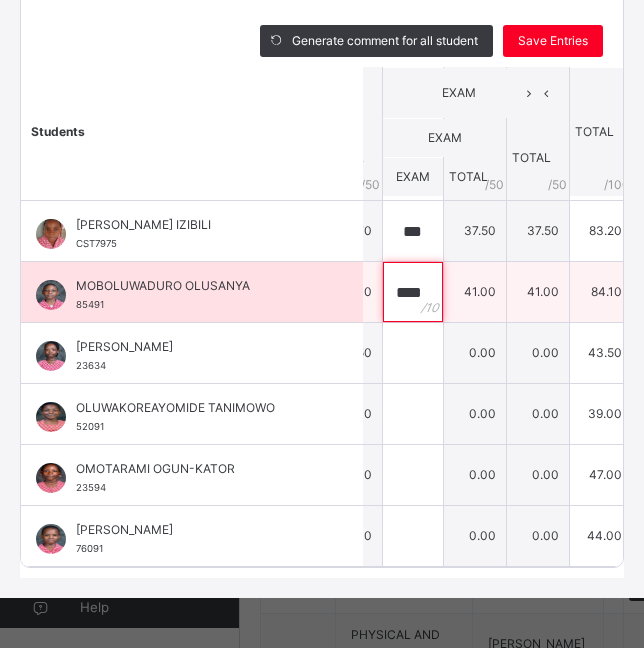 scroll, scrollTop: 0, scrollLeft: 3, axis: horizontal 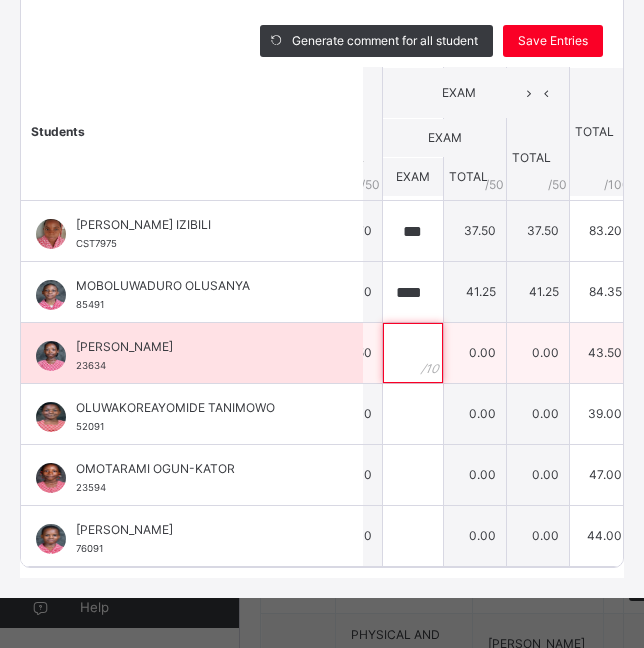 click at bounding box center [413, 353] 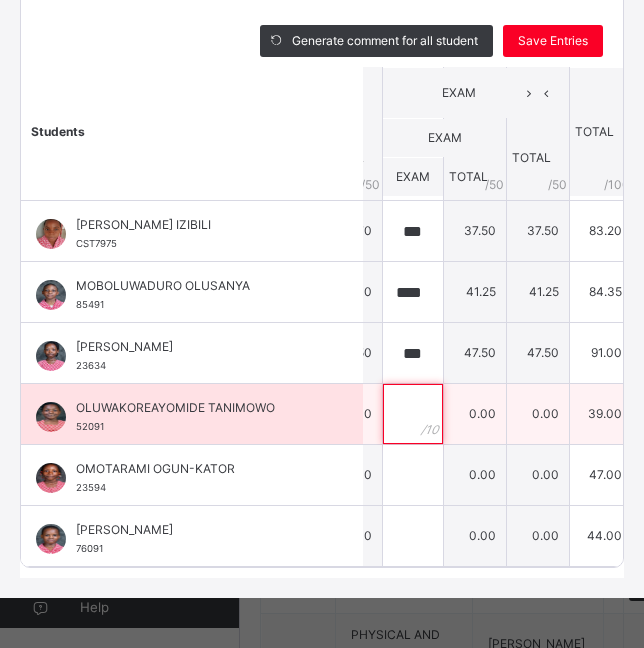 click at bounding box center (413, 414) 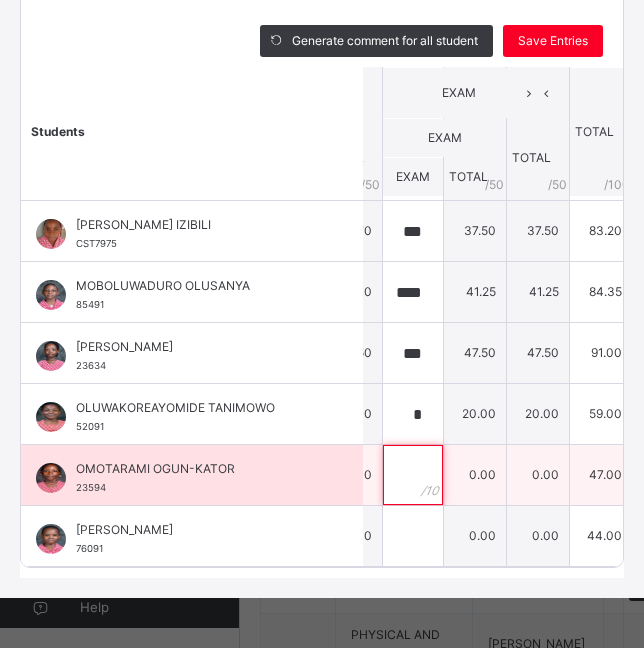 click at bounding box center [413, 475] 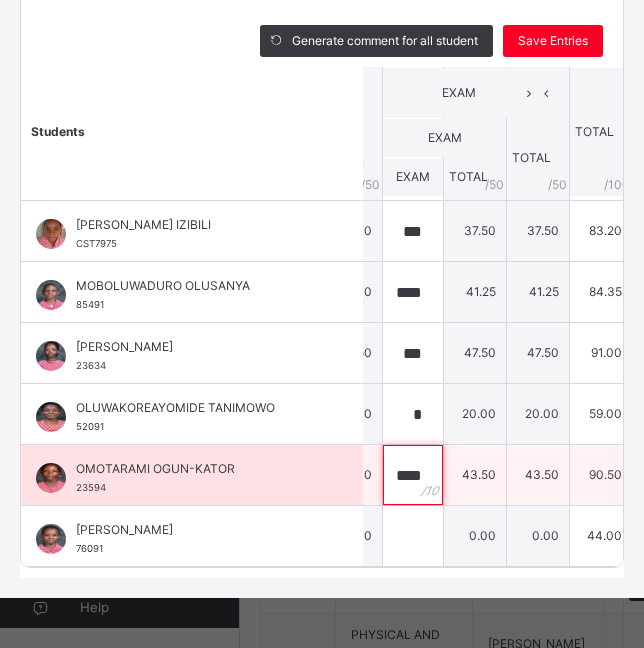 scroll, scrollTop: 0, scrollLeft: 2, axis: horizontal 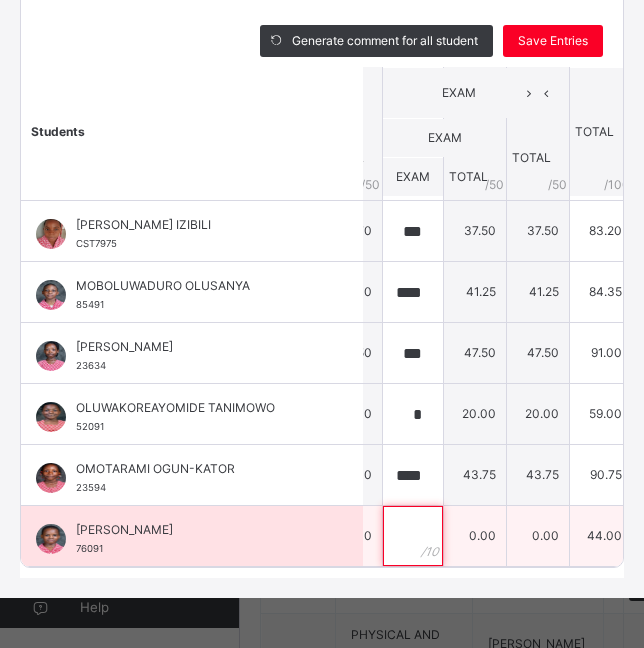 click at bounding box center [413, 536] 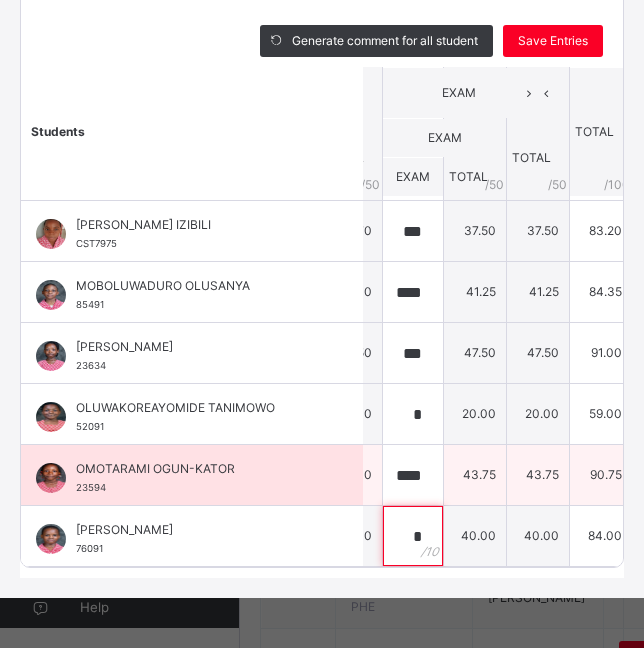 scroll, scrollTop: 787, scrollLeft: 0, axis: vertical 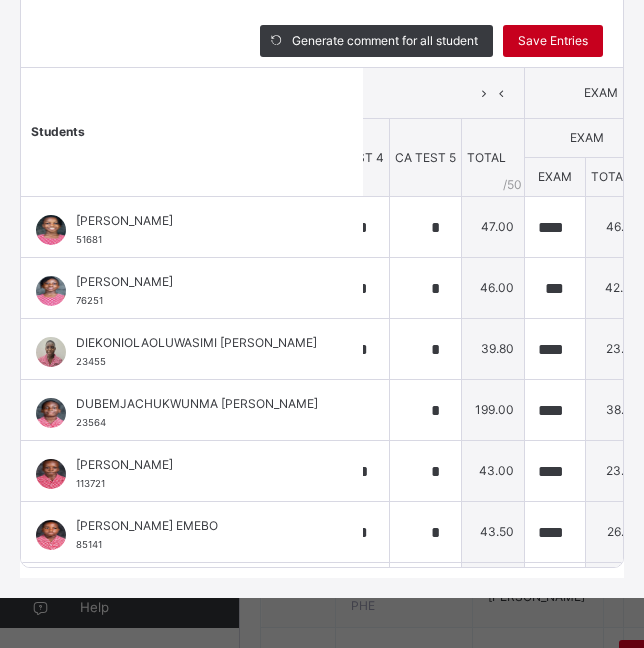 click on "Save Entries" at bounding box center [553, 41] 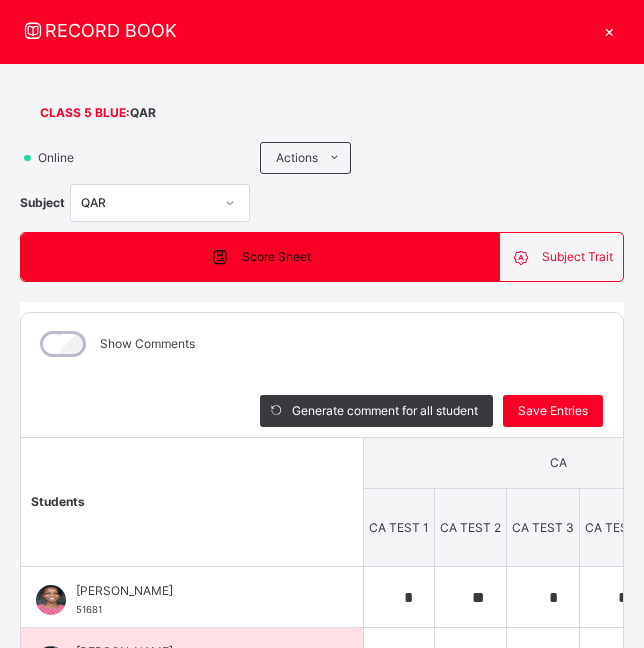 scroll, scrollTop: 23, scrollLeft: 0, axis: vertical 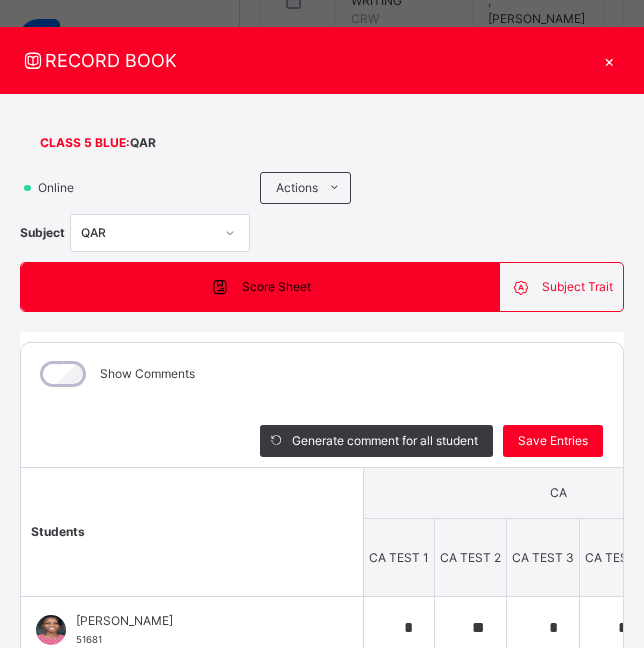 click on "×" at bounding box center [609, 60] 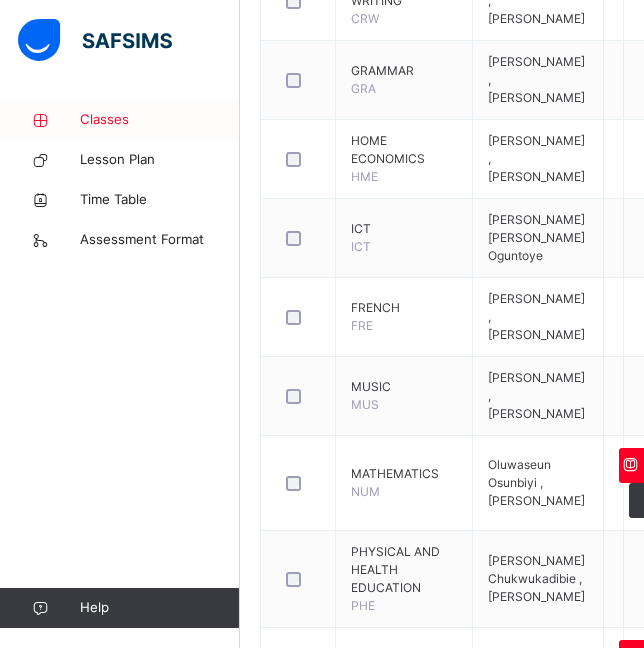 click on "Classes" at bounding box center (160, 120) 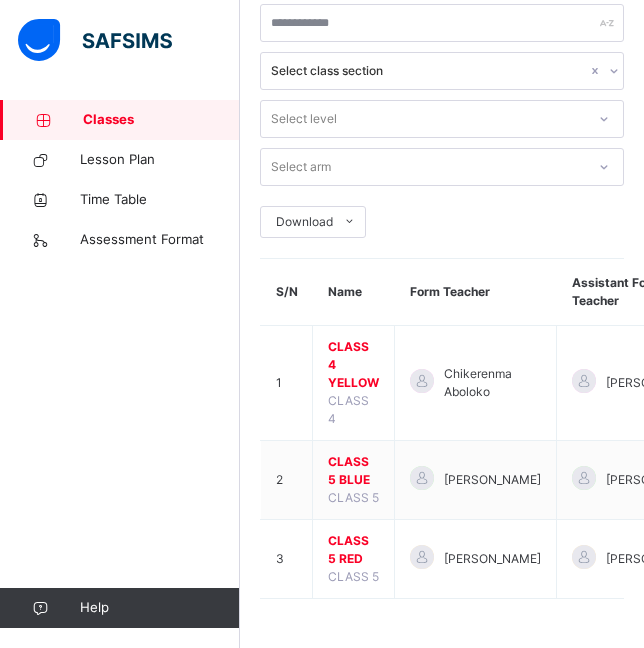 scroll, scrollTop: 109, scrollLeft: 0, axis: vertical 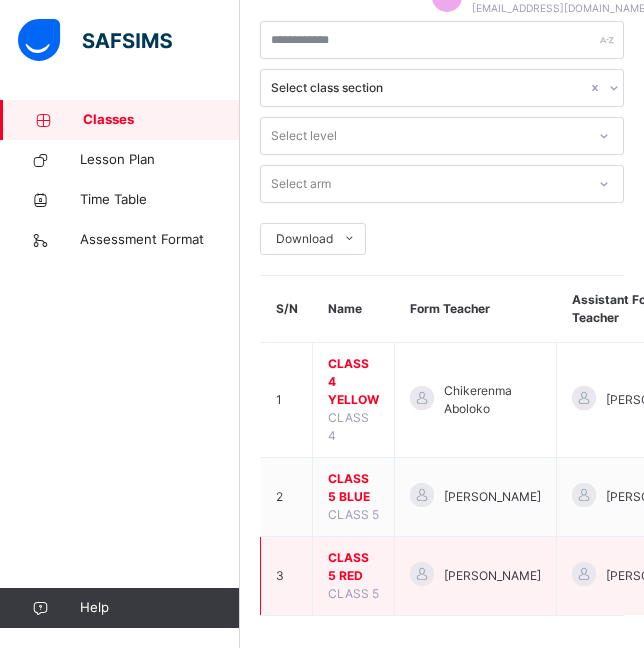 click on "CLASS 5   RED" at bounding box center [353, 567] 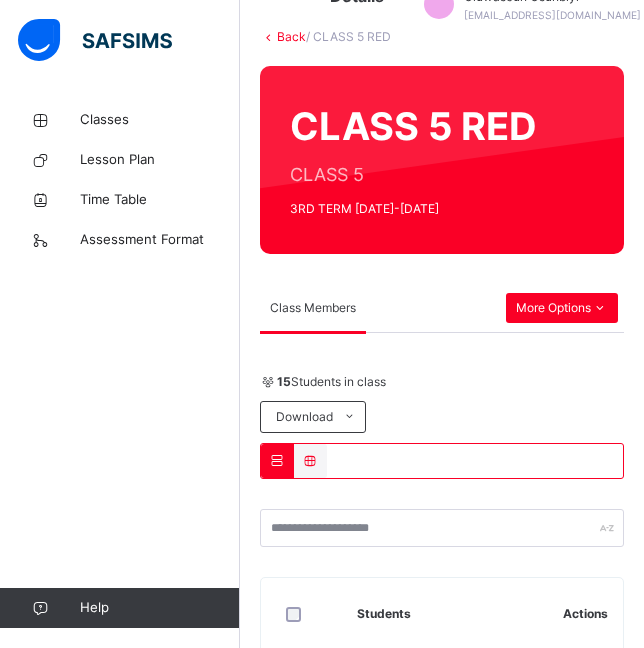 scroll, scrollTop: 101, scrollLeft: 0, axis: vertical 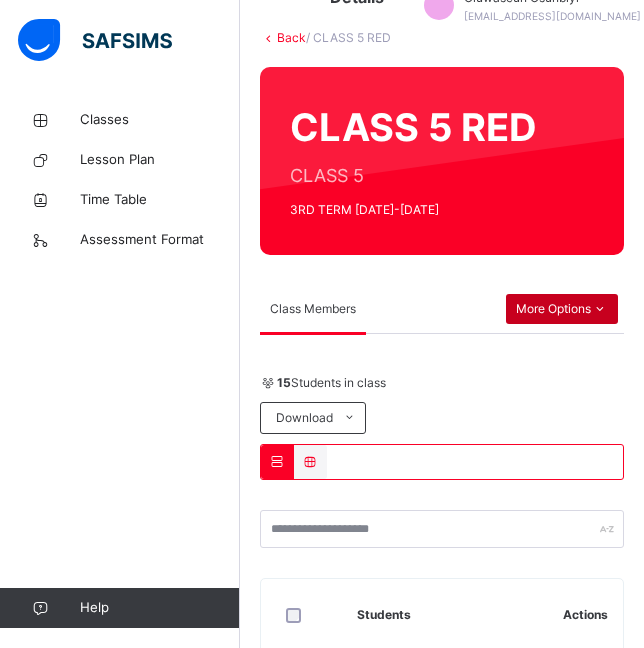 click on "More Options" at bounding box center (562, 309) 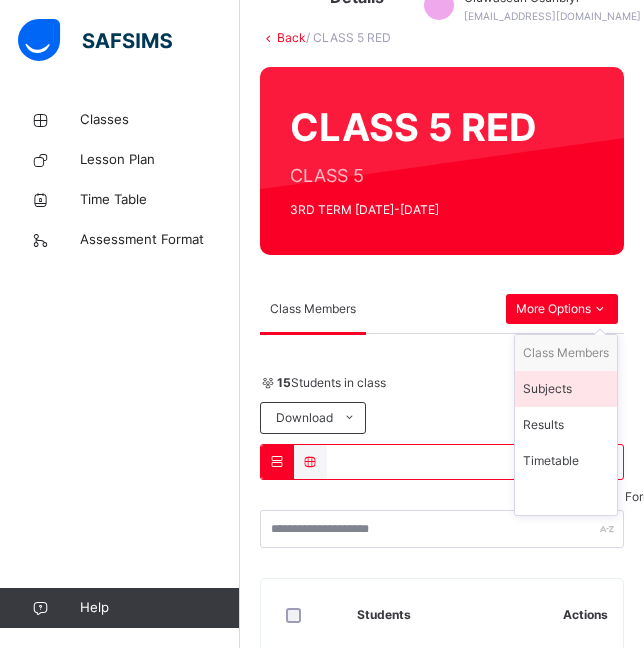 click on "Subjects" at bounding box center (566, 389) 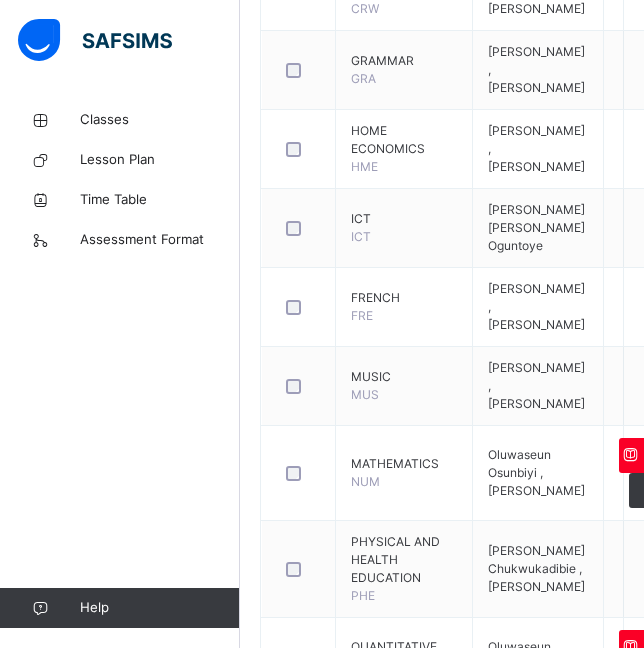 scroll, scrollTop: 803, scrollLeft: 0, axis: vertical 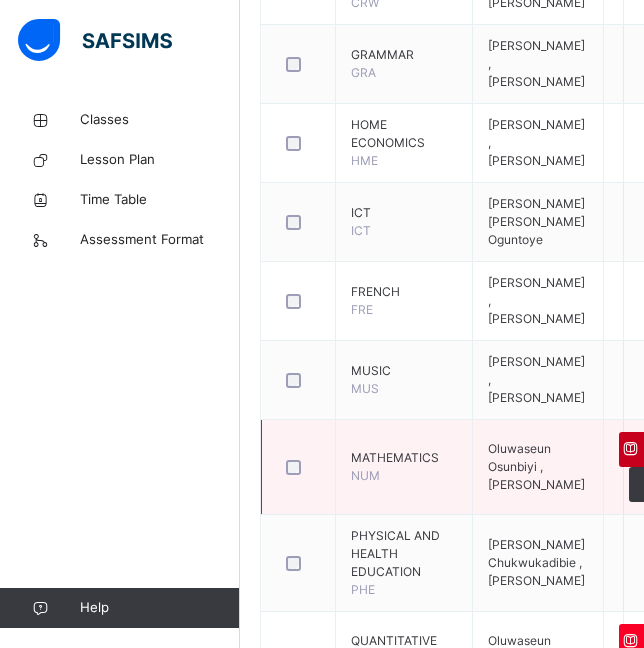 click at bounding box center [630, 449] 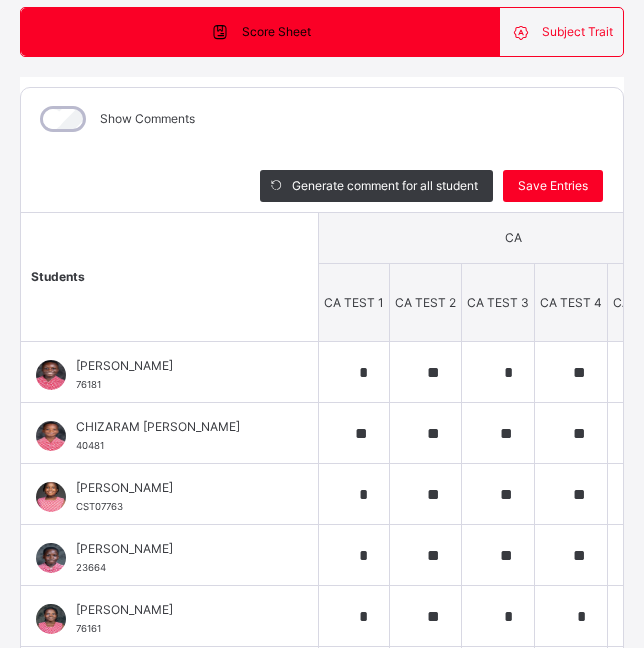 scroll, scrollTop: 281, scrollLeft: 0, axis: vertical 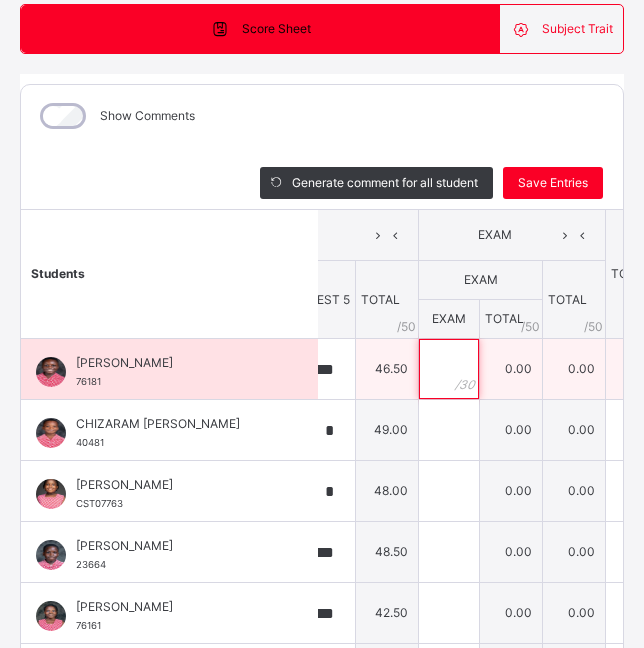 click at bounding box center (449, 369) 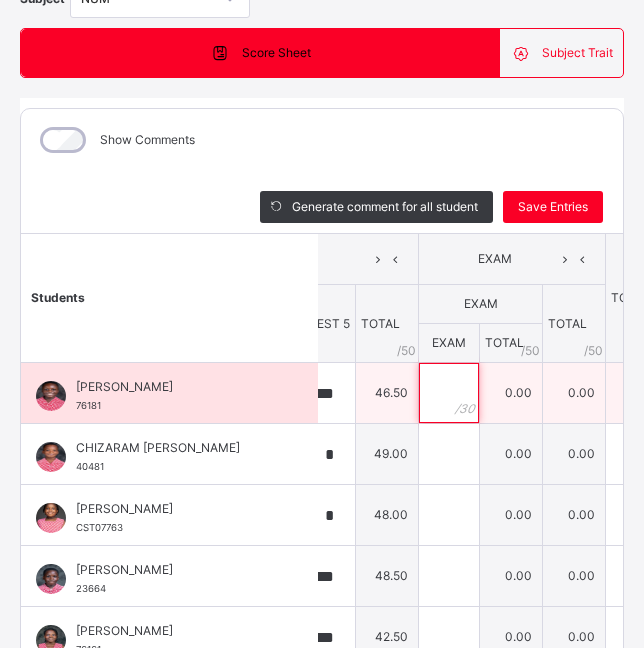 scroll, scrollTop: 258, scrollLeft: 25, axis: both 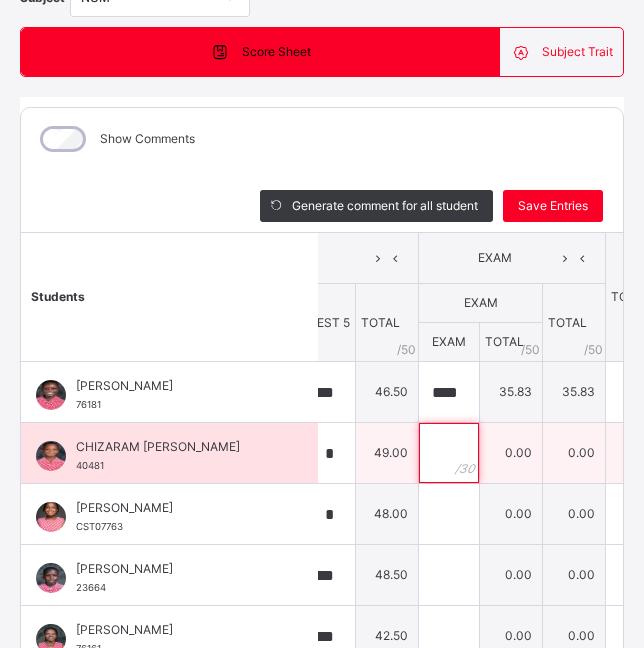 click at bounding box center (449, 453) 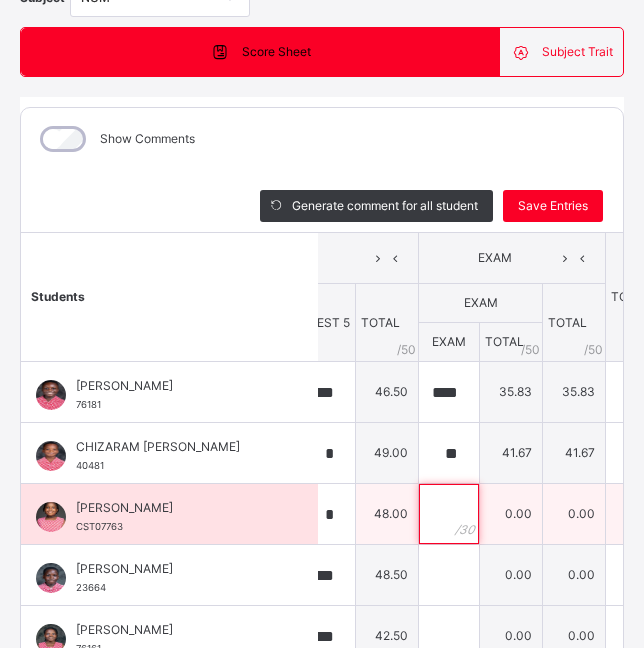 click at bounding box center [449, 514] 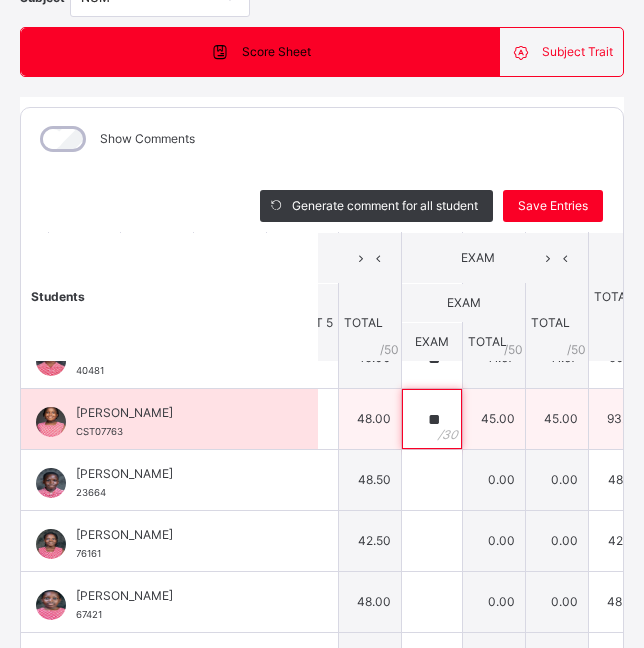 scroll, scrollTop: 99, scrollLeft: 342, axis: both 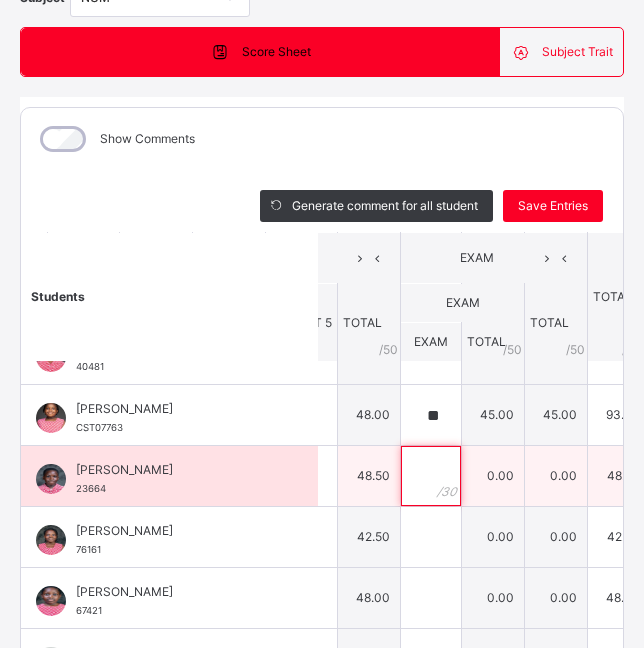 click at bounding box center [431, 476] 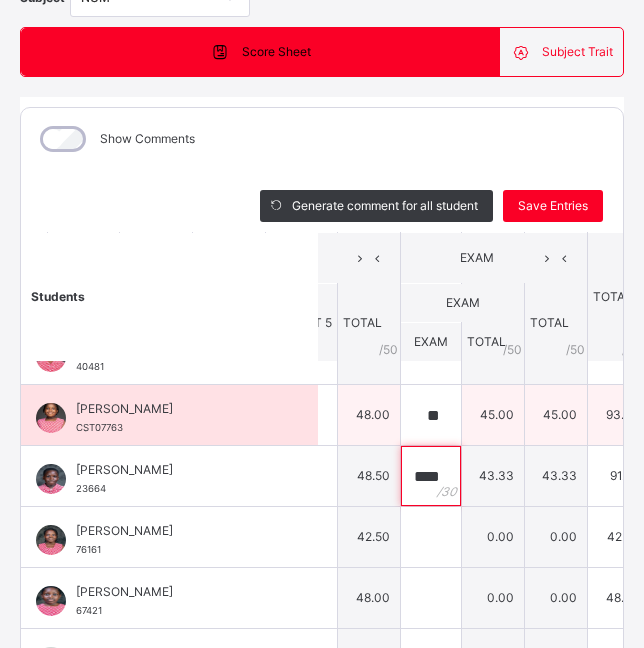 scroll, scrollTop: 0, scrollLeft: 3, axis: horizontal 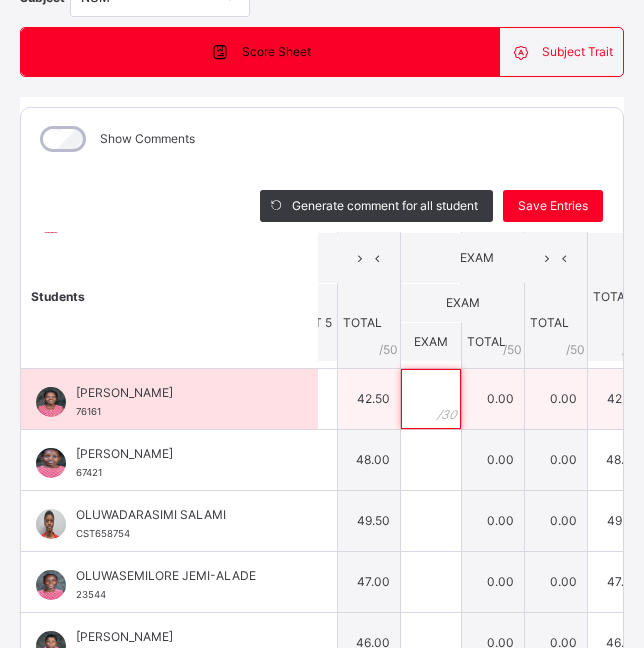 click at bounding box center [431, 399] 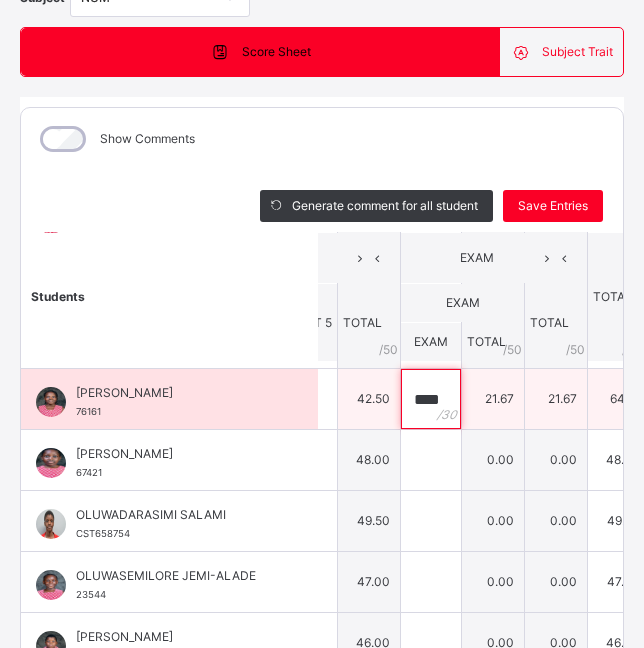 scroll, scrollTop: 0, scrollLeft: 1, axis: horizontal 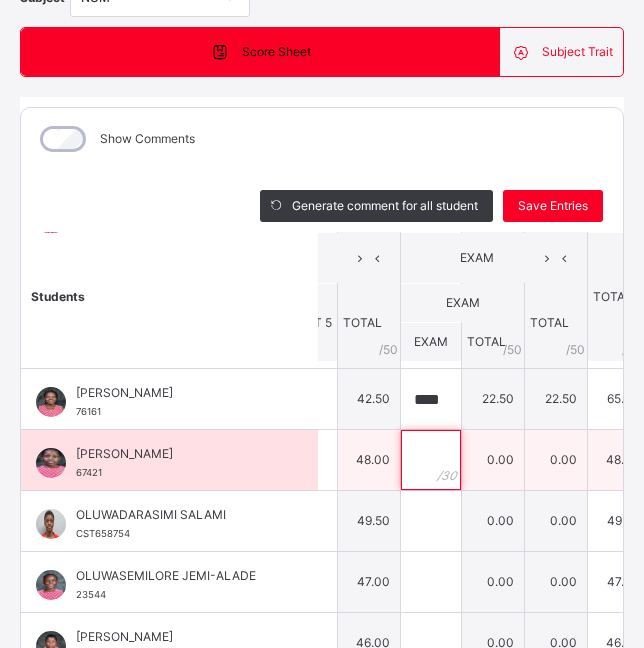 click at bounding box center [431, 460] 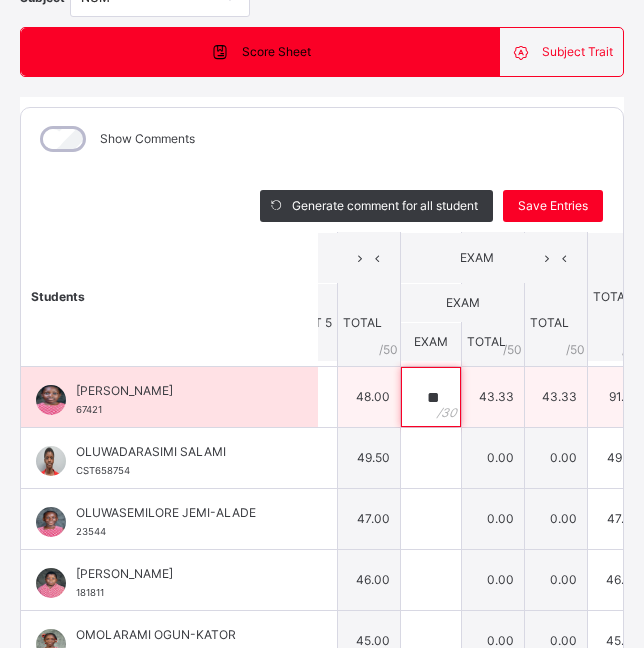 scroll, scrollTop: 301, scrollLeft: 342, axis: both 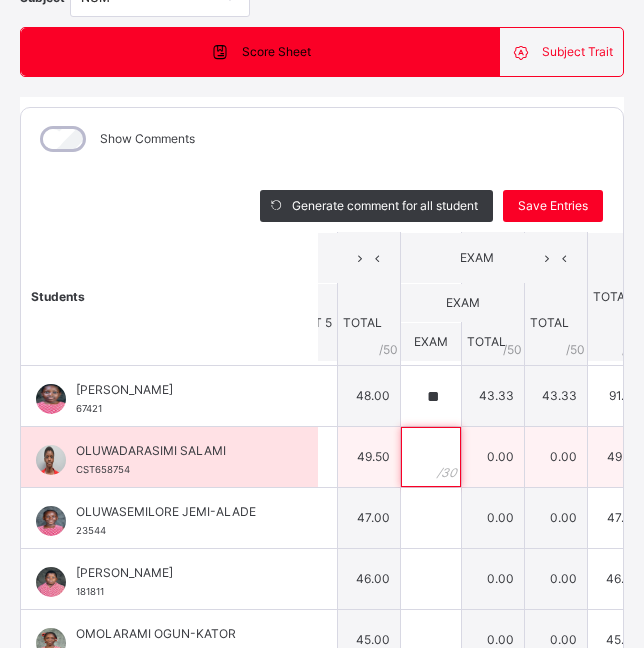 click at bounding box center [431, 457] 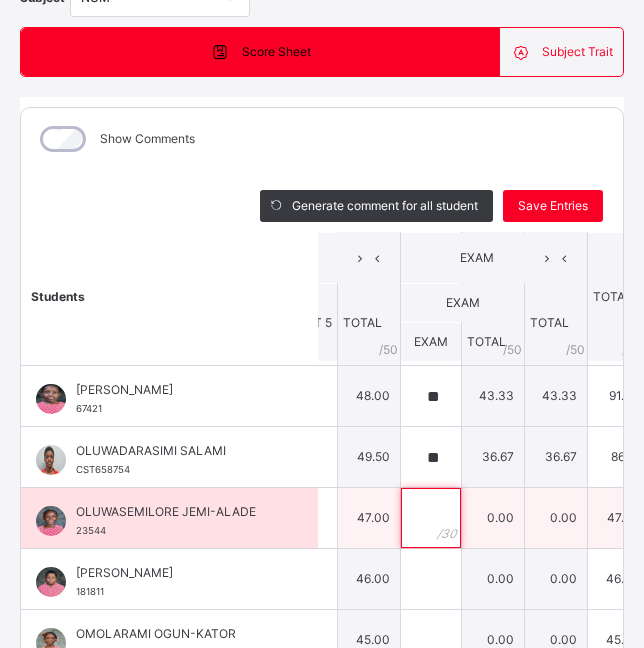 click at bounding box center (431, 518) 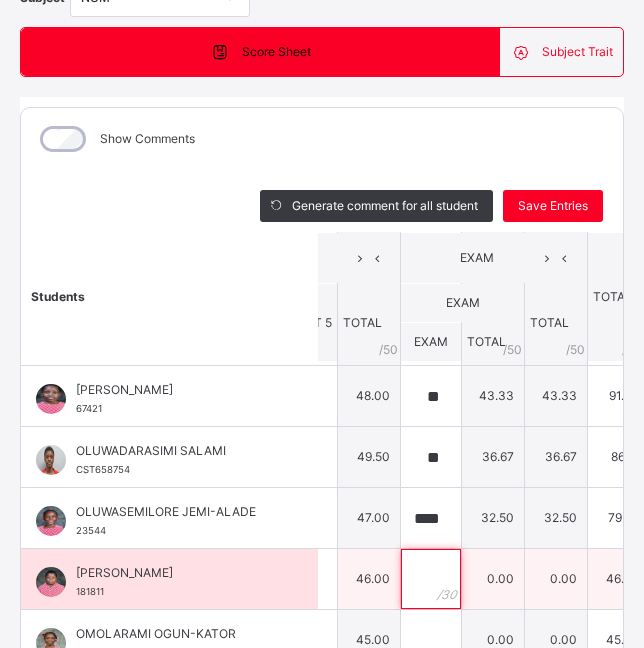 click at bounding box center (431, 579) 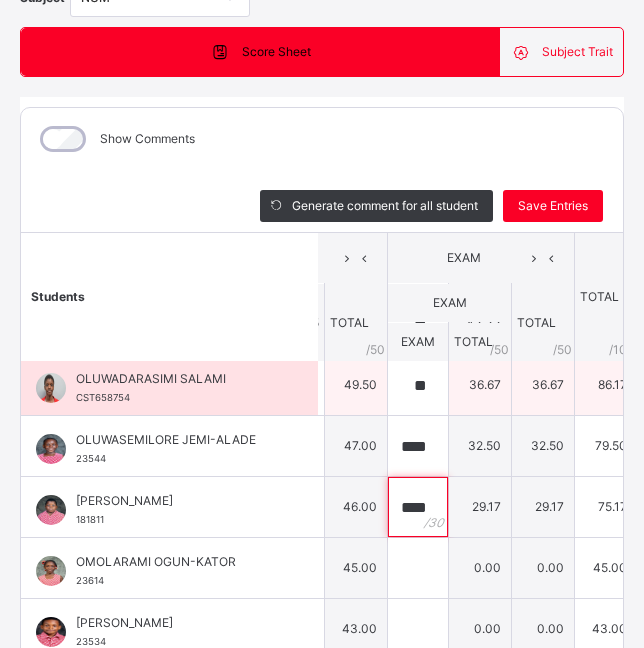 scroll, scrollTop: 374, scrollLeft: 356, axis: both 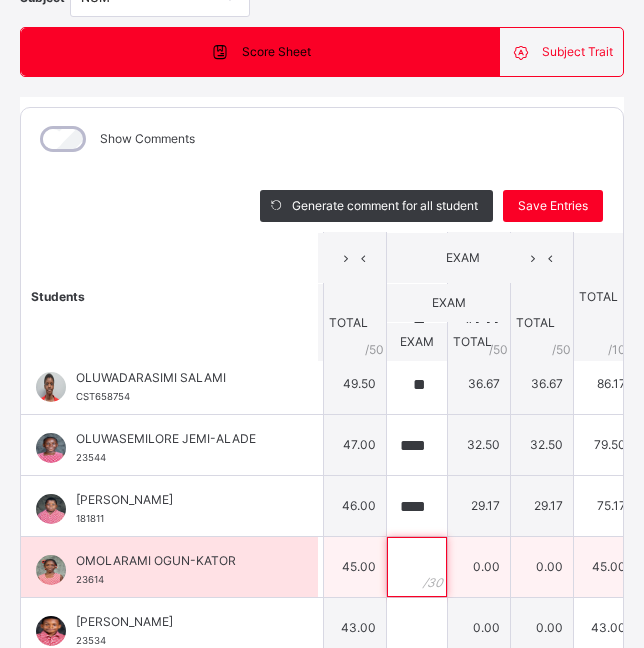 click at bounding box center [417, 567] 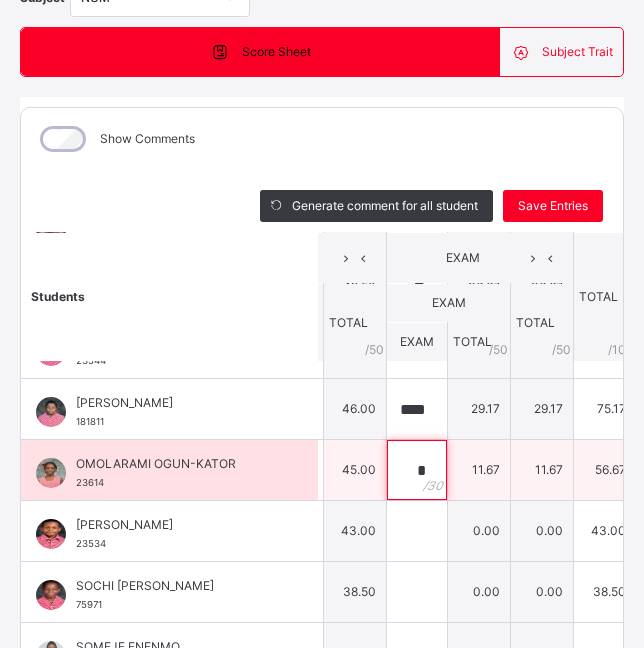 scroll, scrollTop: 479, scrollLeft: 356, axis: both 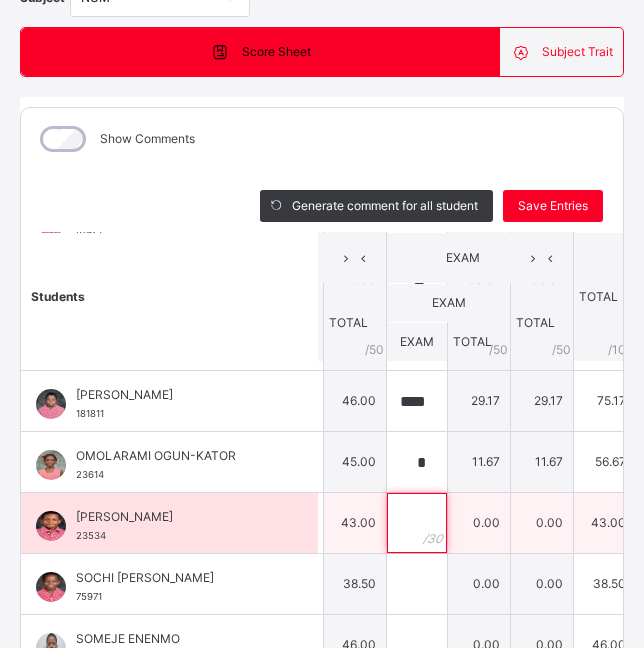 click at bounding box center (417, 523) 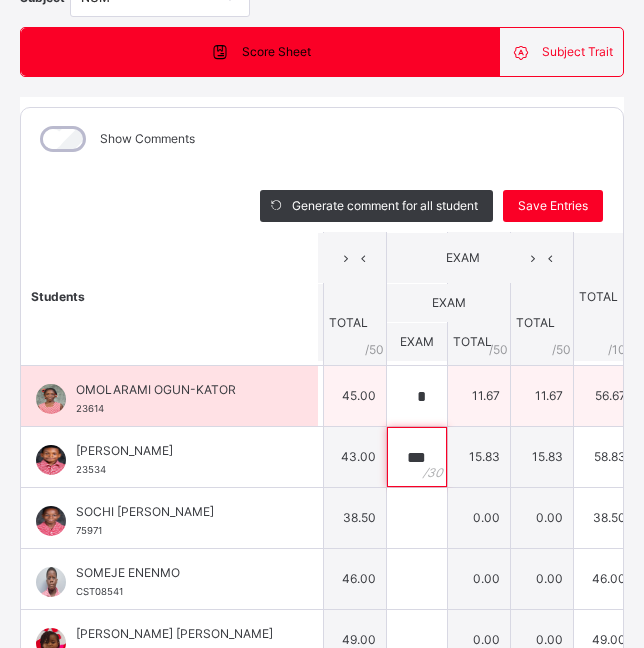 scroll, scrollTop: 560, scrollLeft: 356, axis: both 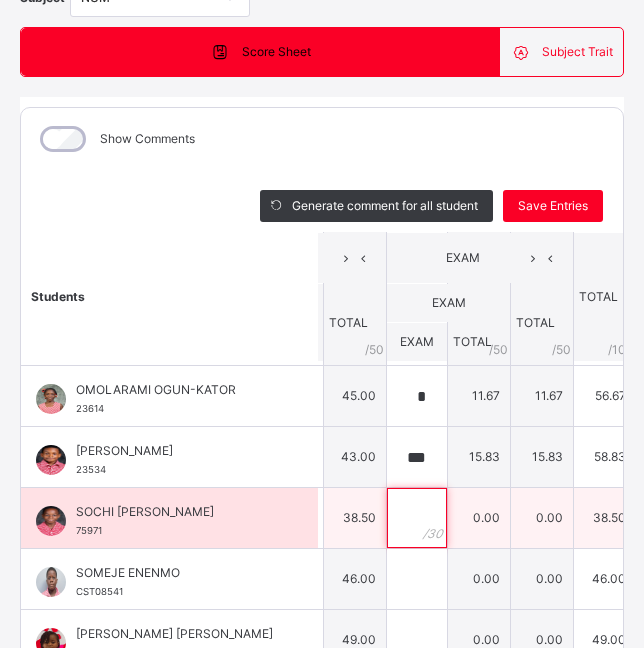 click at bounding box center [417, 518] 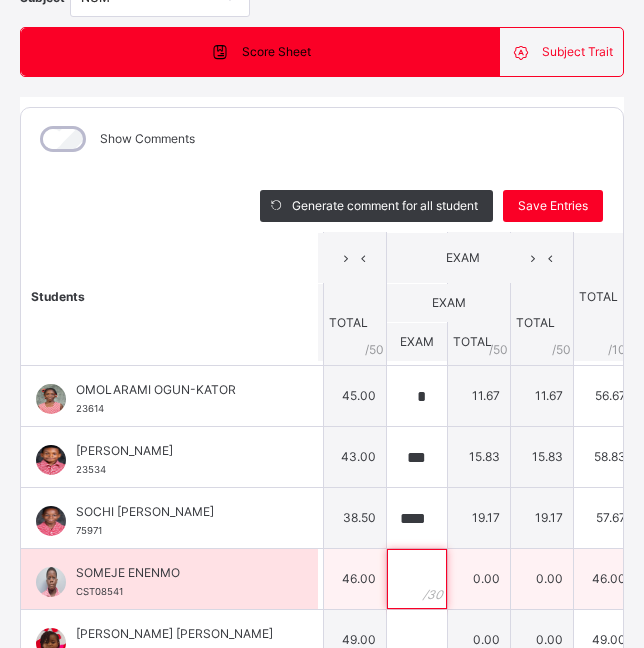 click at bounding box center (417, 579) 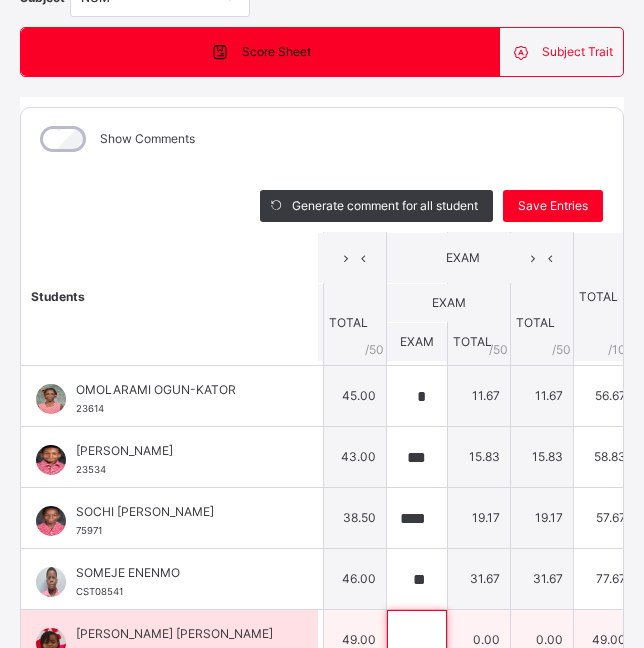 click at bounding box center (417, 640) 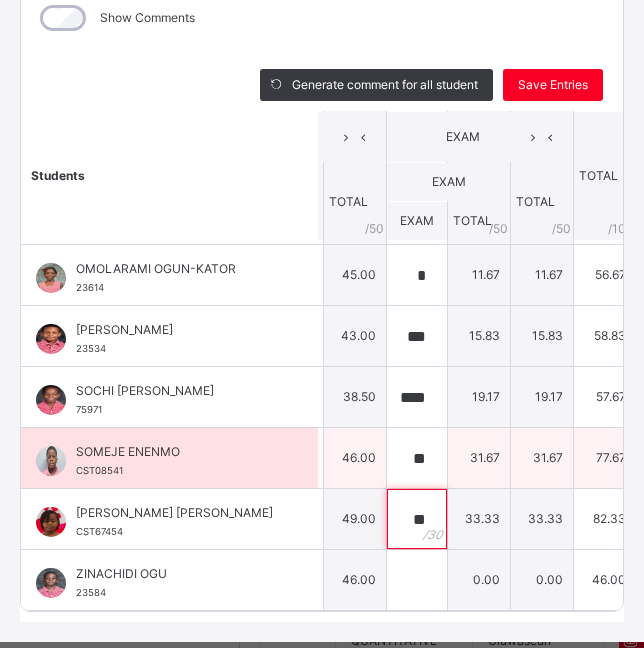 scroll, scrollTop: 385, scrollLeft: 25, axis: both 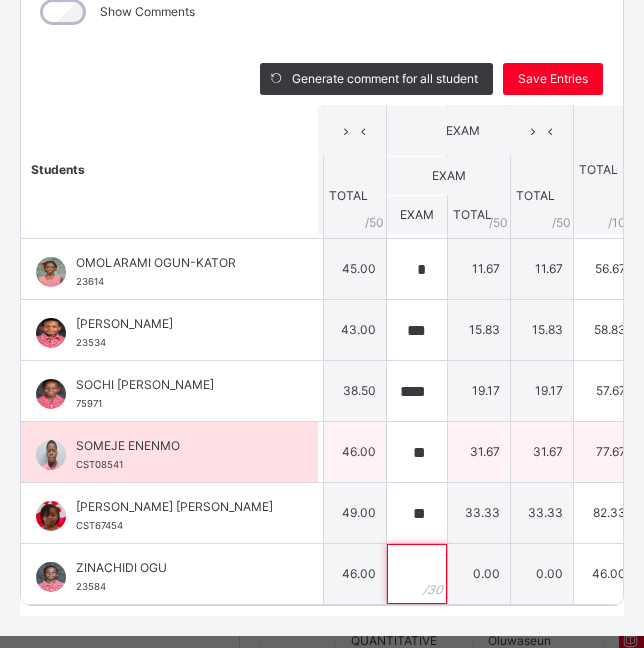 click at bounding box center (417, 574) 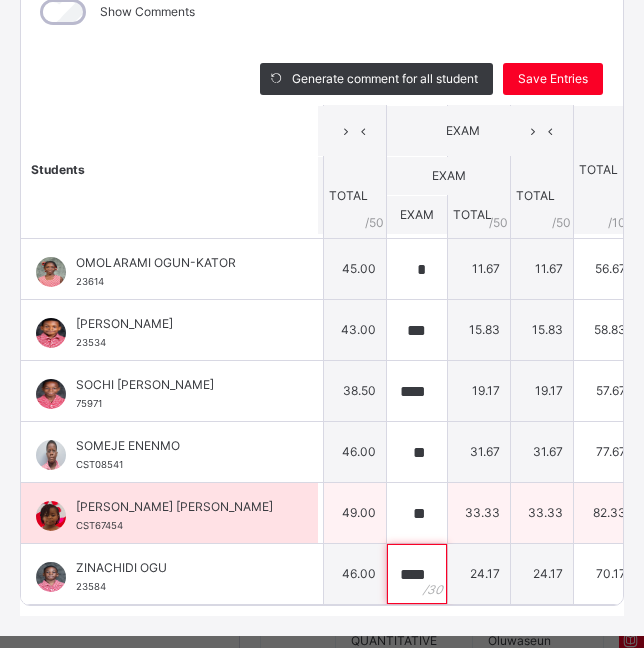 scroll, scrollTop: 0, scrollLeft: 1, axis: horizontal 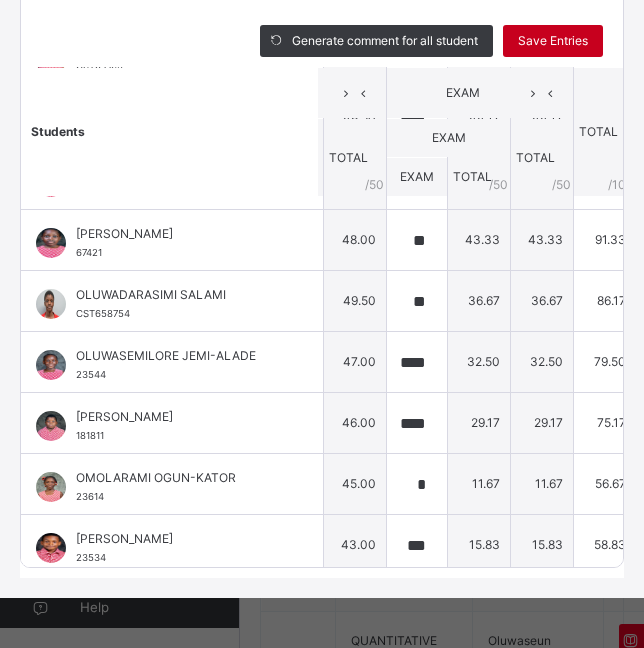 click on "Save Entries" at bounding box center [553, 41] 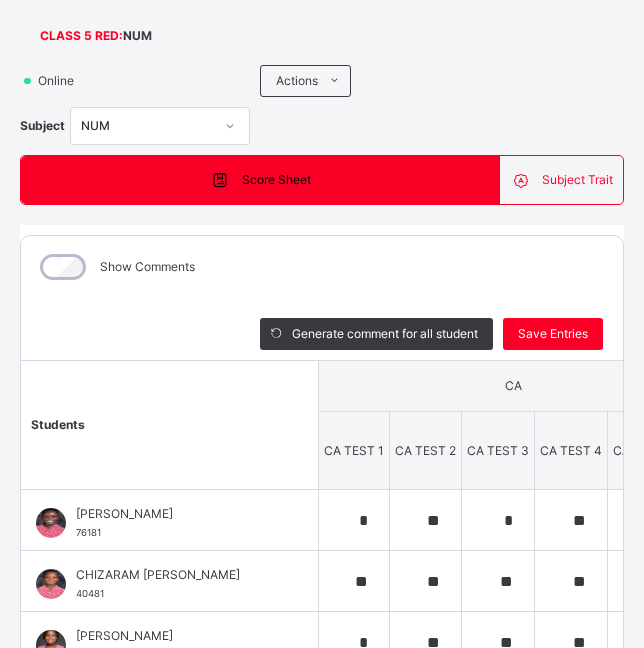scroll, scrollTop: 123, scrollLeft: 1, axis: both 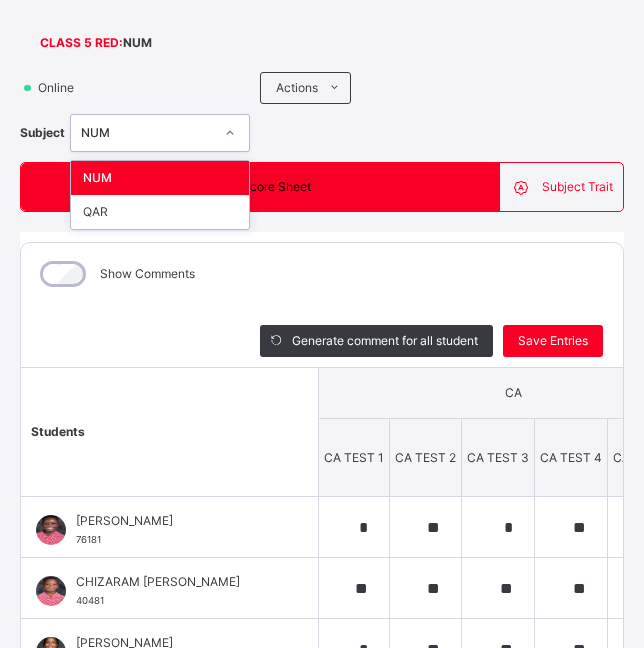 click 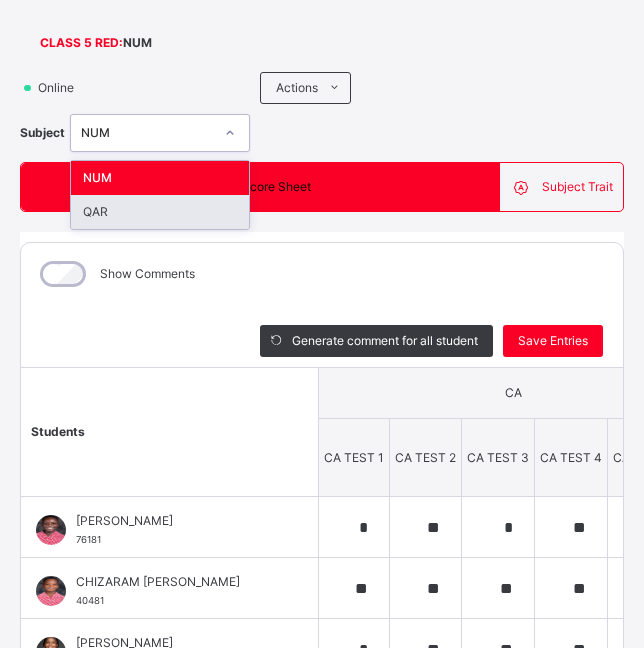 click on "QAR" at bounding box center (160, 212) 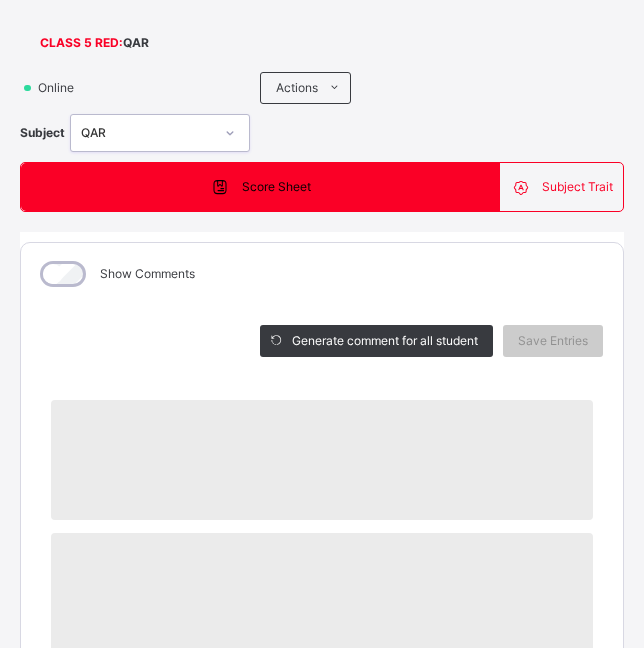 scroll, scrollTop: 123, scrollLeft: 0, axis: vertical 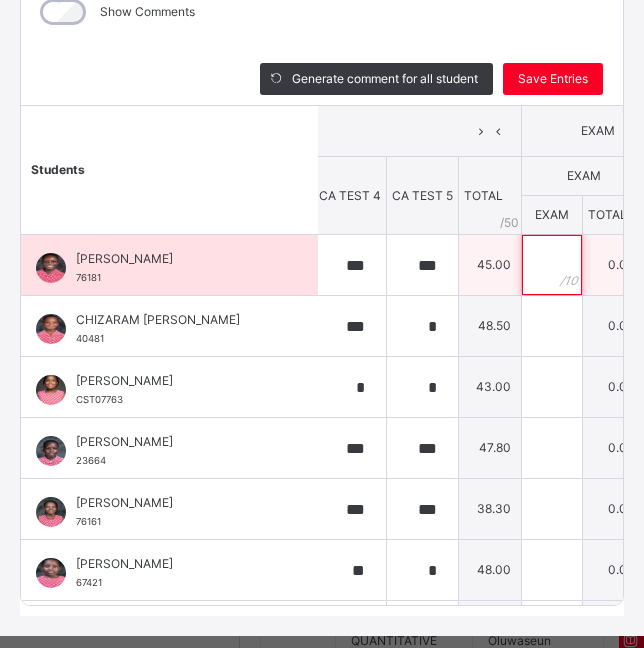 click at bounding box center (552, 265) 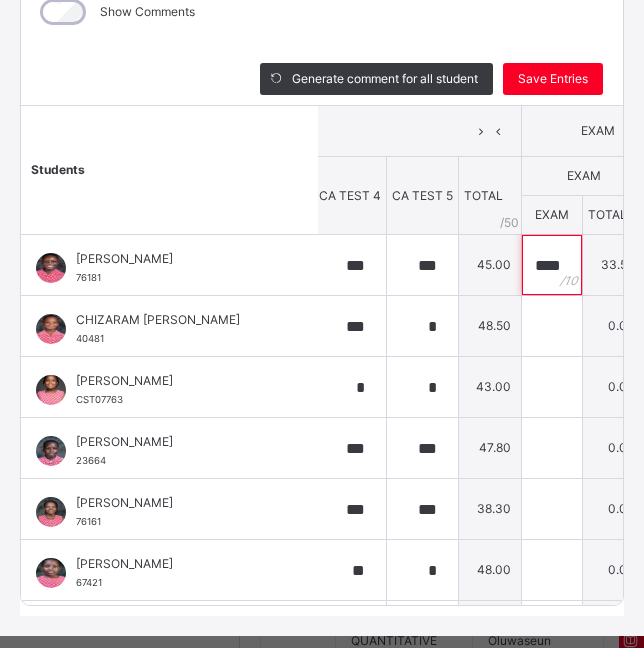 scroll, scrollTop: 0, scrollLeft: 2, axis: horizontal 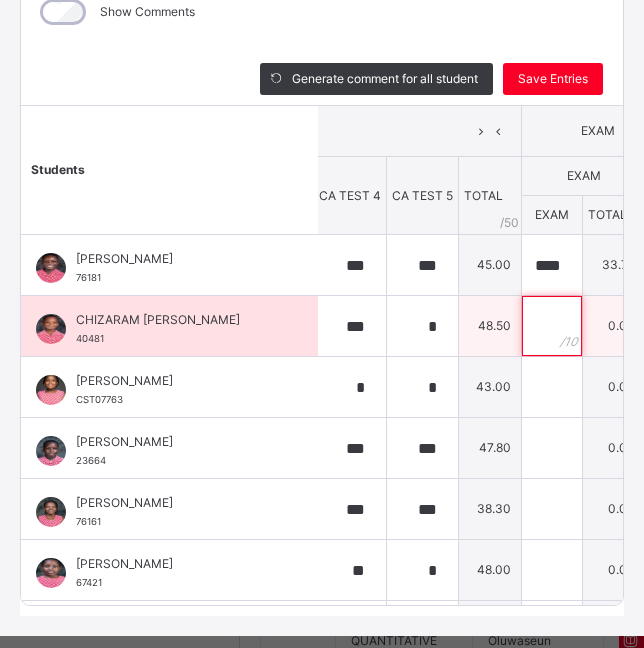 click at bounding box center [552, 326] 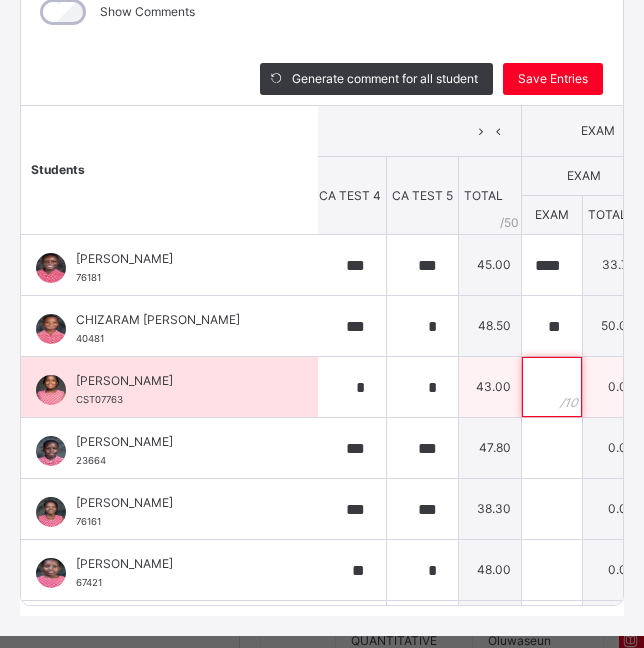 click at bounding box center (552, 387) 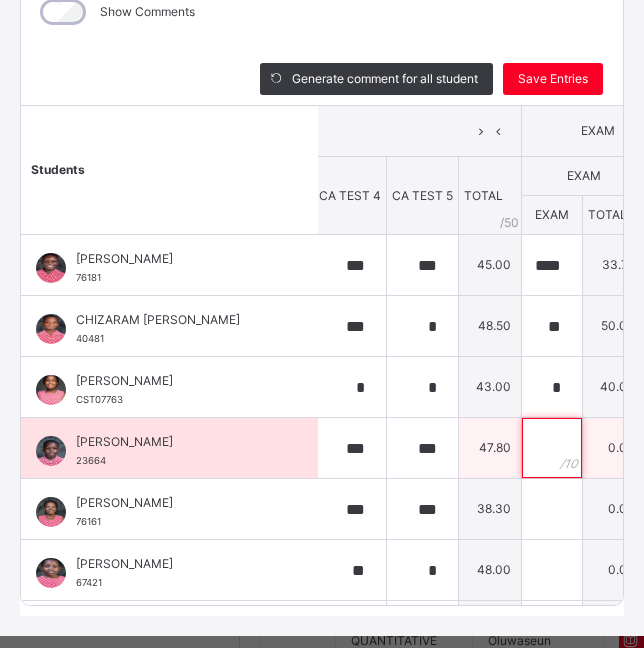 click at bounding box center [552, 448] 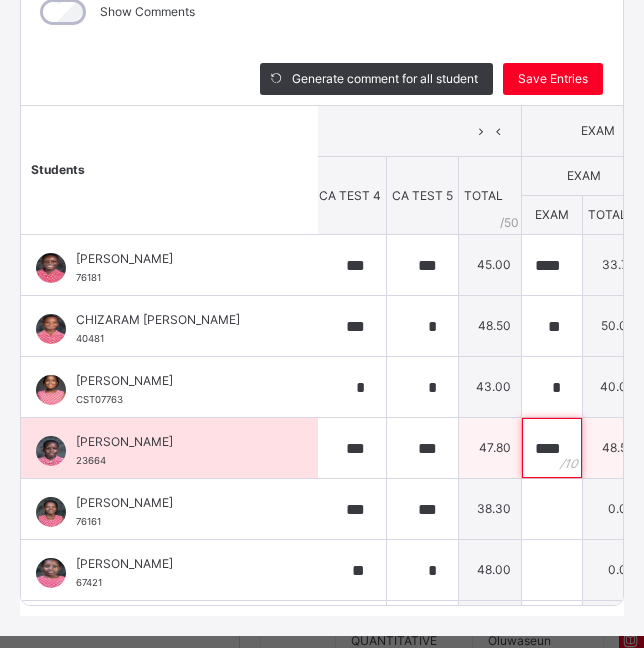 scroll, scrollTop: 0, scrollLeft: 2, axis: horizontal 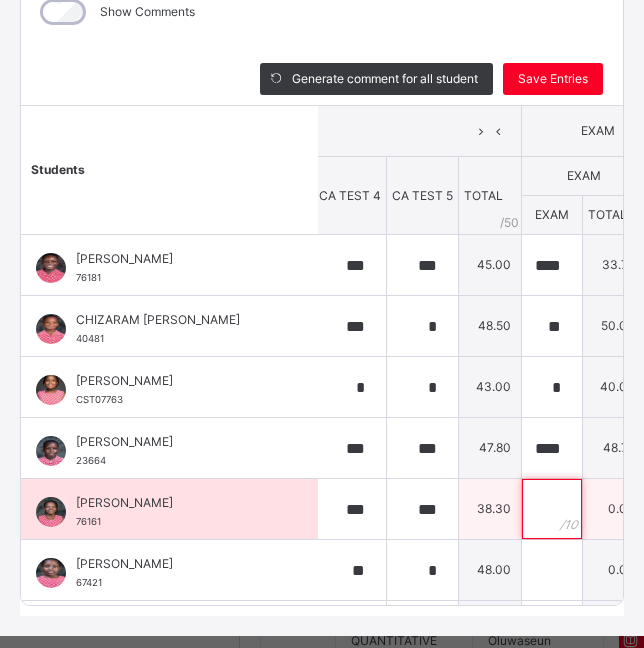 click at bounding box center [552, 509] 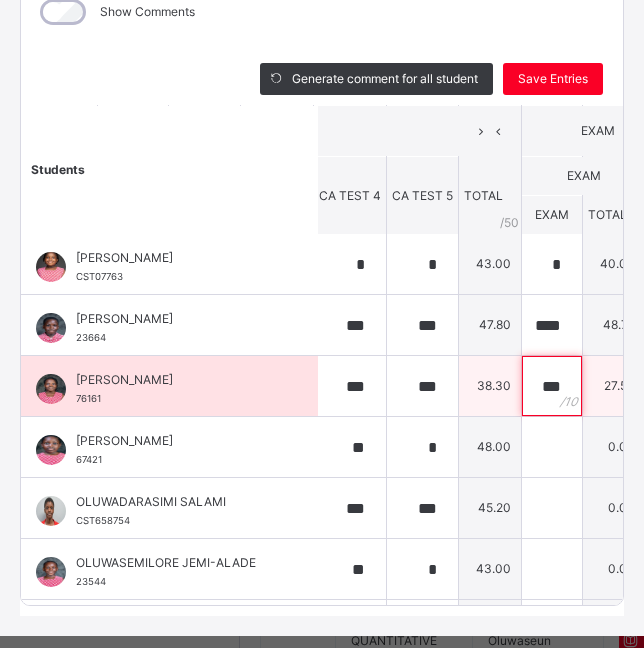 scroll, scrollTop: 138, scrollLeft: 221, axis: both 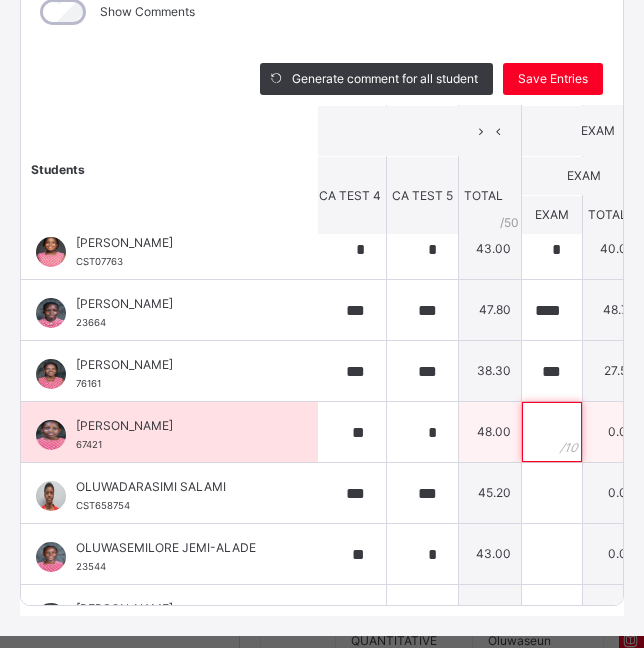 click at bounding box center [552, 432] 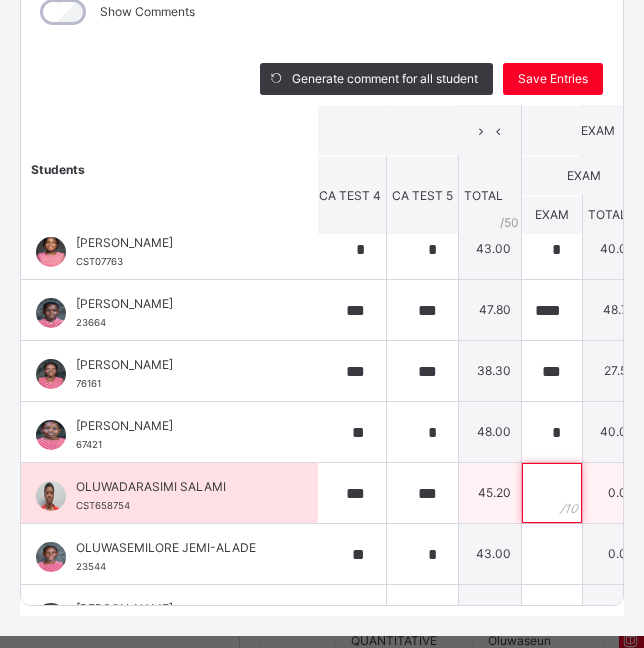 click at bounding box center [552, 493] 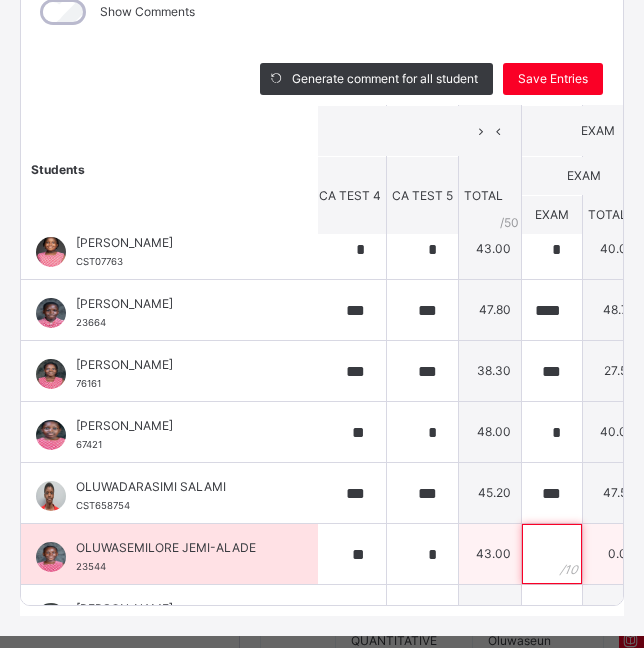click at bounding box center [552, 554] 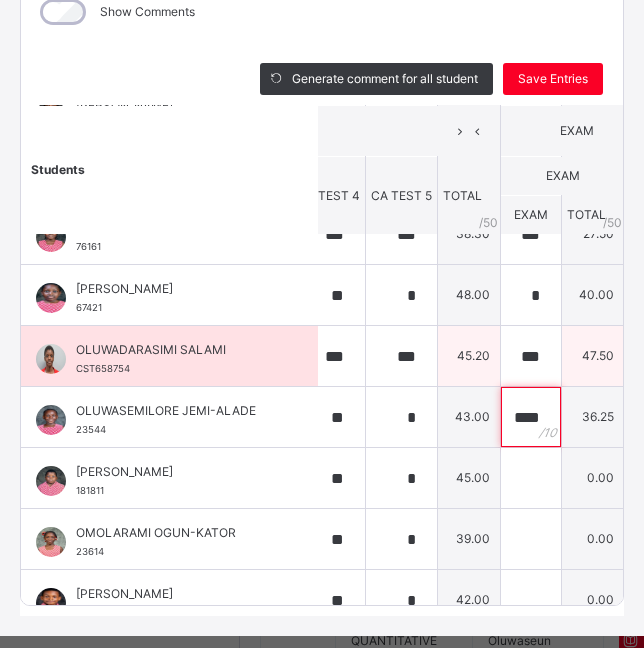 scroll, scrollTop: 300, scrollLeft: 244, axis: both 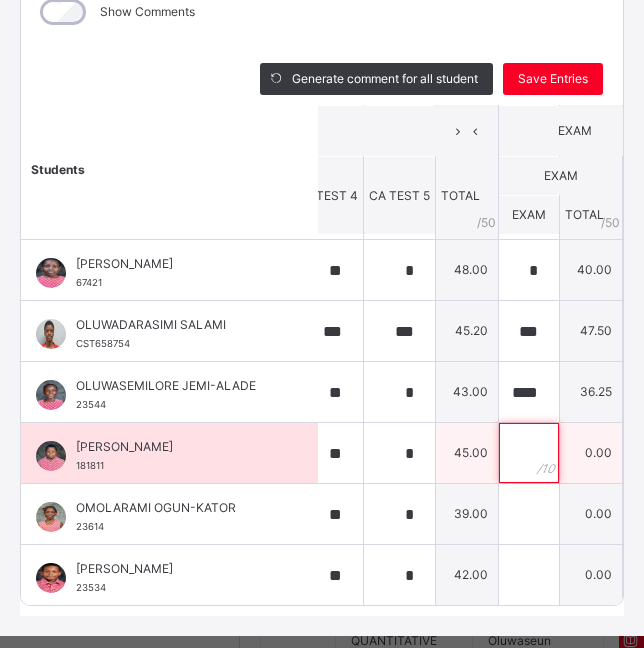 click at bounding box center [529, 453] 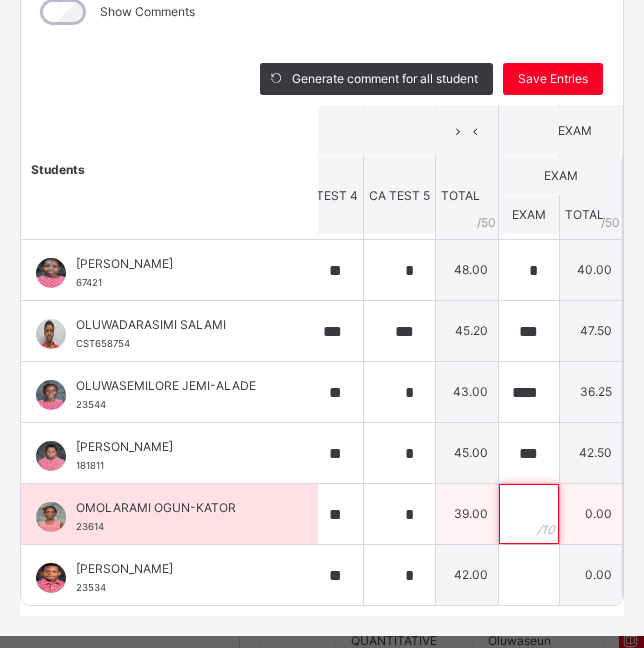 click at bounding box center (529, 514) 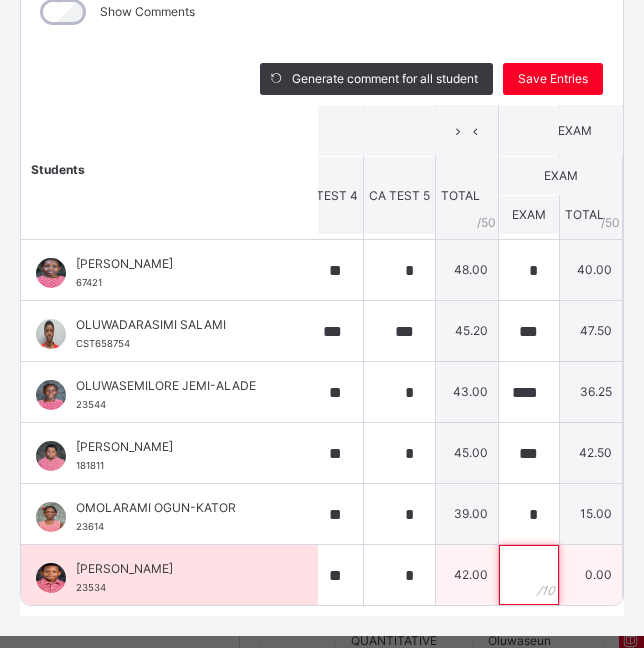click at bounding box center (529, 575) 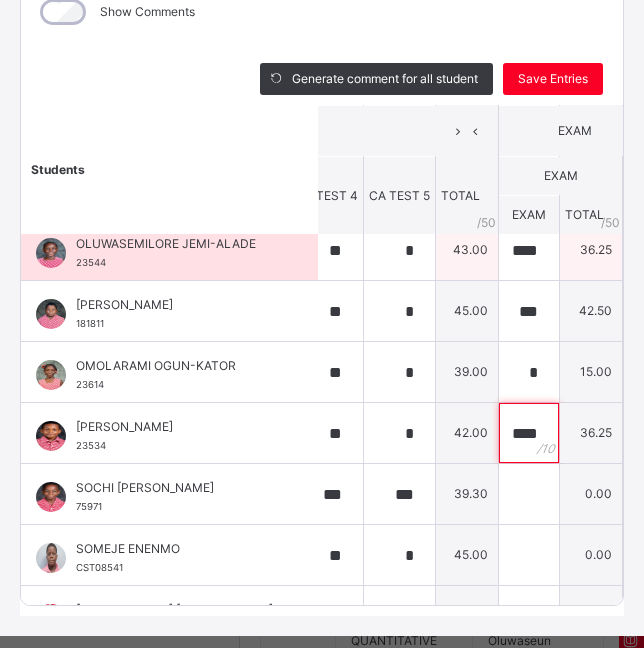 scroll, scrollTop: 463, scrollLeft: 244, axis: both 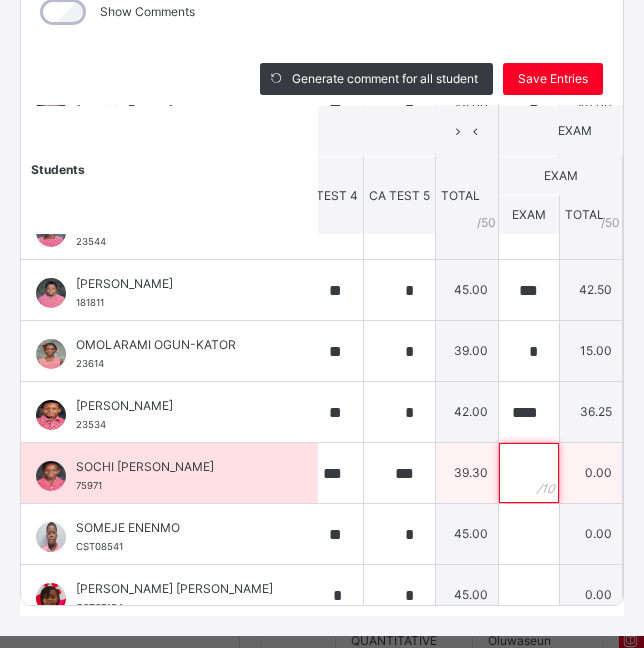 click at bounding box center [529, 473] 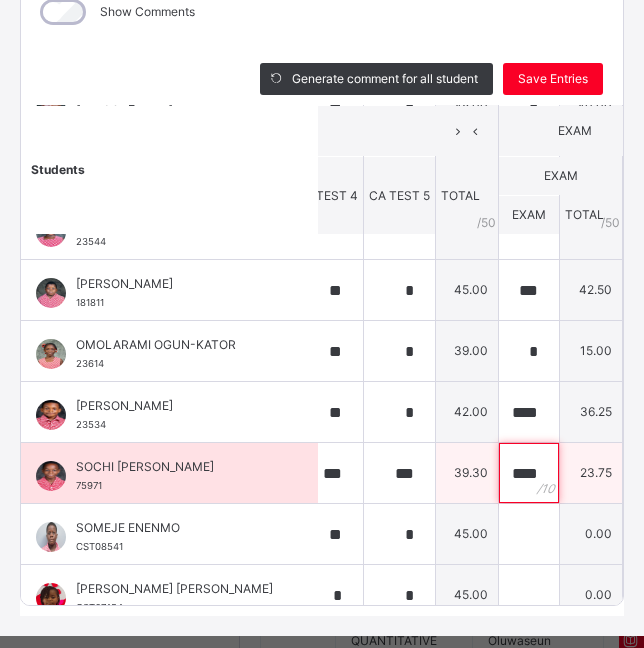 scroll, scrollTop: 0, scrollLeft: 2, axis: horizontal 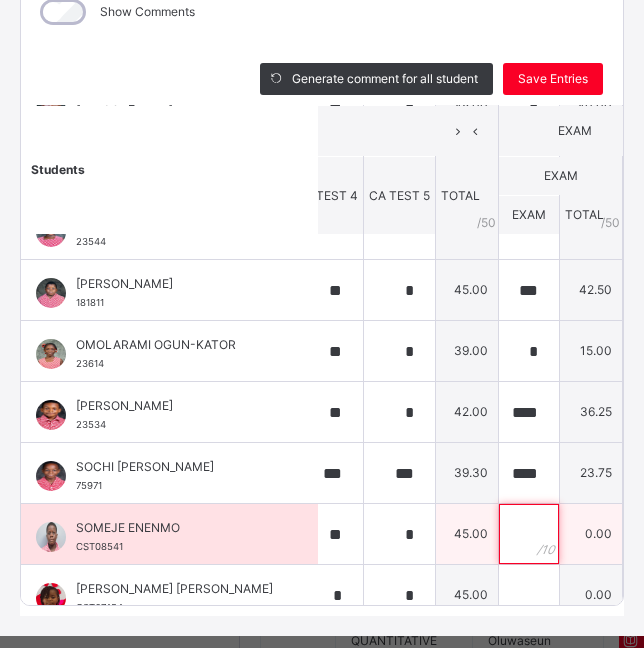click at bounding box center [529, 534] 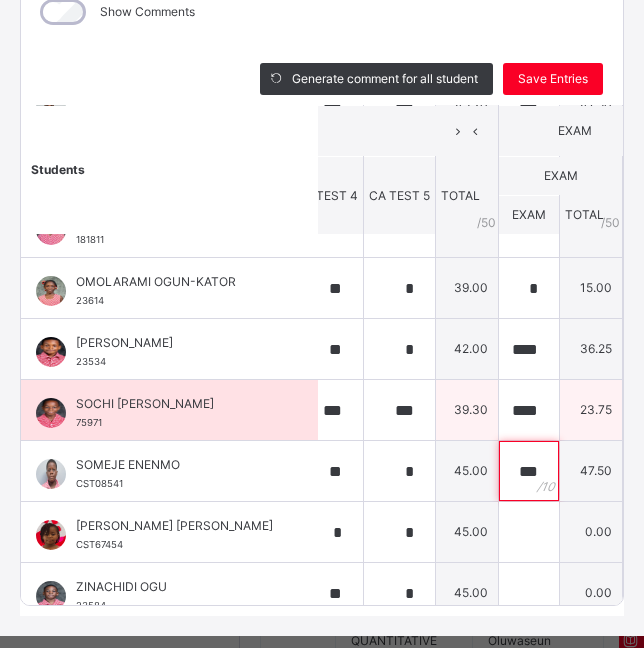 scroll, scrollTop: 560, scrollLeft: 244, axis: both 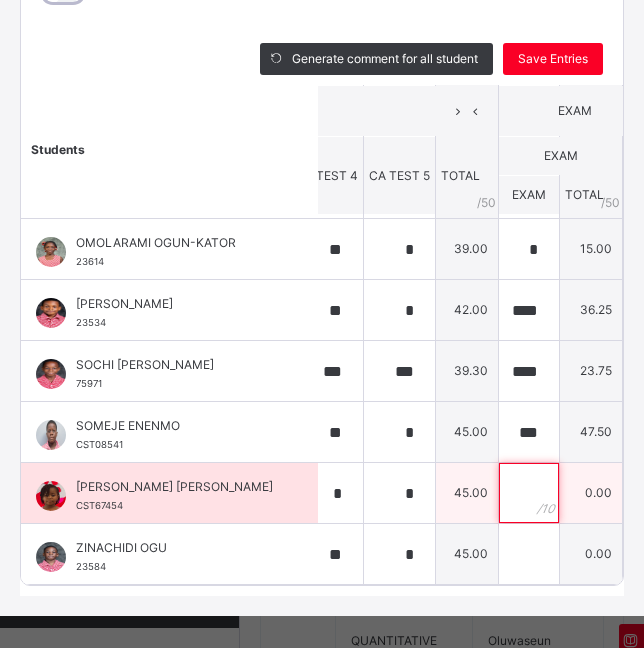 click at bounding box center [529, 493] 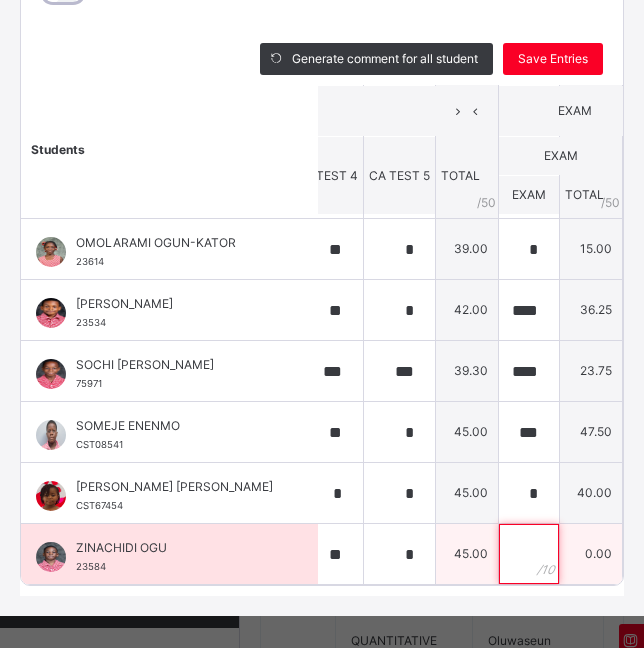 click at bounding box center (529, 554) 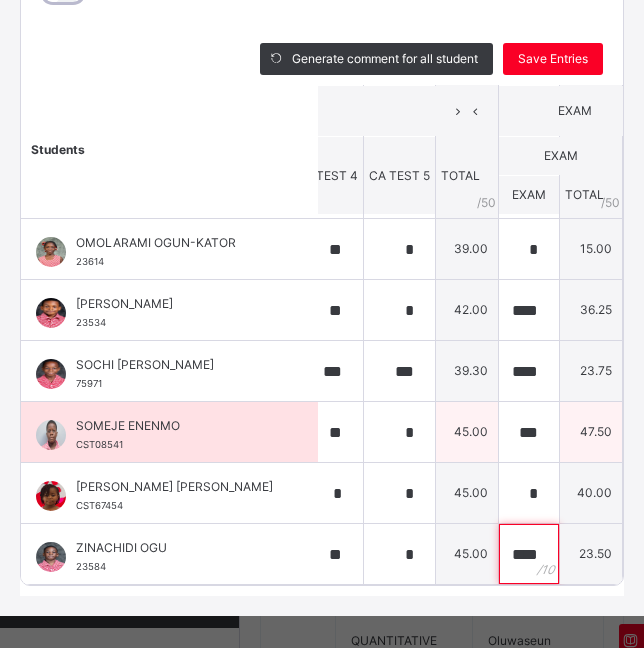scroll, scrollTop: 0, scrollLeft: 2, axis: horizontal 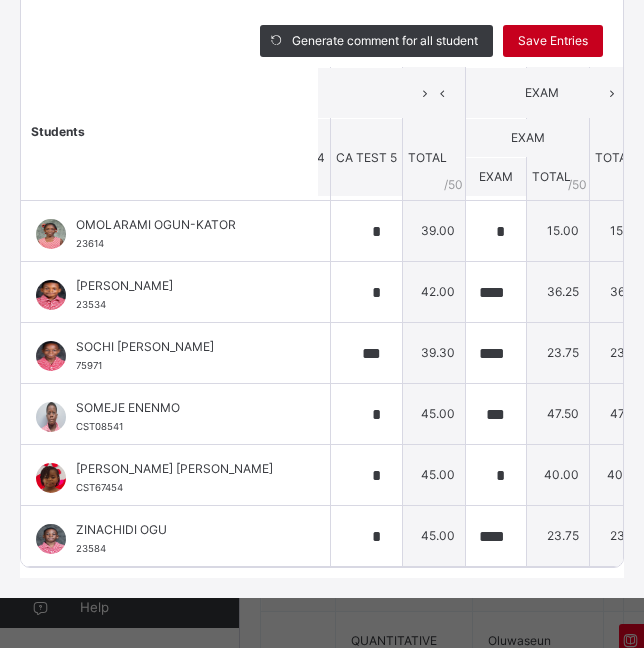 click on "Save Entries" at bounding box center (553, 41) 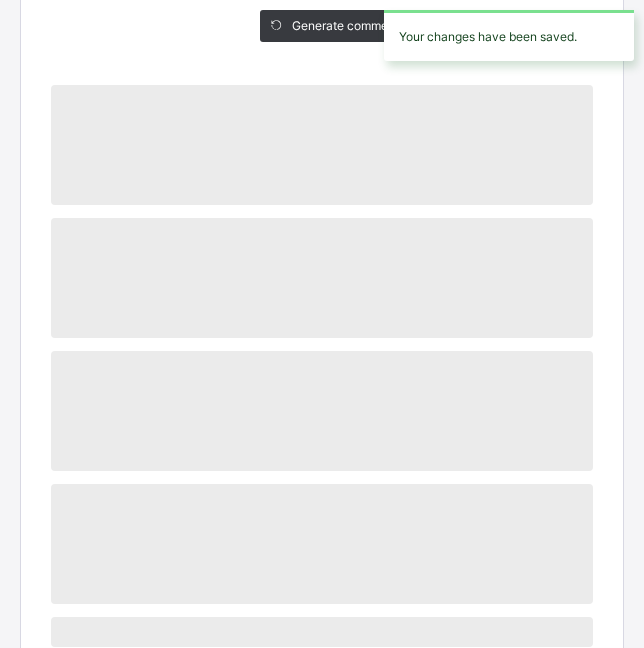 scroll, scrollTop: 438, scrollLeft: 0, axis: vertical 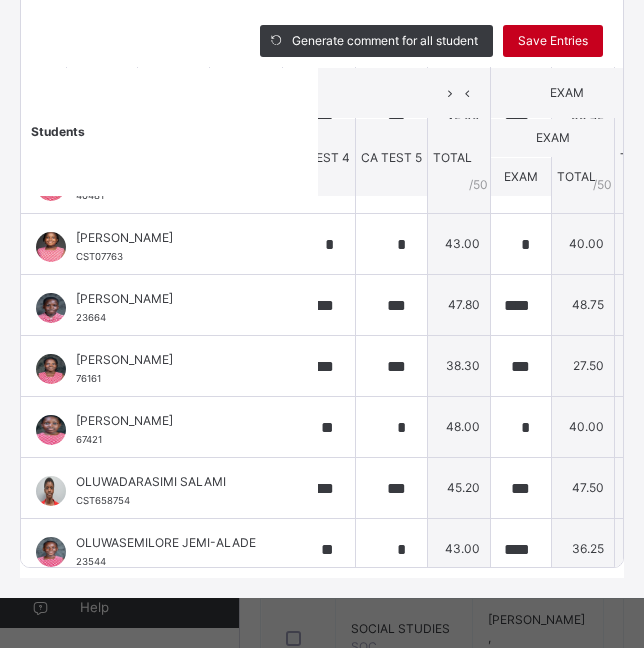 click on "Save Entries" at bounding box center (553, 41) 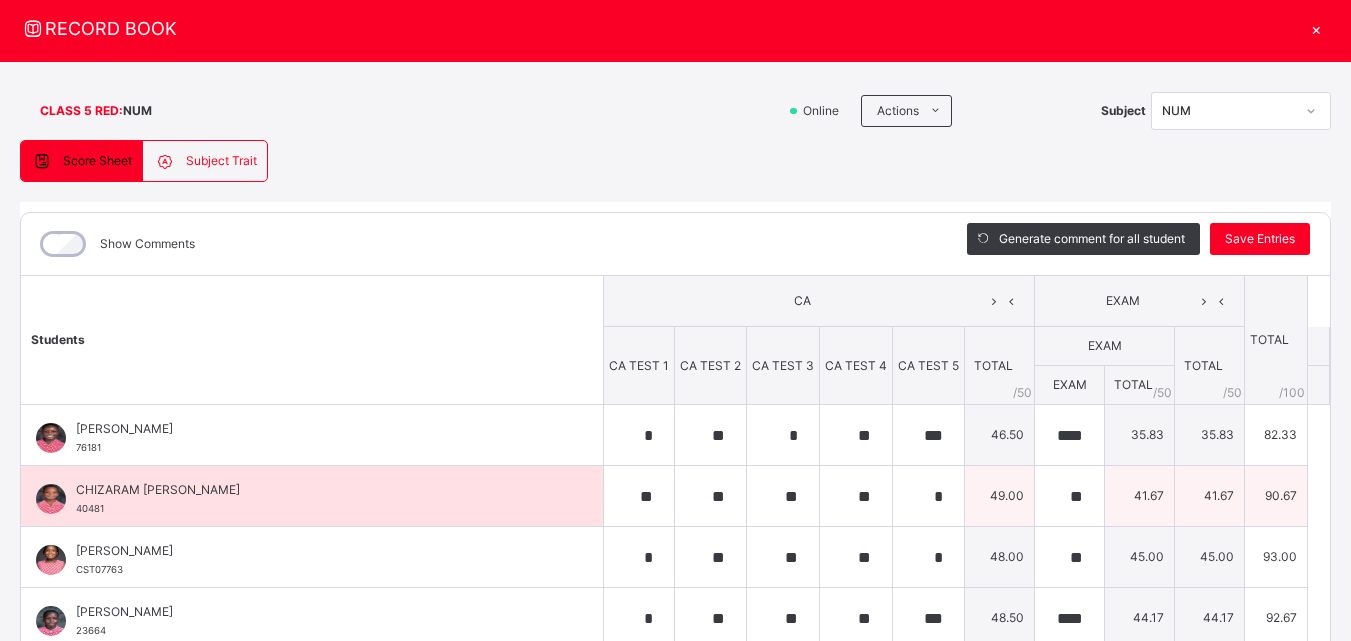 scroll, scrollTop: 54, scrollLeft: 0, axis: vertical 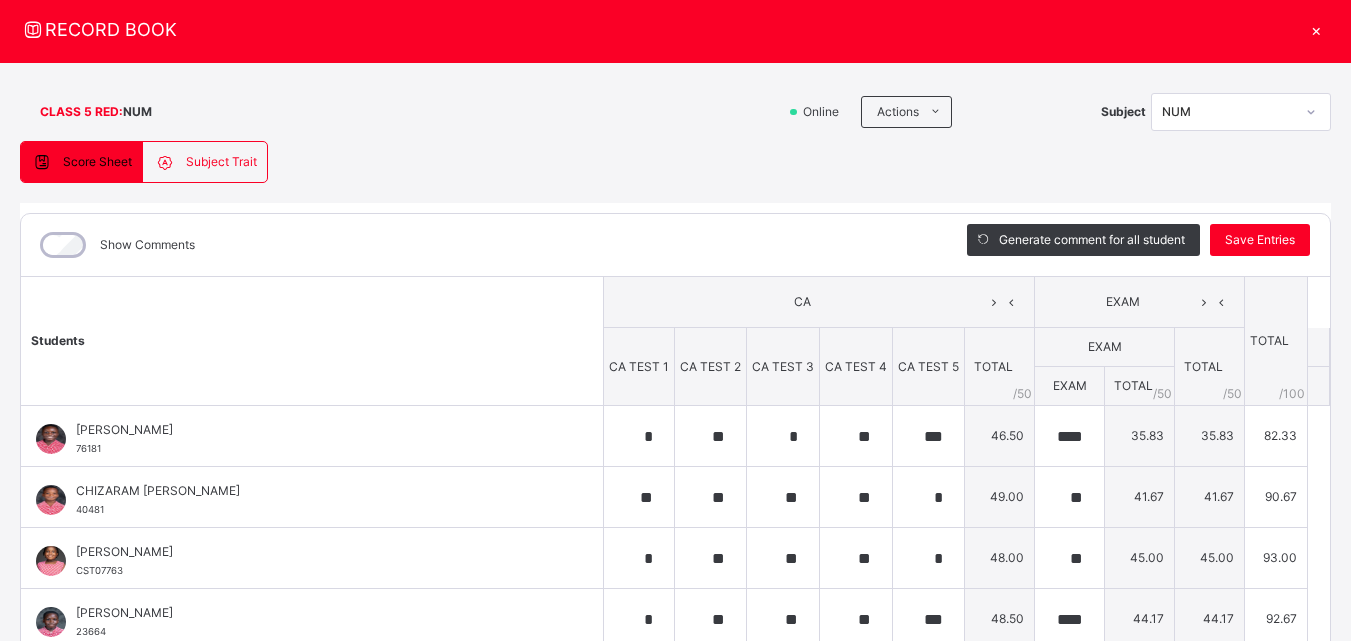 click on "×" at bounding box center [1316, 29] 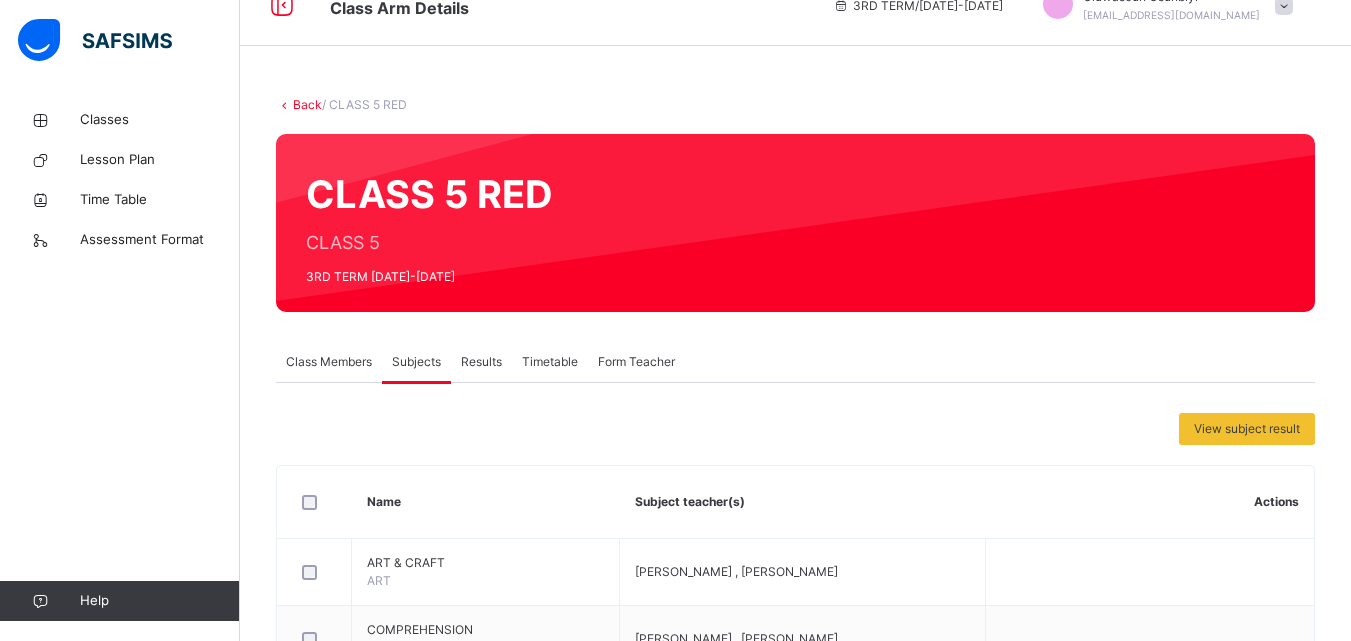 scroll, scrollTop: 29, scrollLeft: 0, axis: vertical 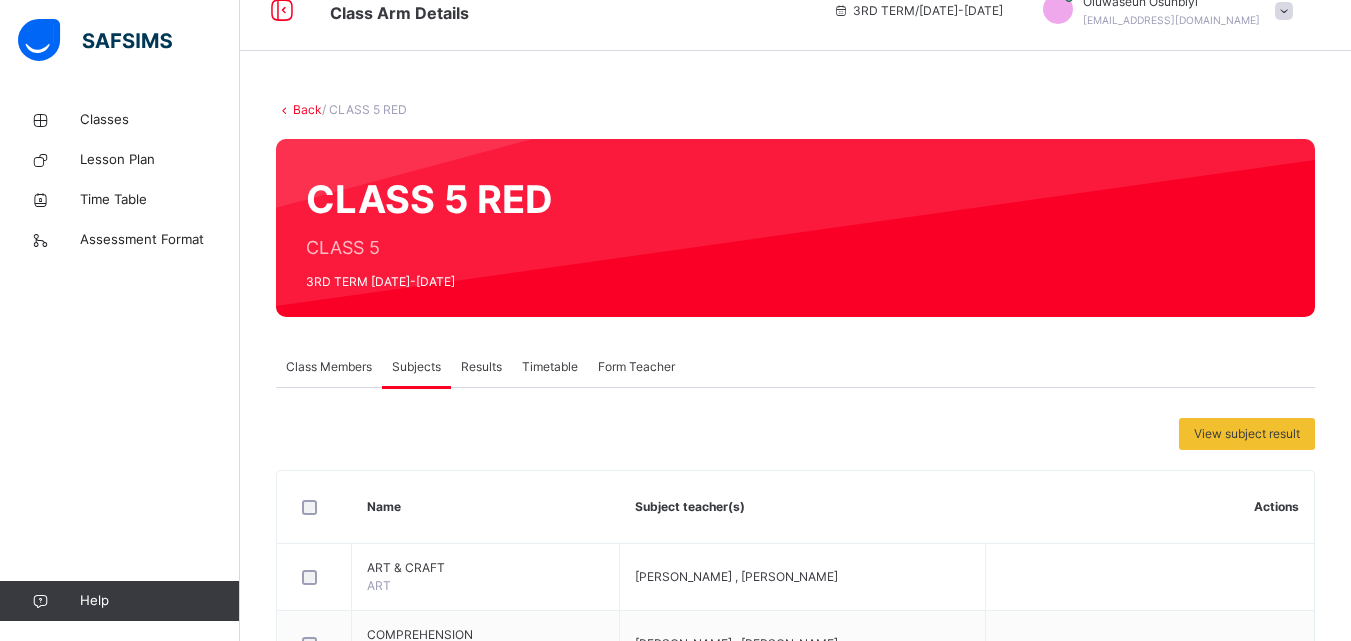 click on "Results" at bounding box center (481, 367) 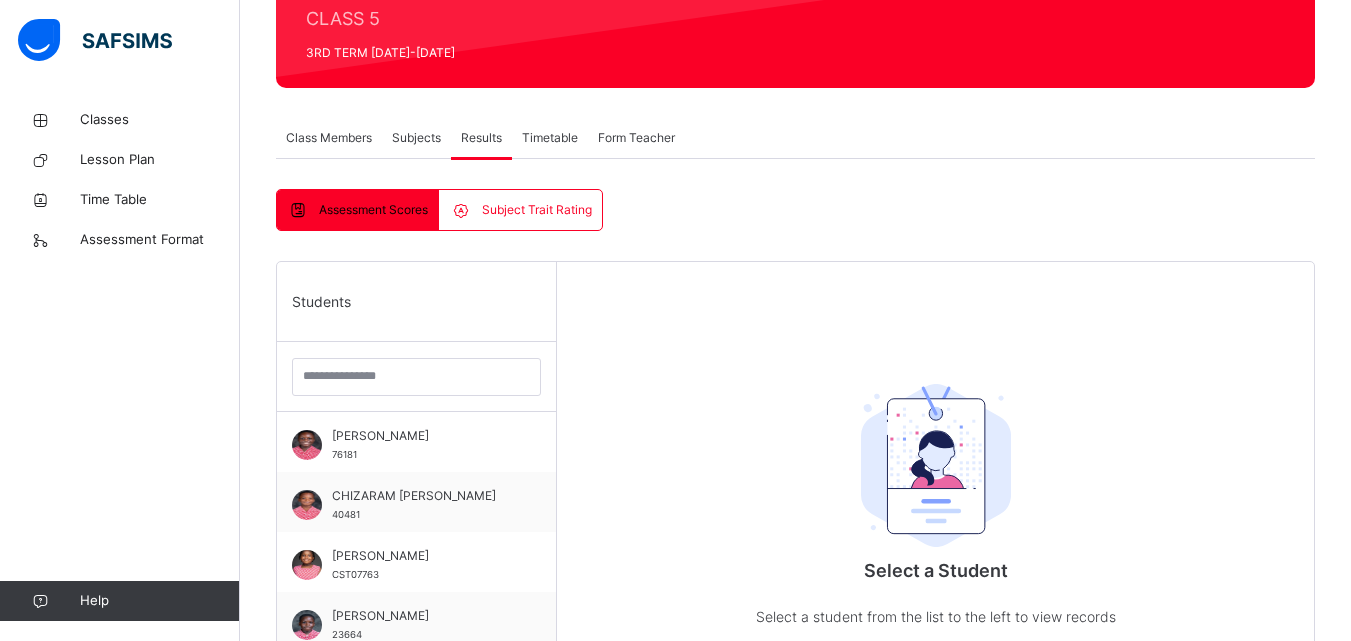 scroll, scrollTop: 295, scrollLeft: 0, axis: vertical 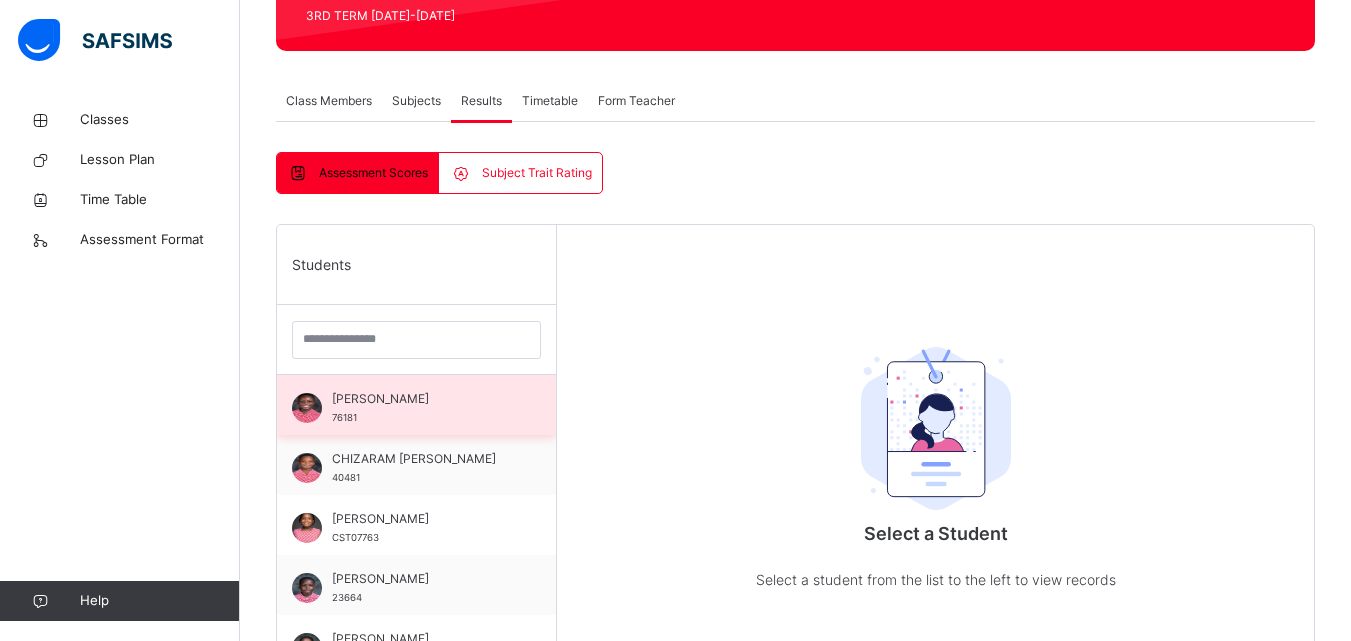 click on "[PERSON_NAME]" at bounding box center (421, 399) 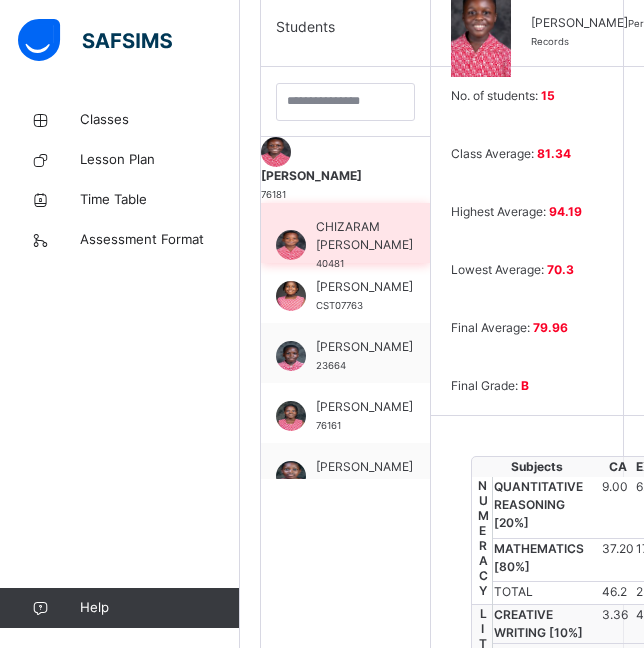 scroll, scrollTop: 561, scrollLeft: 0, axis: vertical 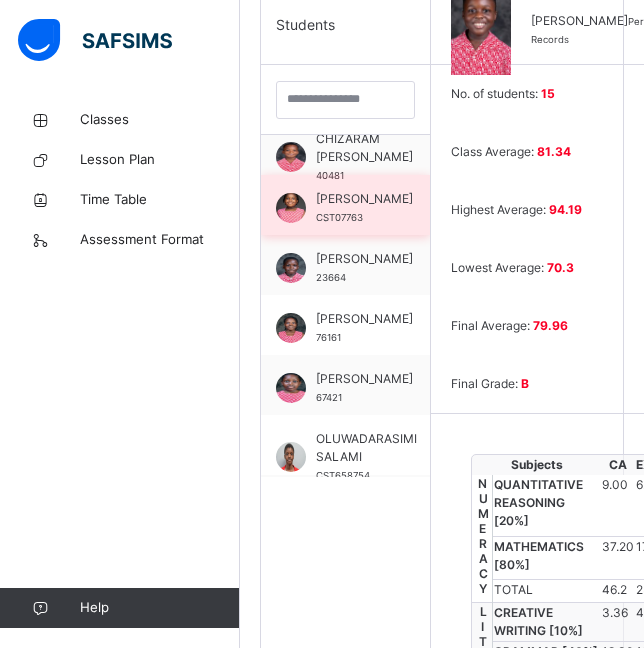 click on "[PERSON_NAME]" at bounding box center [364, 199] 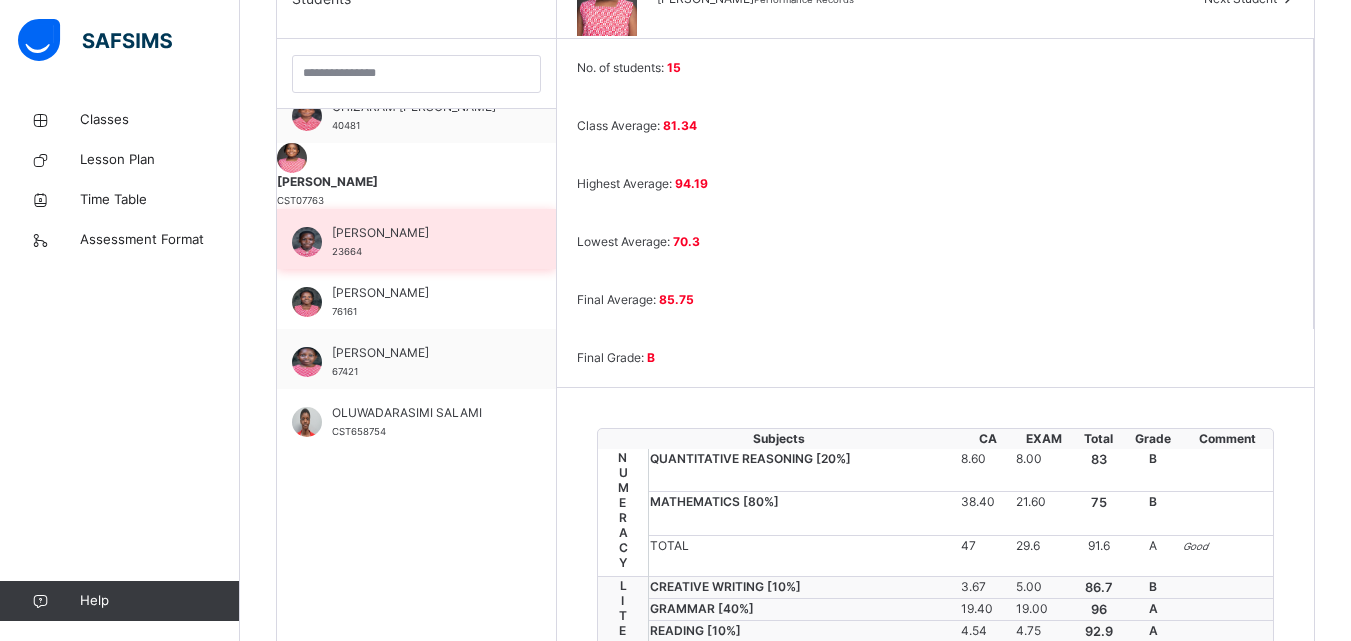 scroll, scrollTop: 0, scrollLeft: 0, axis: both 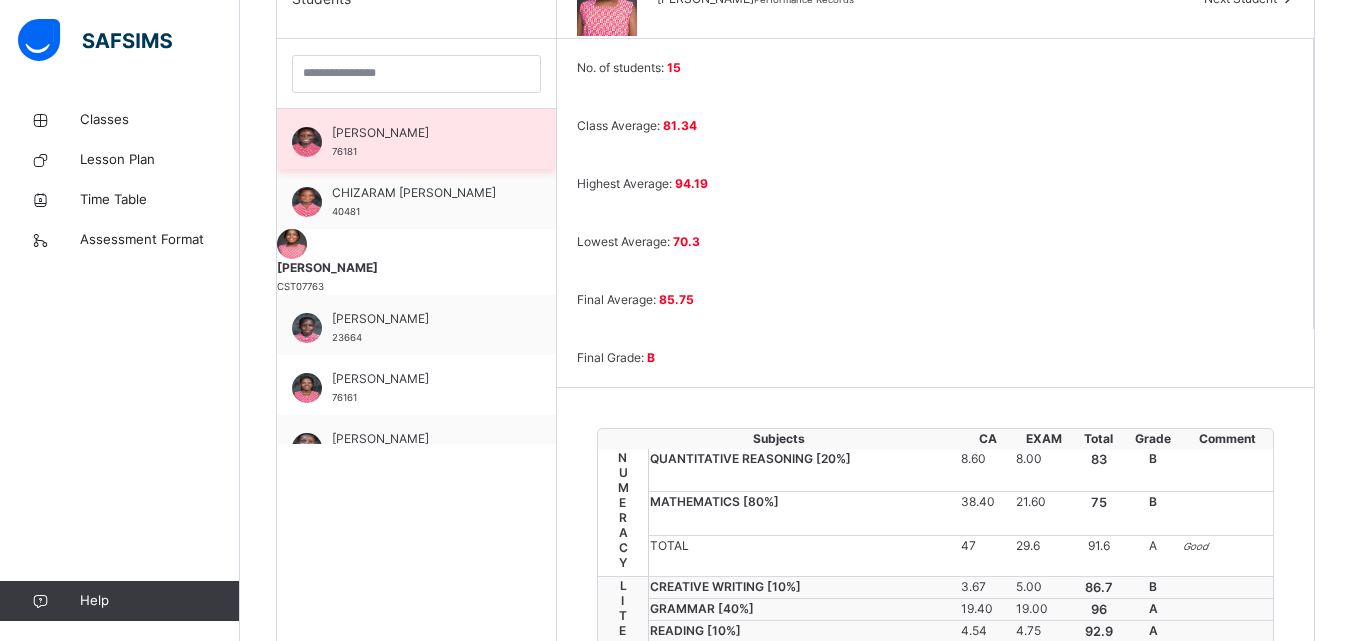 click on "[PERSON_NAME]" at bounding box center [421, 133] 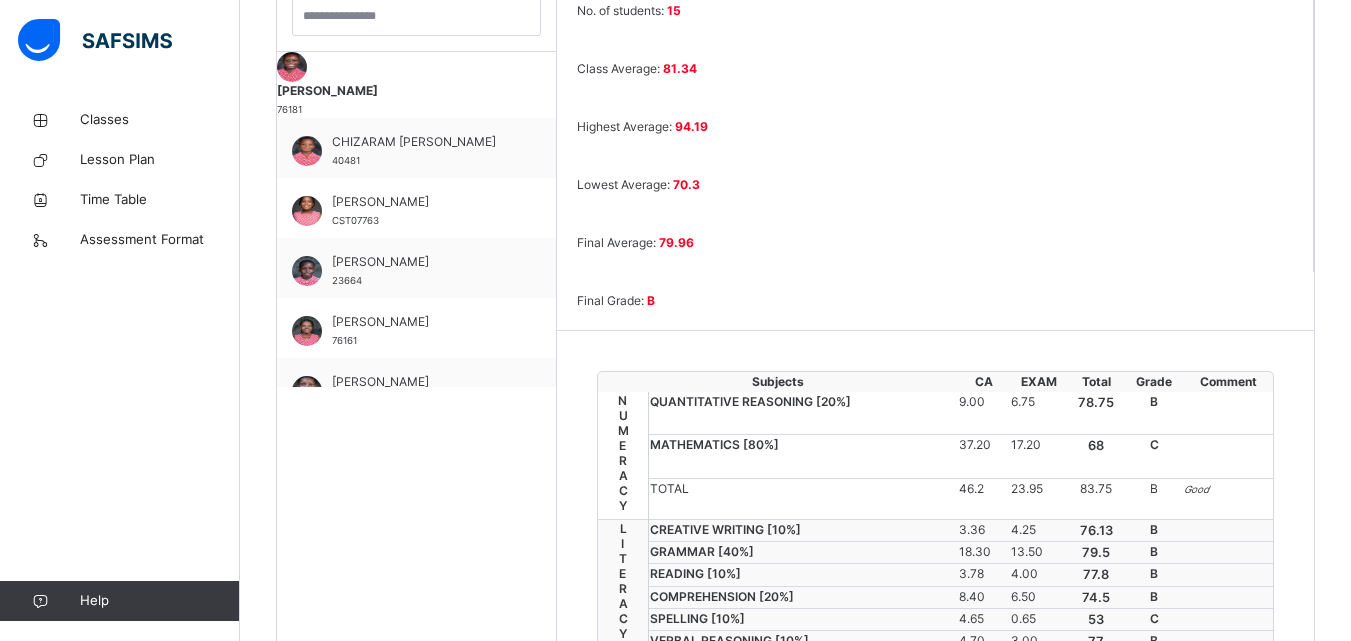 scroll, scrollTop: 620, scrollLeft: 0, axis: vertical 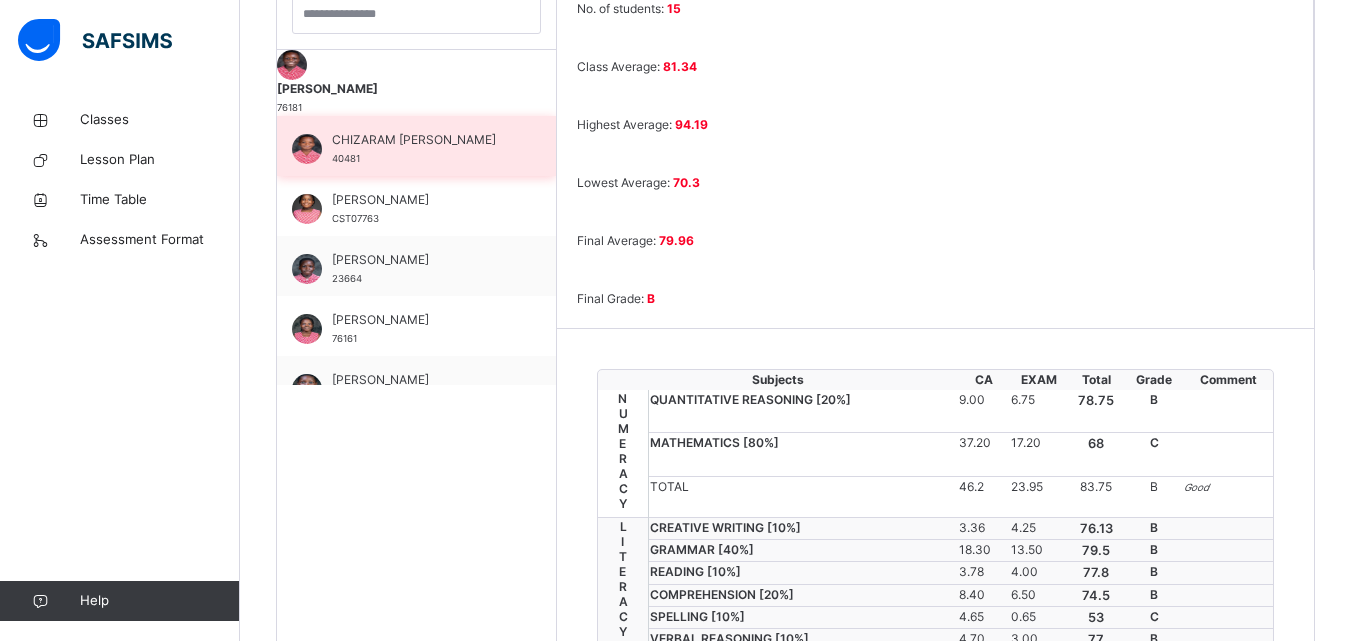click on "CHIZARAM  [PERSON_NAME]" at bounding box center [421, 140] 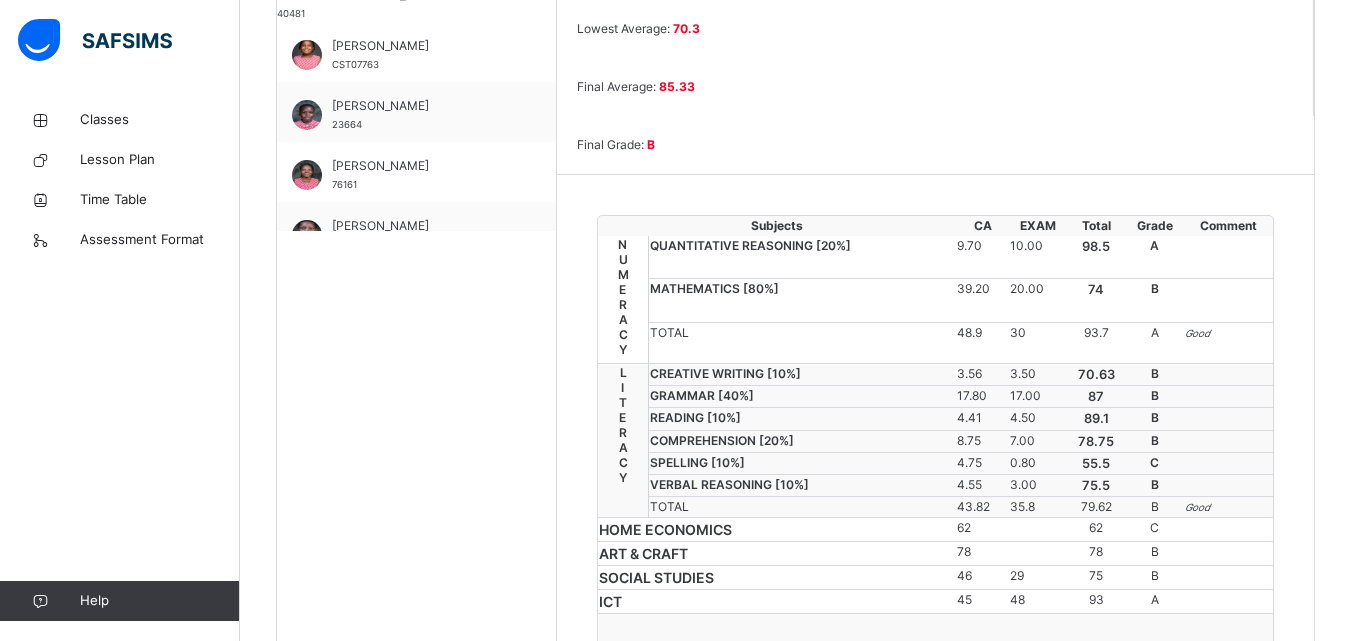 scroll, scrollTop: 789, scrollLeft: 0, axis: vertical 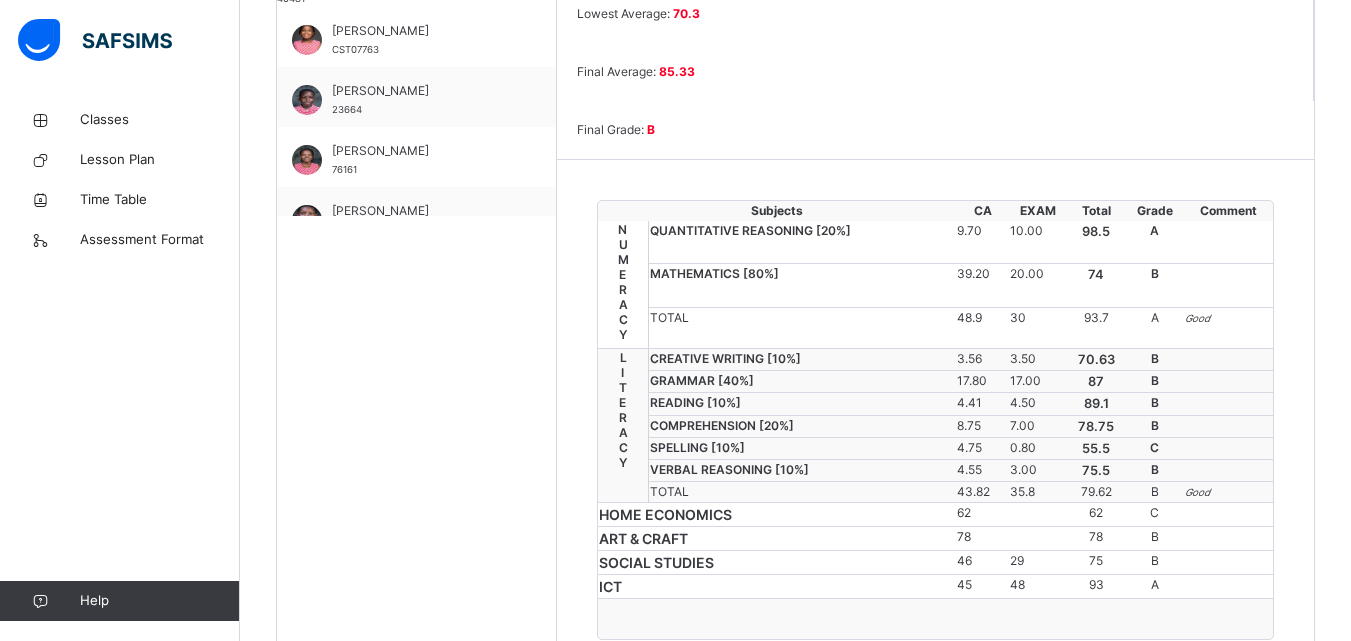 click on "MATHEMATICS   [ 80 %]" at bounding box center [802, 286] 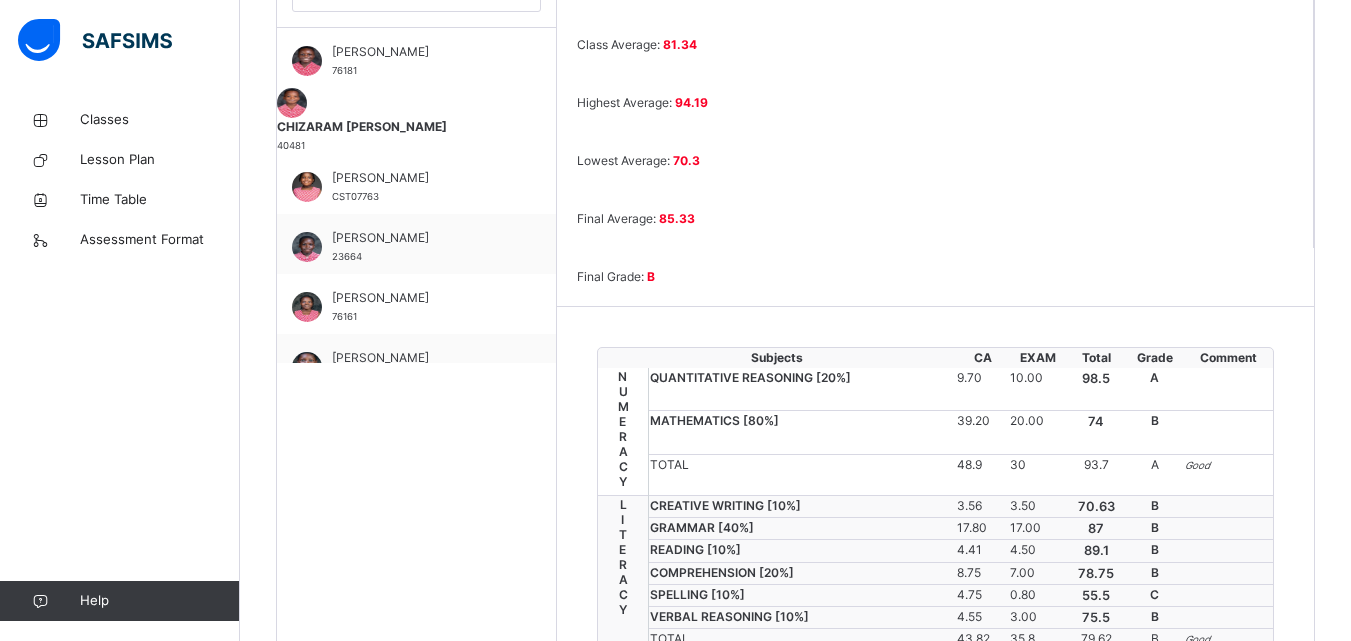 scroll, scrollTop: 641, scrollLeft: 0, axis: vertical 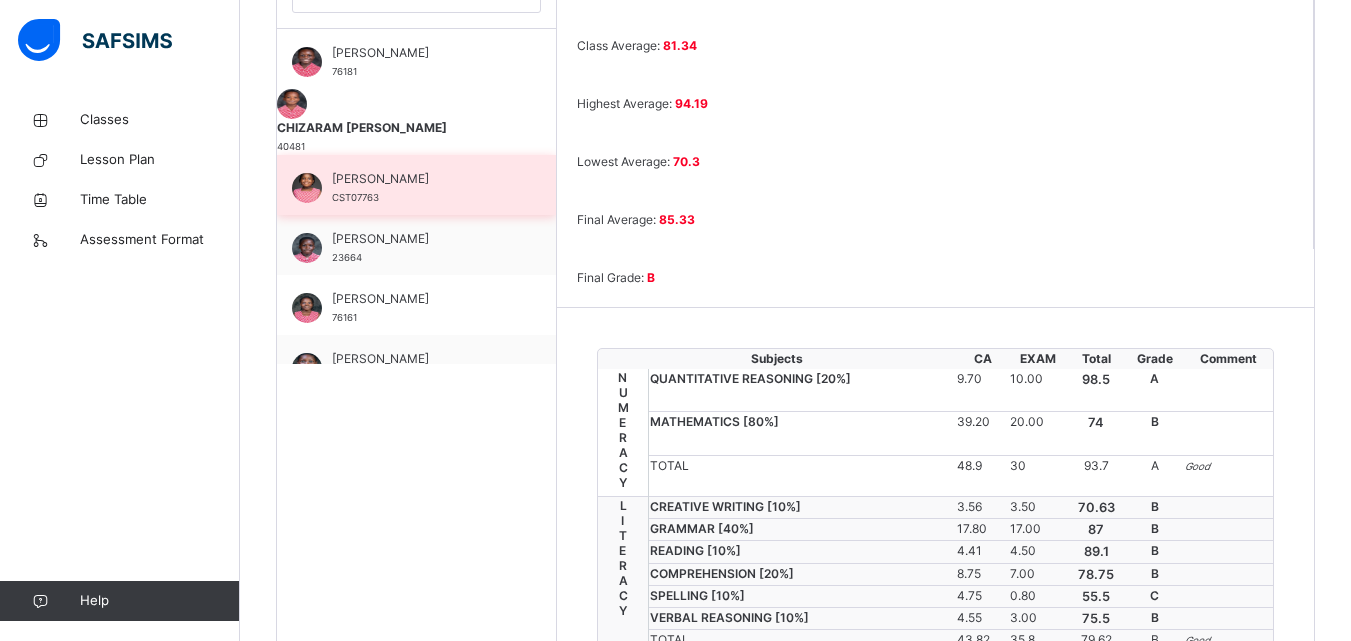 click on "[PERSON_NAME]" at bounding box center [421, 179] 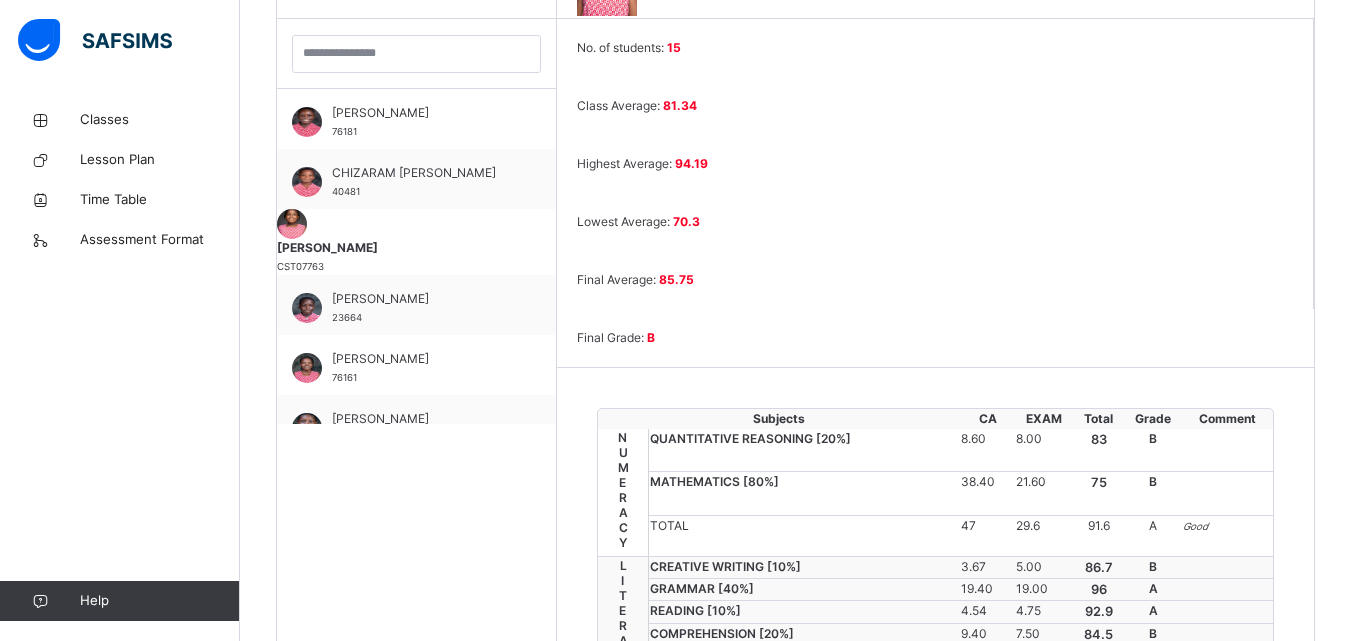 scroll, scrollTop: 641, scrollLeft: 0, axis: vertical 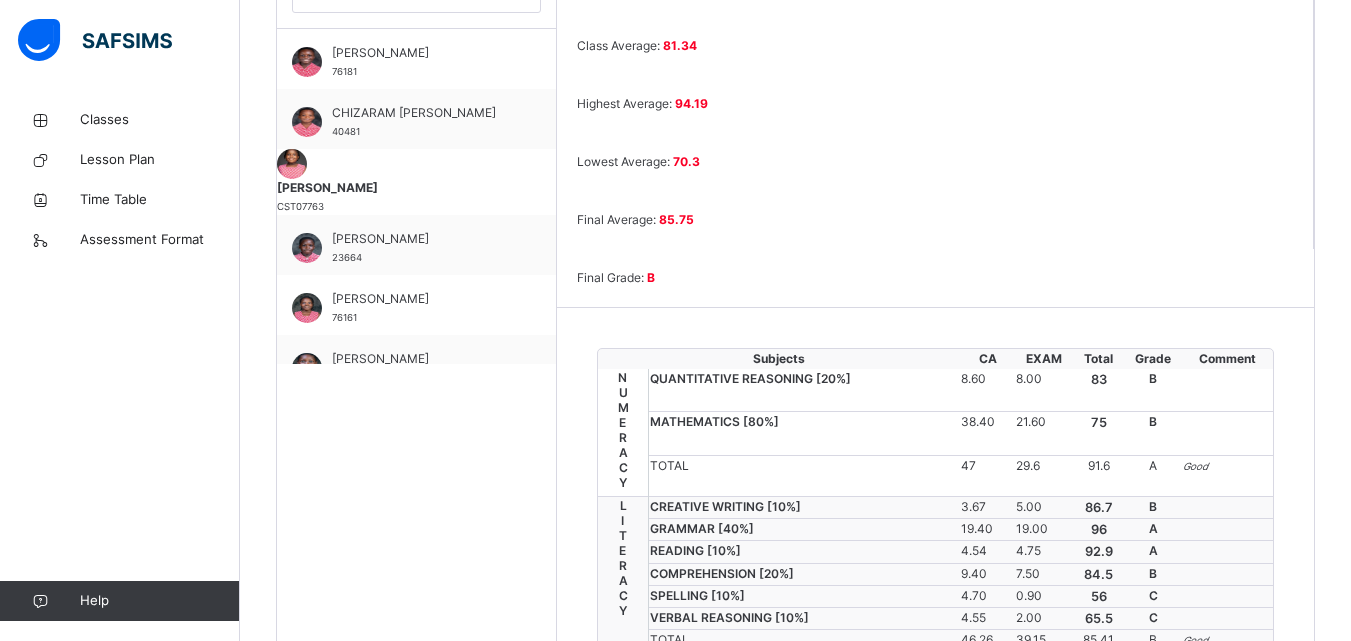 click on "TOTAL" at bounding box center [804, 475] 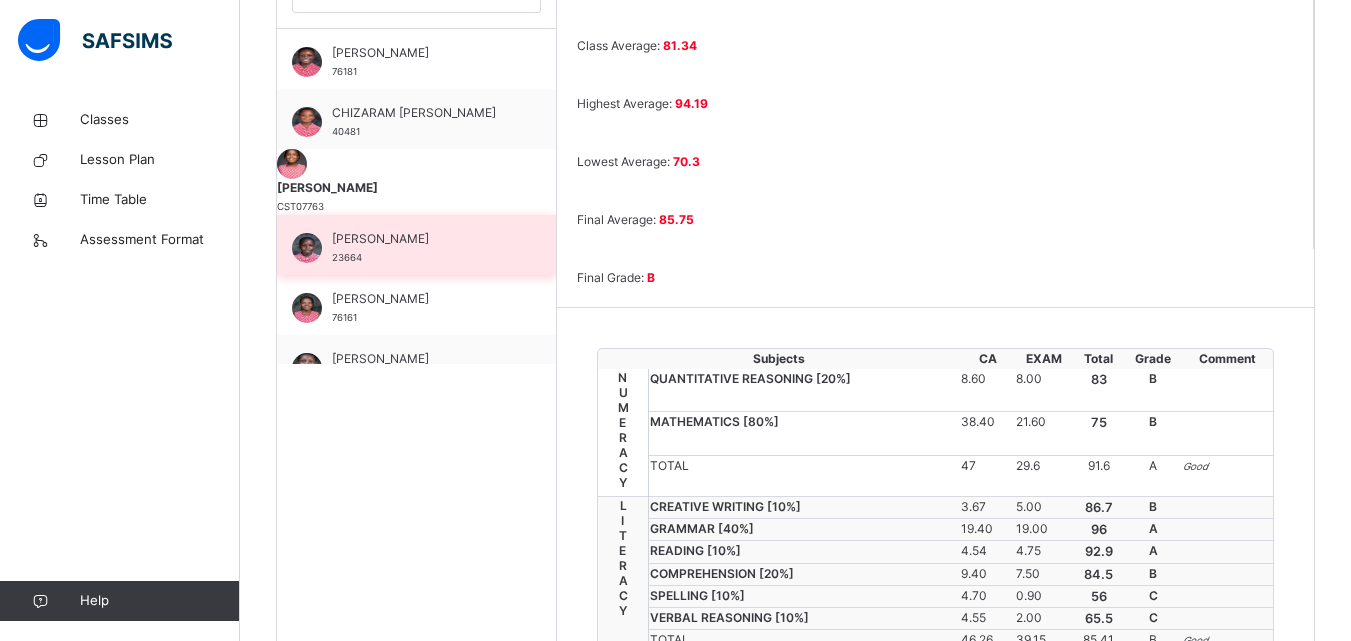 click on "[PERSON_NAME]" at bounding box center (421, 239) 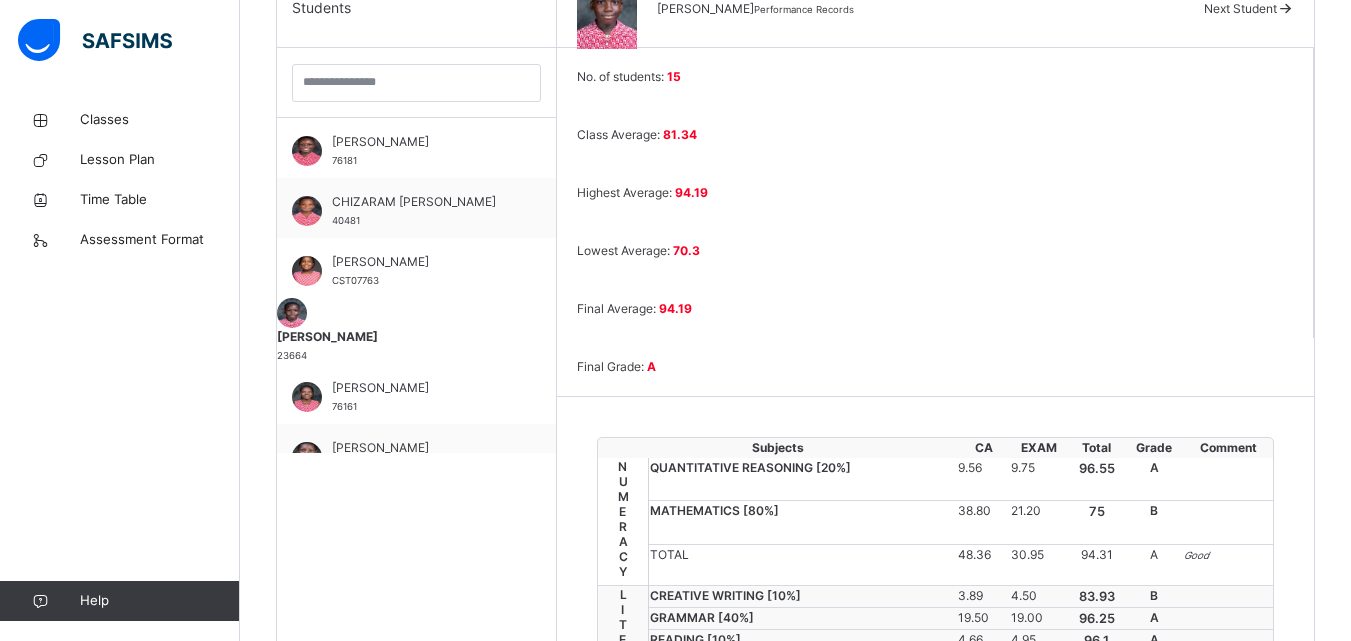 scroll, scrollTop: 551, scrollLeft: 0, axis: vertical 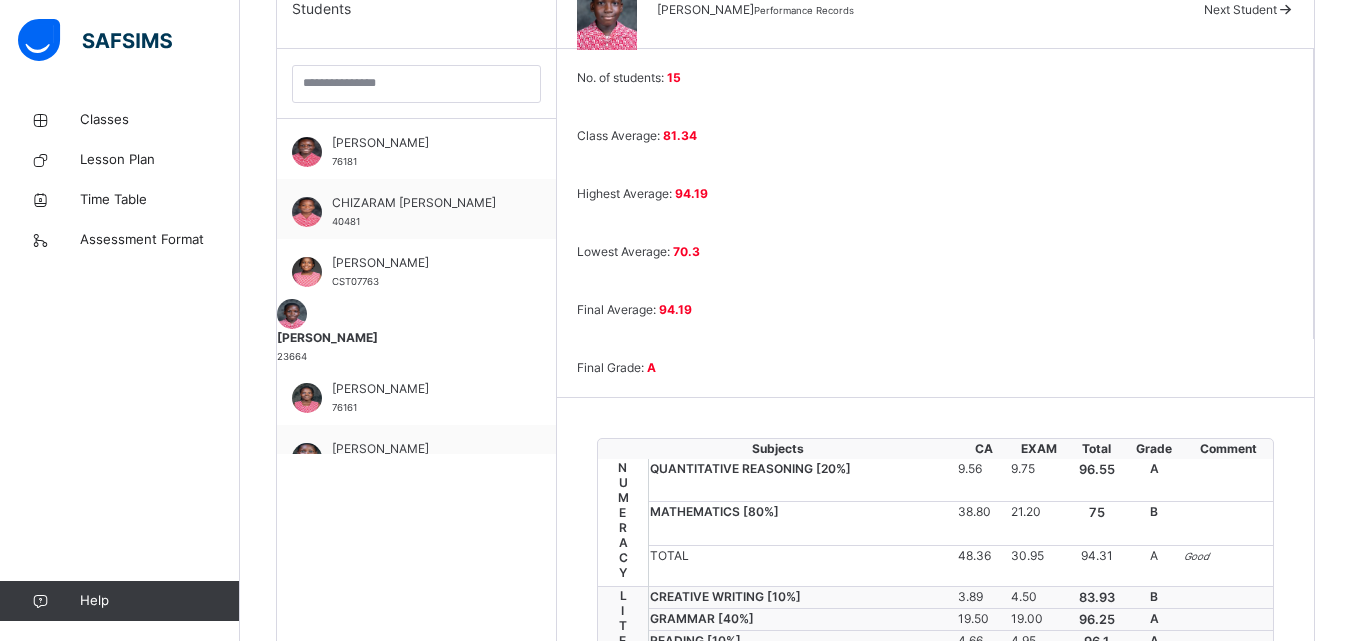 click on "No. of students:   15   Class Average:   81.34   Highest Average:   94.19   Lowest Average:   70.3   Final Average:   94.19   Final Grade:   A Subjects CA  EXAM Total Grade Comment   NUMERACY   QUANTITATIVE REASONING   [ 20 %] 9.56 9.75 96.55 A MATHEMATICS   [ 80 %] 38.80 21.20 75 B TOTAL 48.36 30.95 94.31 A Good   LITERACY   CREATIVE WRITING   [ 10 %] 3.89 4.50 83.93 B GRAMMAR   [ 40 %] 19.50 19.00 96.25 A READING   [ 10 %] 4.66 4.95 96.1 A COMPREHENSION   [ 20 %] 9.10 9.00 90.5 A SPELLING   [ 10 %] 5.00 0.95 59.5 C VERBAL REASONING   [ 10 %] 4.90 4.00 89 B TOTAL 47.05 42.4 89.45 B Good HOME ECONOMICS 62 62 C ART & CRAFT 86 86 B SOCIAL STUDIES 49 47 96 A ICT 47 50 97 A" at bounding box center [935, 483] 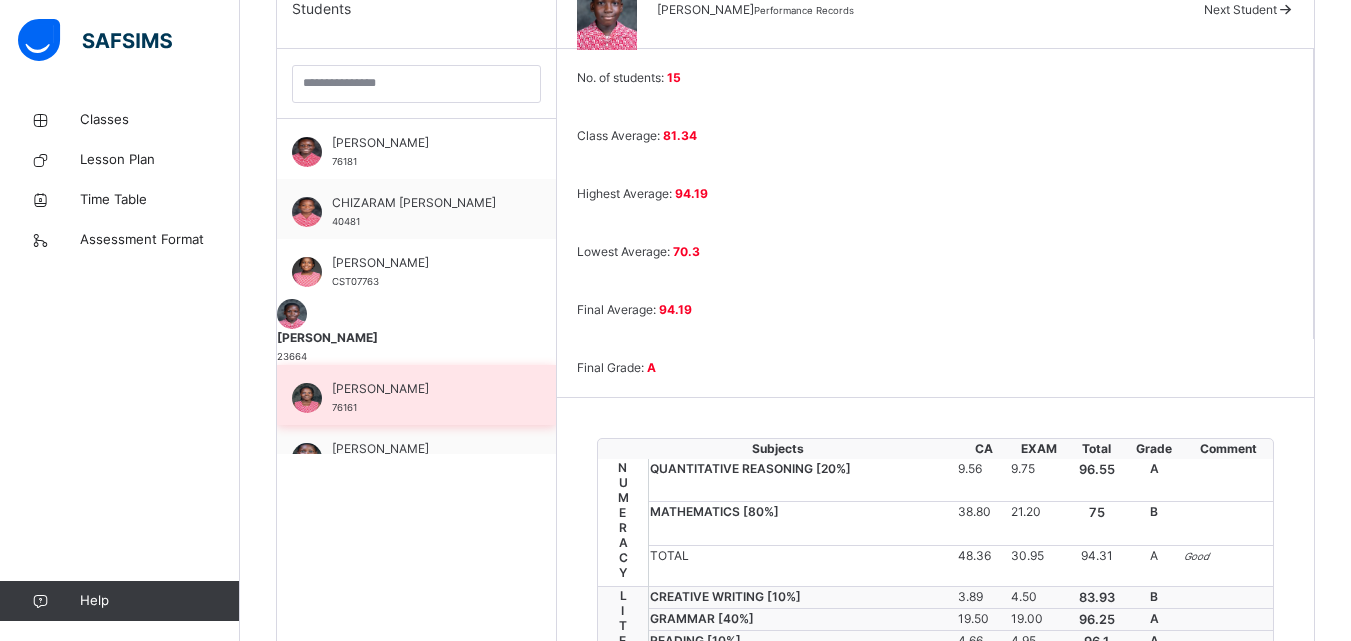 click on "[PERSON_NAME]" at bounding box center [421, 389] 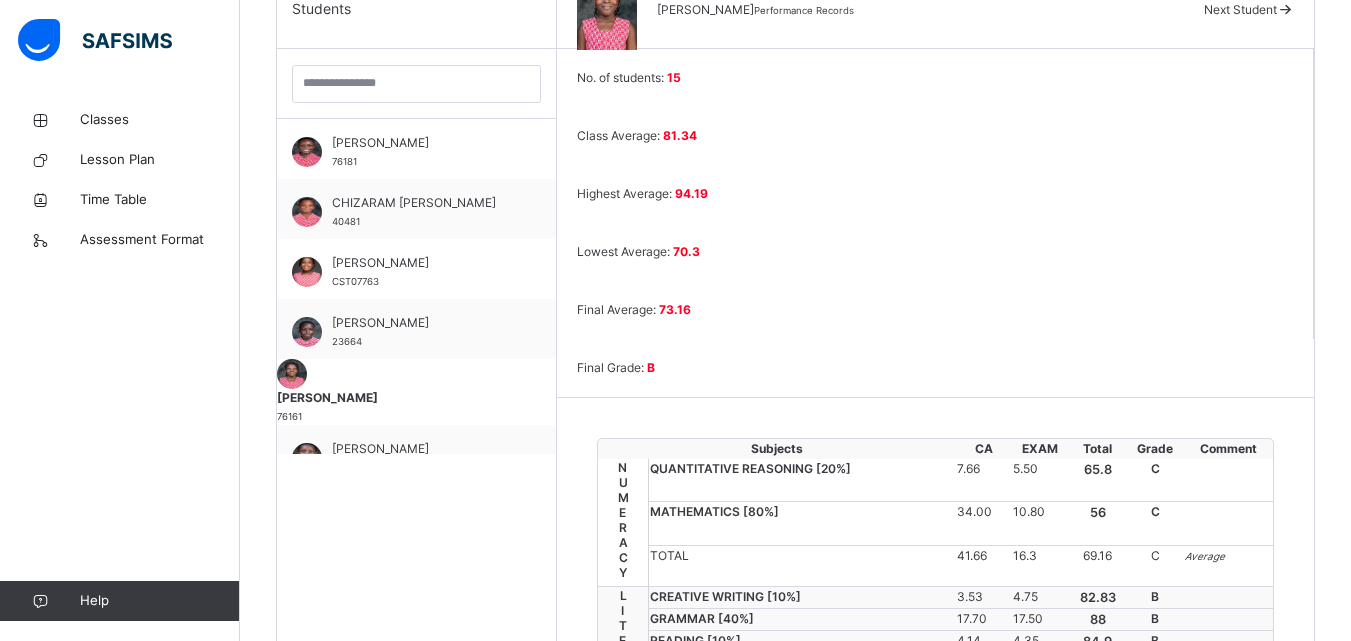 click on "No. of students:   15   Class Average:   81.34   Highest Average:   94.19   Lowest Average:   70.3   Final Average:   73.16   Final Grade:   B Subjects CA  EXAM Total Grade Comment   NUMERACY   QUANTITATIVE REASONING   [ 20 %] 7.66 5.50 65.8 C MATHEMATICS   [ 80 %] 34.00 10.80 56 C TOTAL 41.66 16.3 69.16 C Average    LITERACY   CREATIVE WRITING   [ 10 %] 3.53 4.75 82.83 B GRAMMAR   [ 40 %] 17.70 17.50 88 B READING   [ 10 %] 4.14 4.35 84.9 B COMPREHENSION   [ 20 %] 8.50 7.00 77.5 B SPELLING   [ 10 %] 4.35 0.70 50.5 C VERBAL REASONING   [ 10 %] 4.45 2.50 69.5 C TOTAL 42.67 36.8 79.47 B Good HOME ECONOMICS 78 78 B ART & CRAFT 91 91 A SOCIAL STUDIES 41 28 69 C ICT 39 36 75 B" at bounding box center [935, 483] 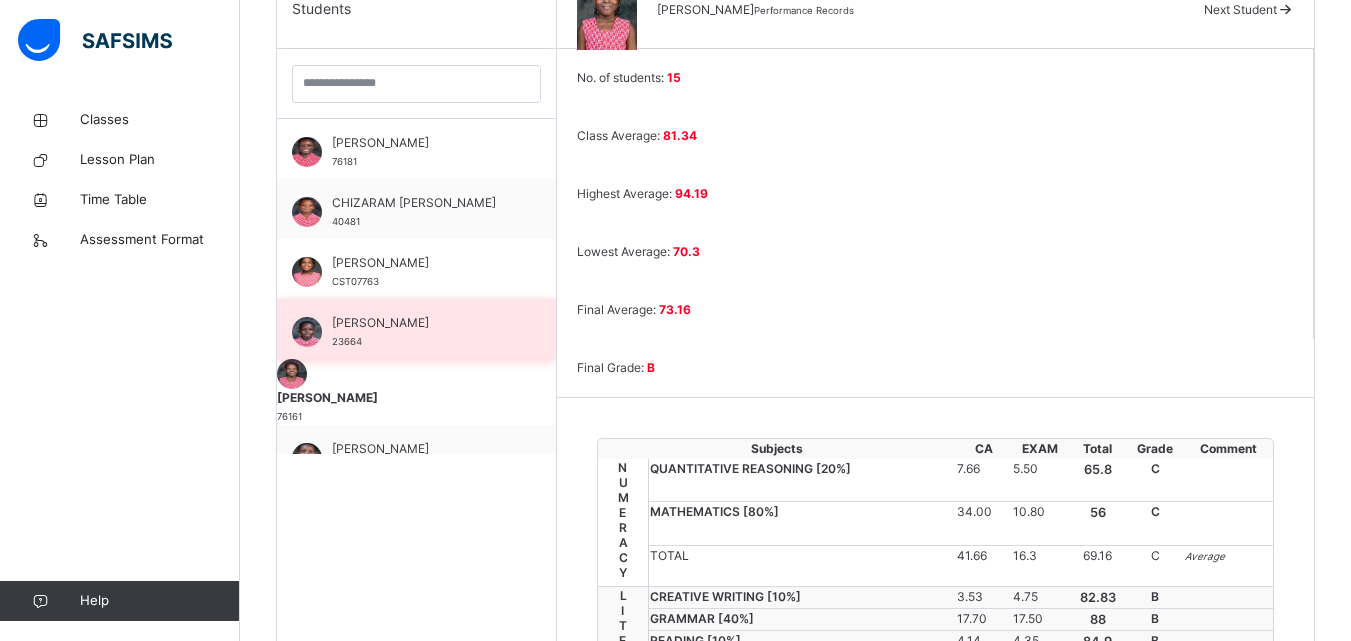 click on "[PERSON_NAME]" at bounding box center (421, 323) 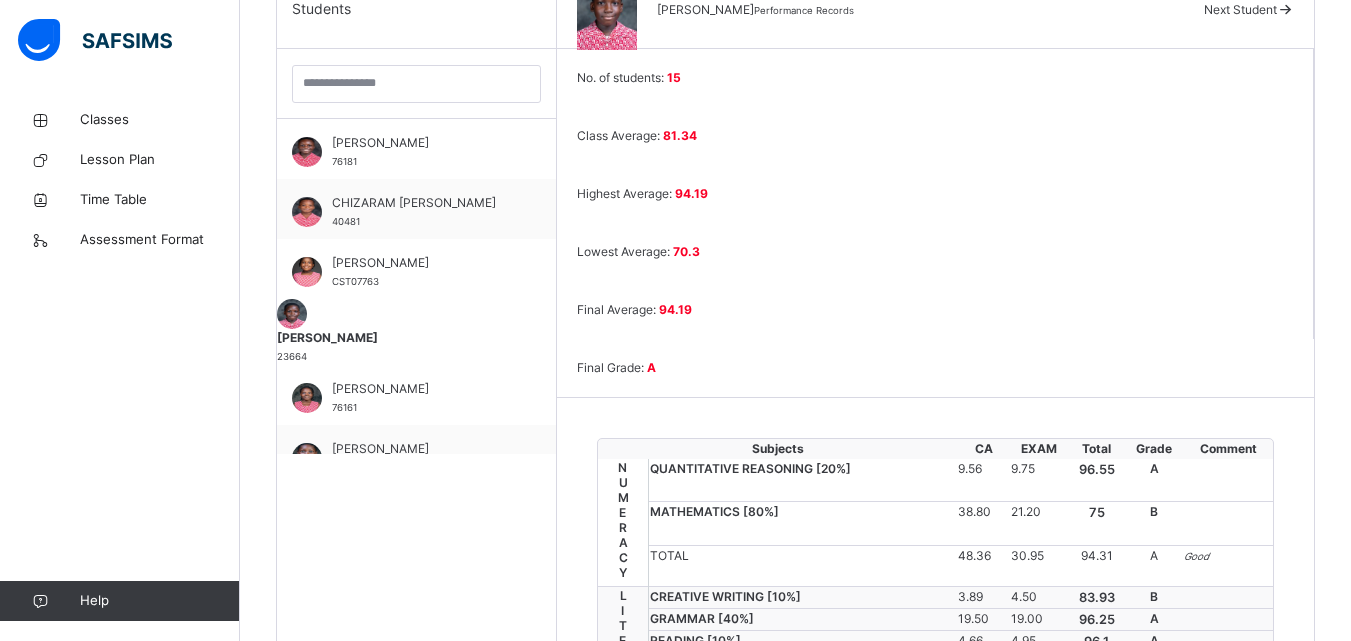 click on "MATHEMATICS   [ 80 %]" at bounding box center [802, 524] 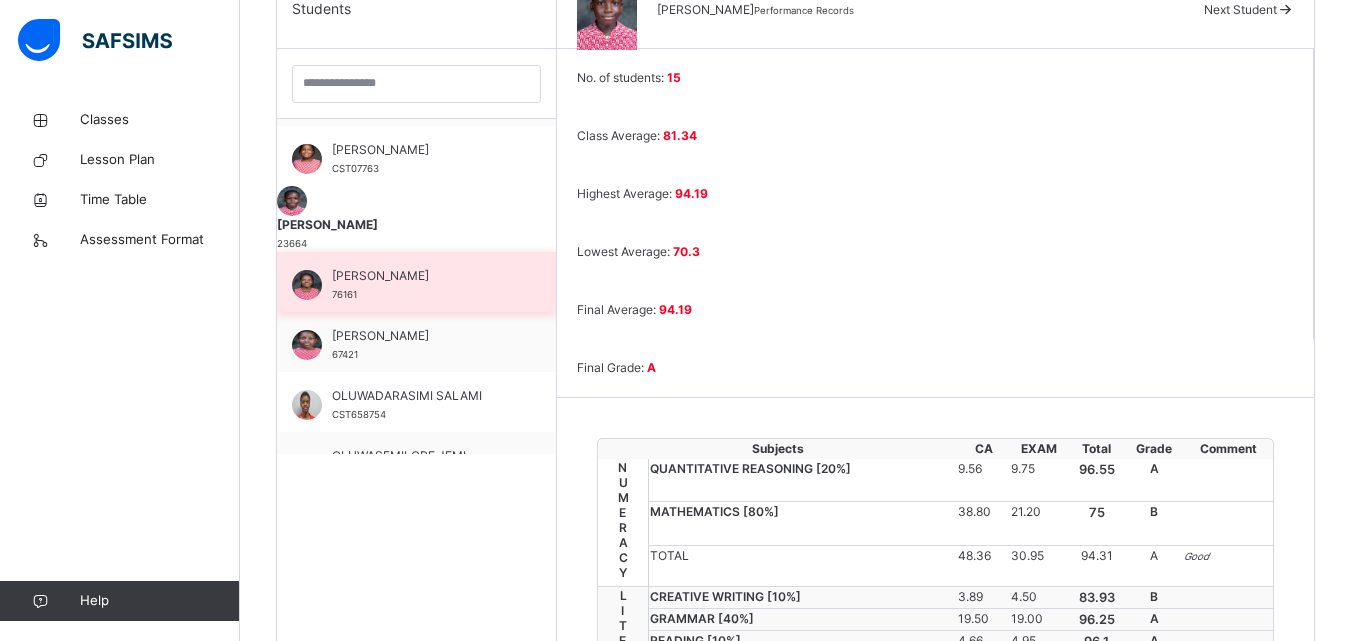 scroll, scrollTop: 114, scrollLeft: 0, axis: vertical 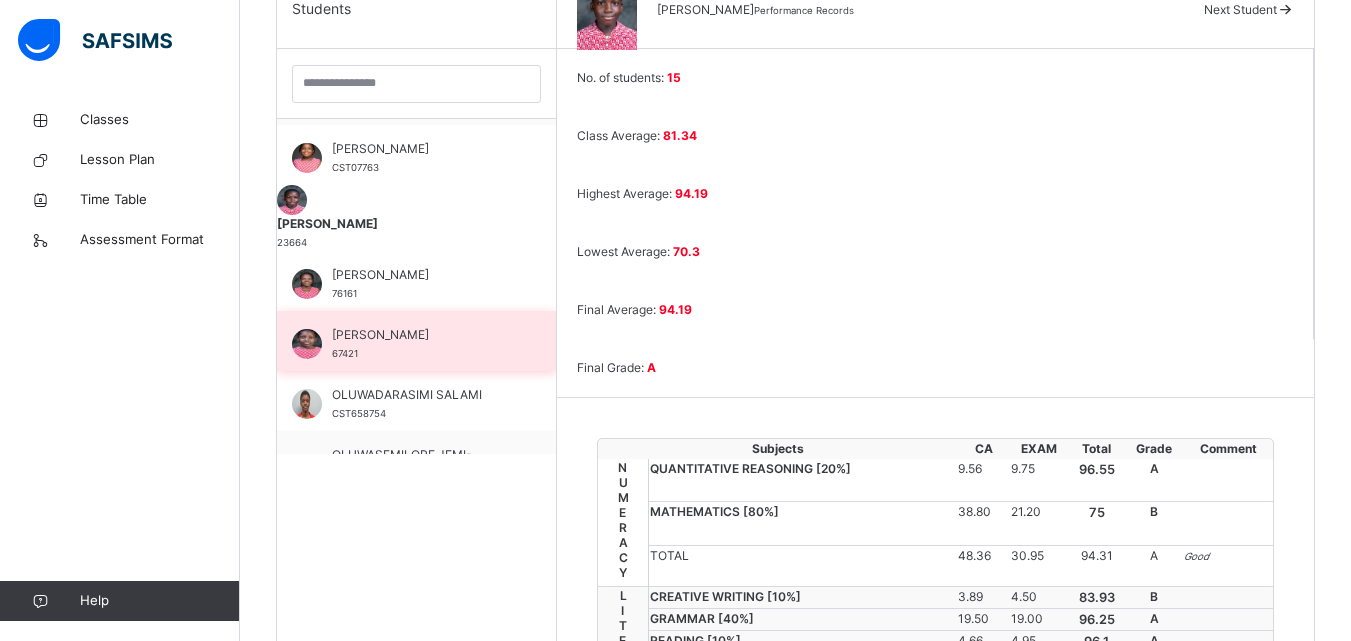 click on "[PERSON_NAME]" at bounding box center [421, 335] 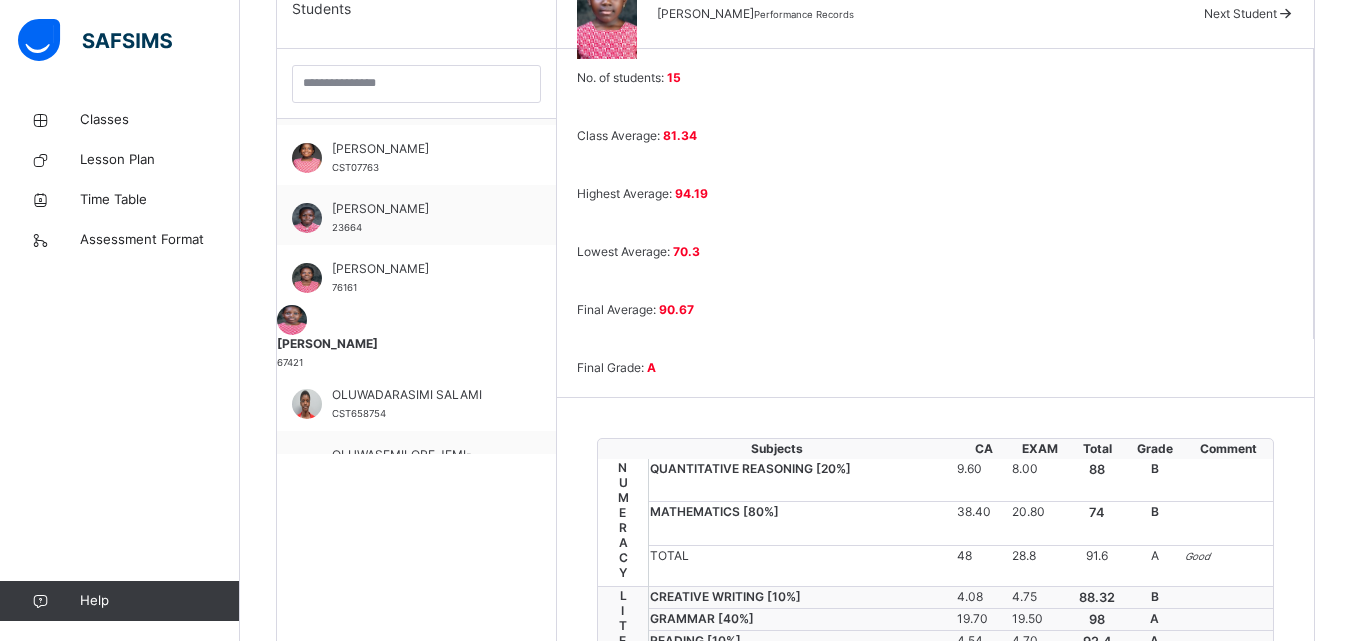 click on "MATHEMATICS   [ 80 %]" at bounding box center [802, 524] 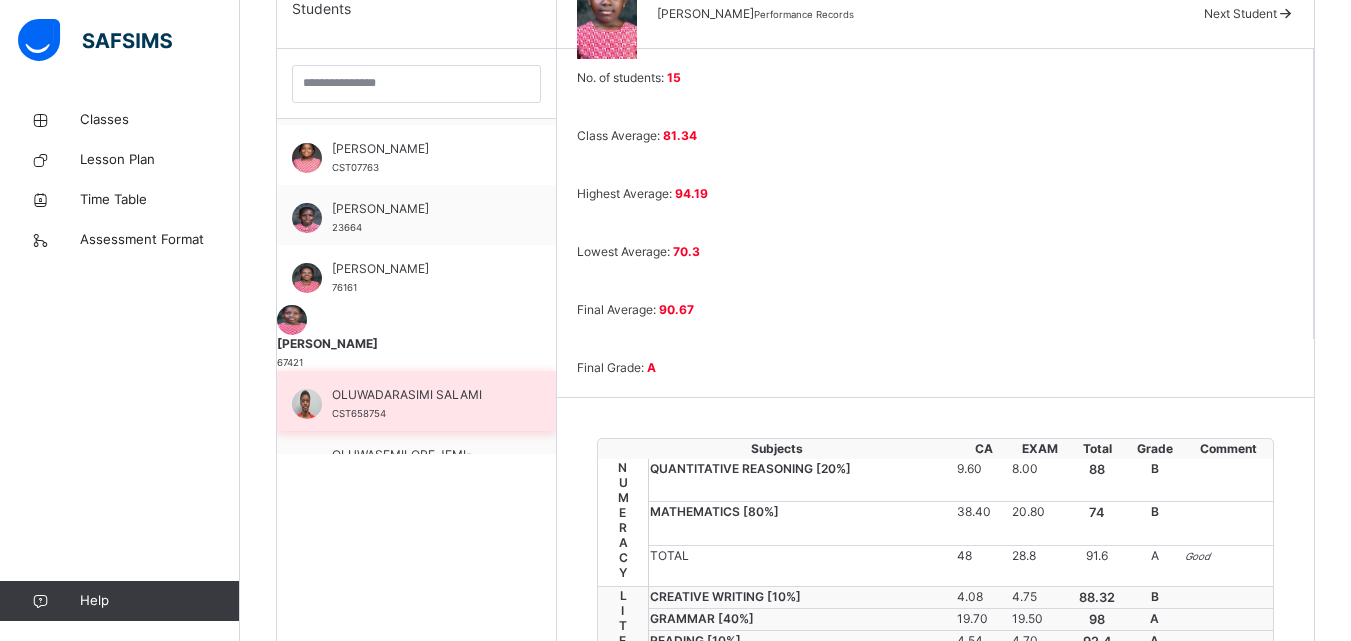 click on "OLUWADARASIMI  SALAMI" at bounding box center [421, 395] 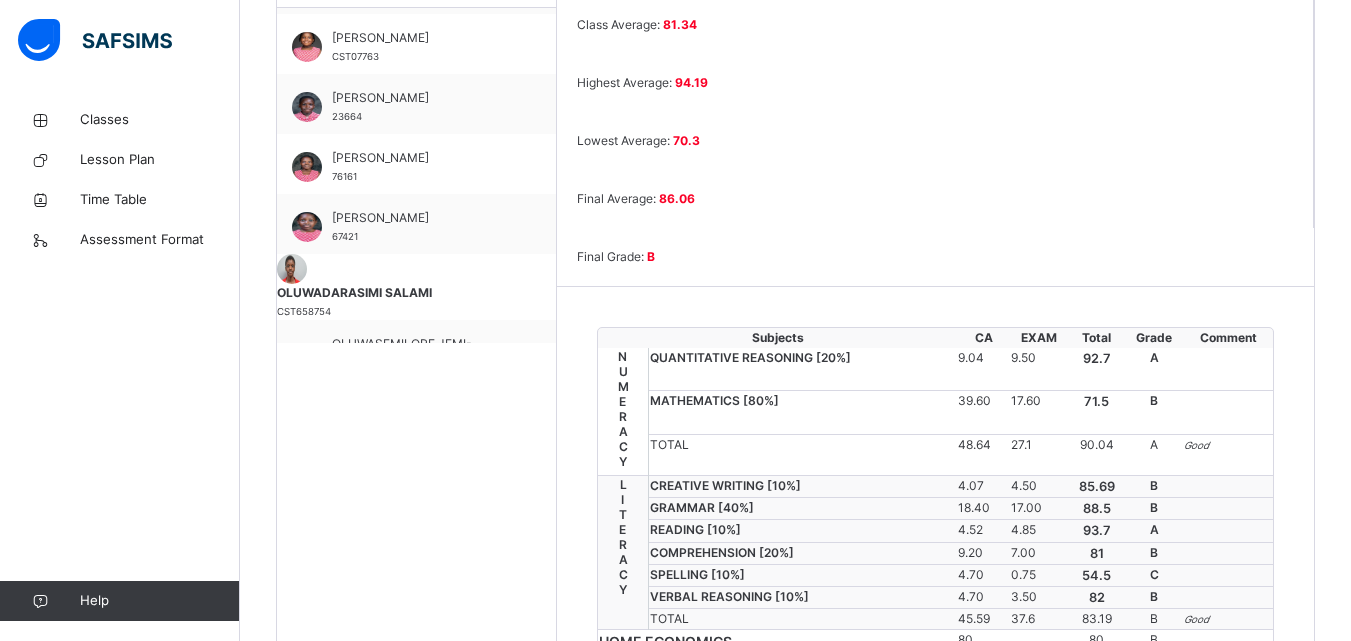 scroll, scrollTop: 663, scrollLeft: 0, axis: vertical 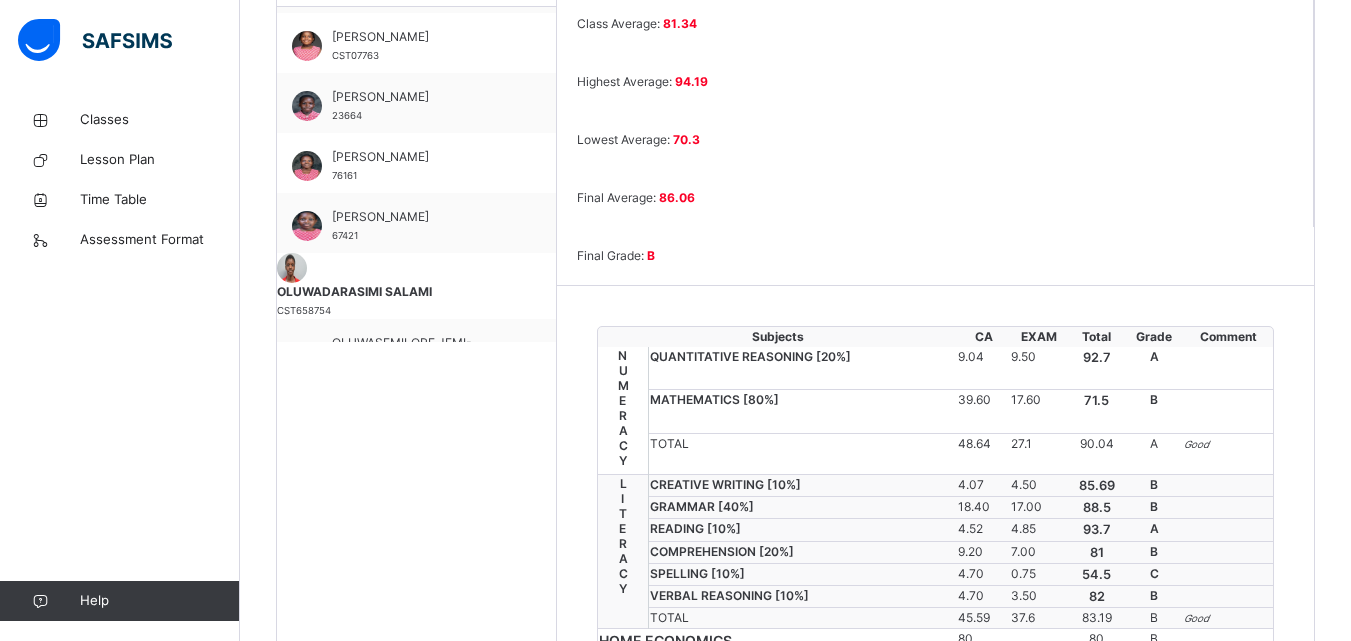 click on "MATHEMATICS   [ 80 %]" at bounding box center [802, 412] 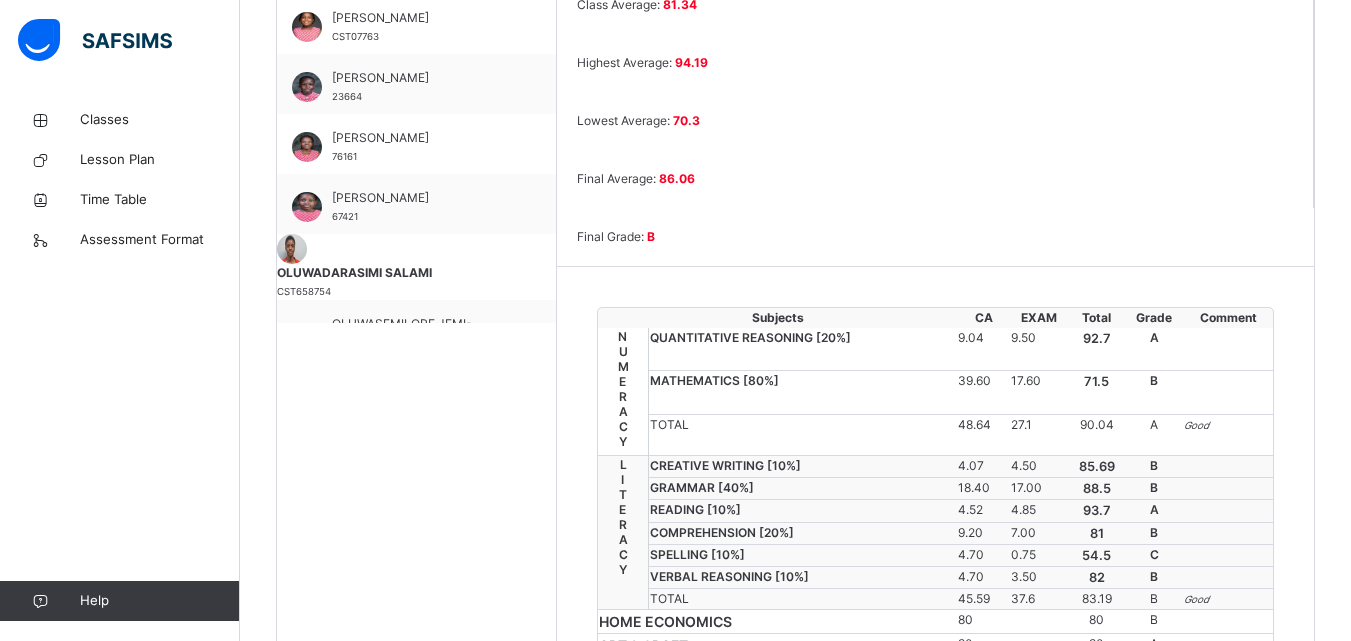 scroll, scrollTop: 673, scrollLeft: 0, axis: vertical 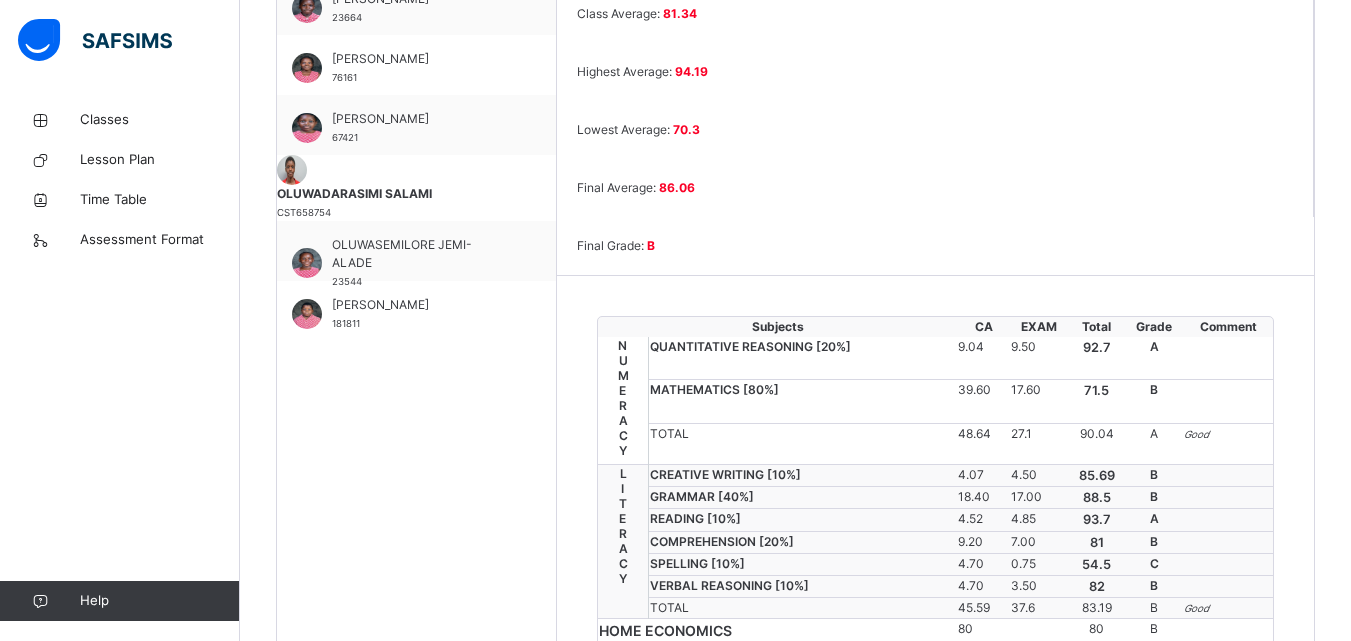click on "OLUWASEMILORE  JEMI-ALADE" at bounding box center [421, 254] 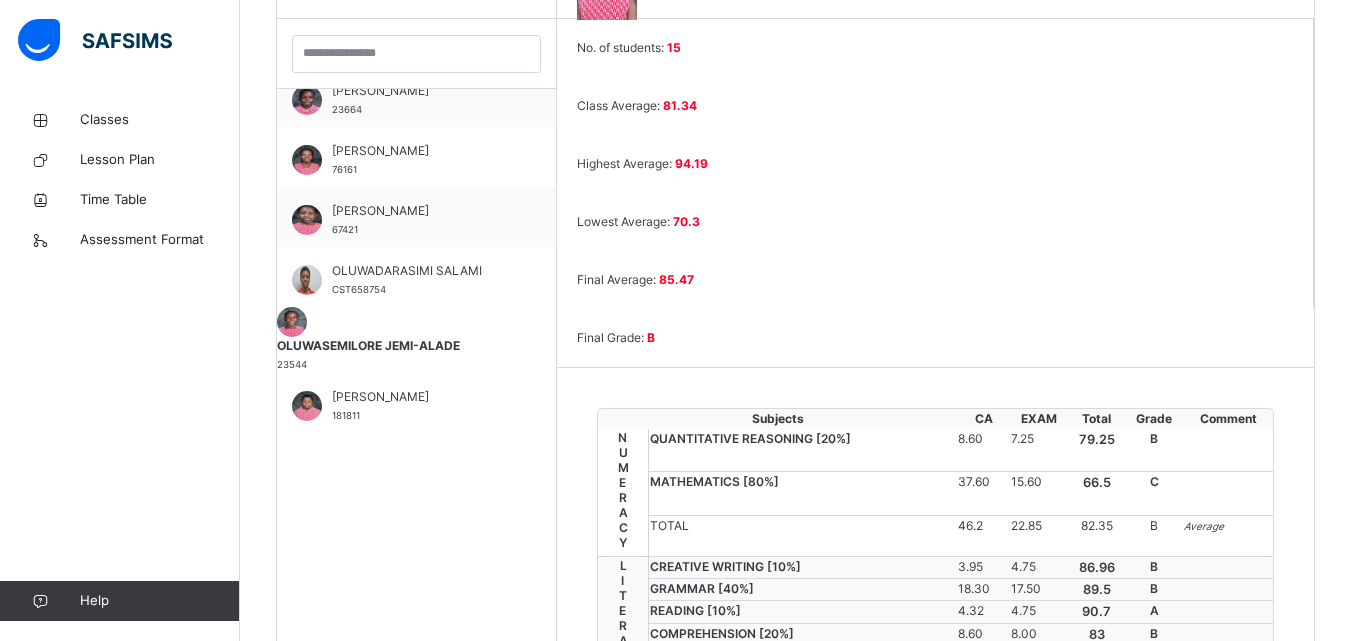 scroll, scrollTop: 673, scrollLeft: 0, axis: vertical 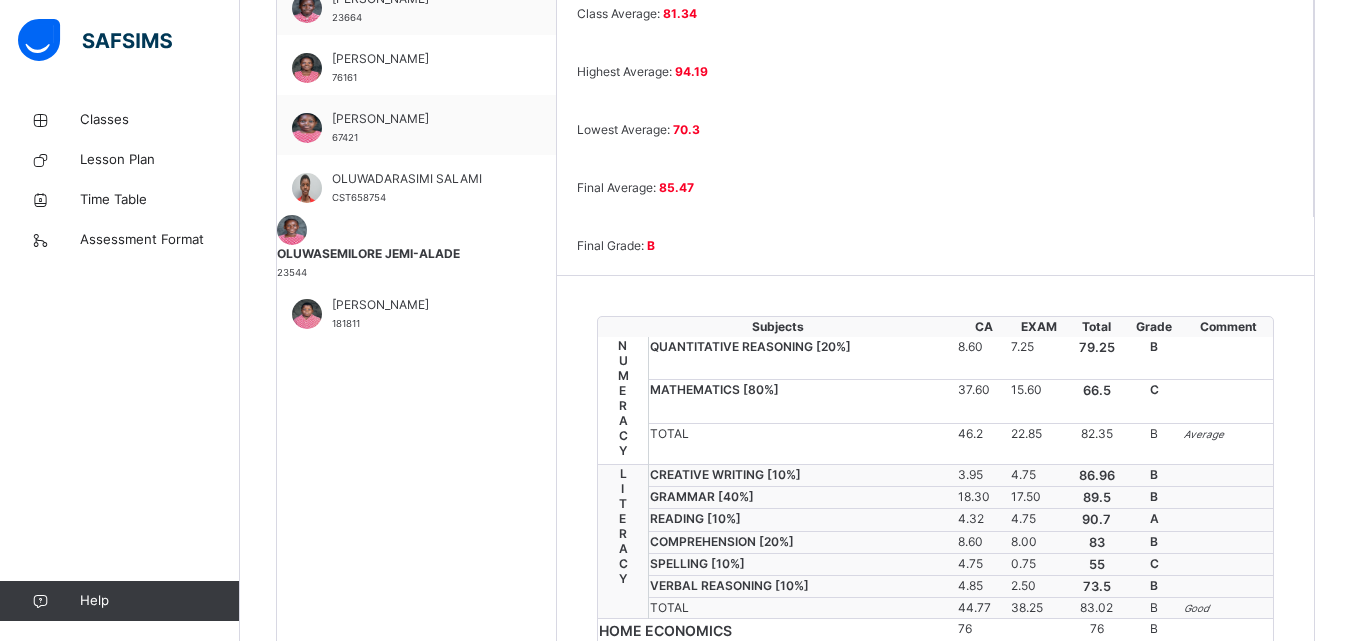 click on "MATHEMATICS   [ 80 %]" at bounding box center (802, 402) 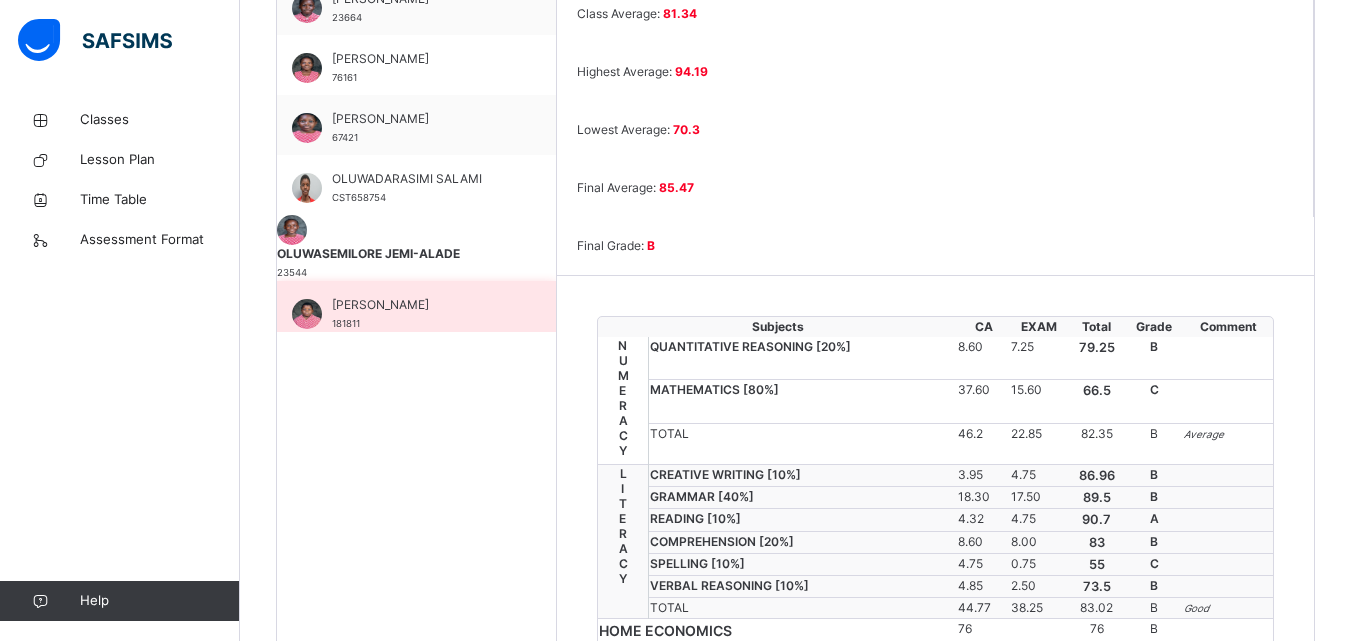 click on "[PERSON_NAME]" at bounding box center [421, 305] 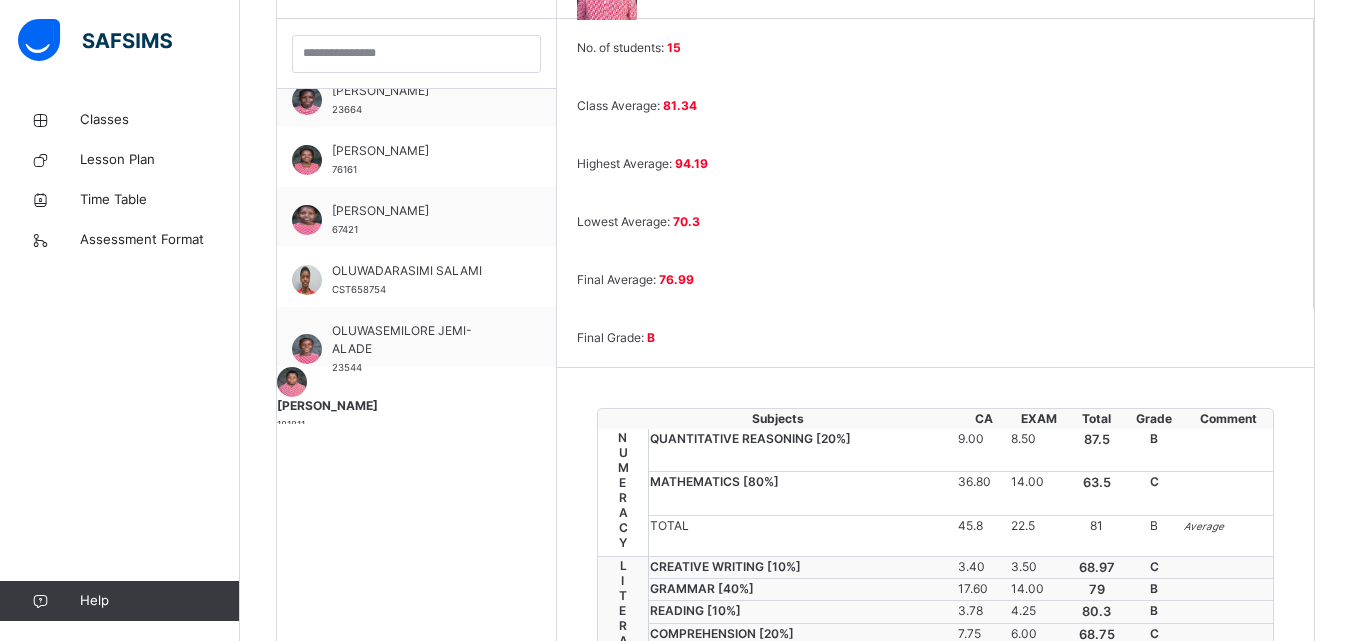 scroll, scrollTop: 673, scrollLeft: 0, axis: vertical 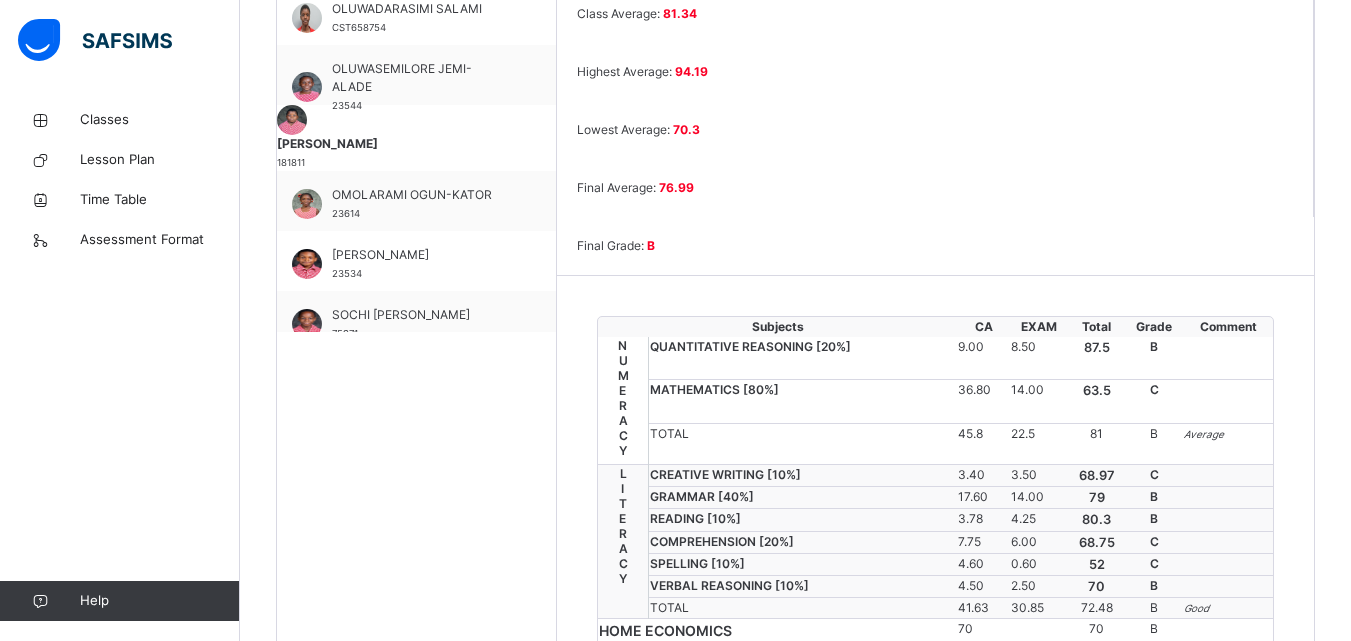 click on "MATHEMATICS   [ 80 %]" at bounding box center (802, 402) 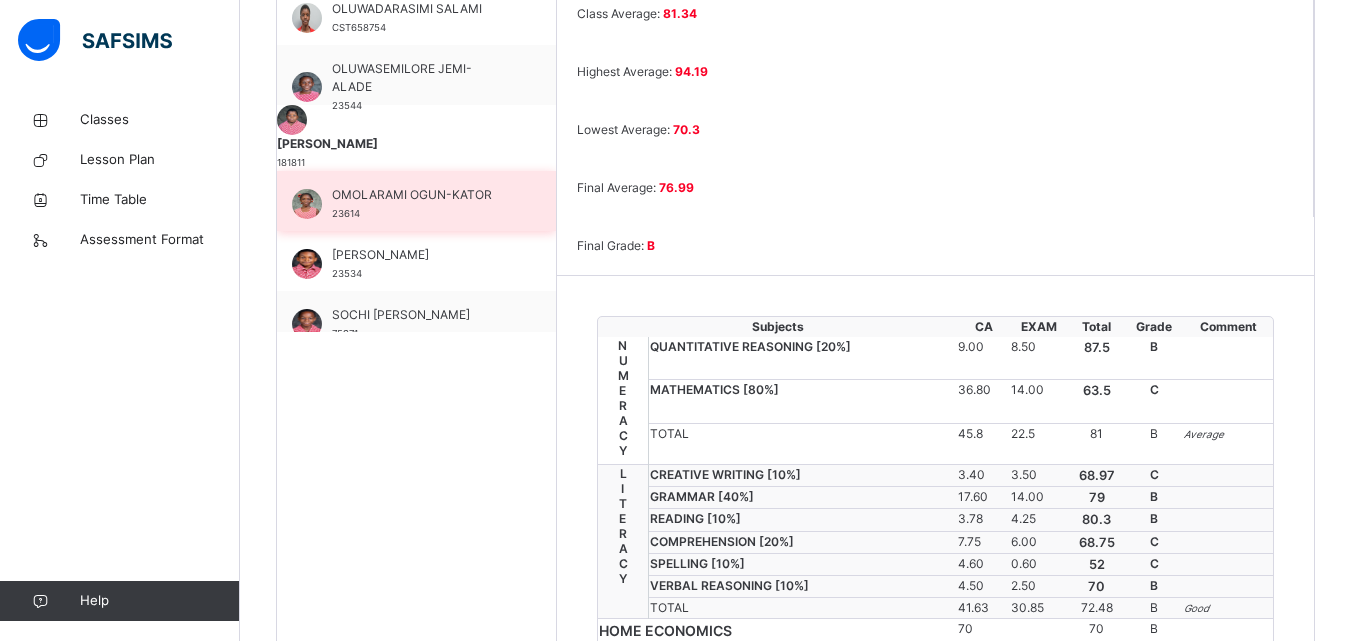 click on "OMOLARAMI  OGUN-KATOR" at bounding box center (421, 195) 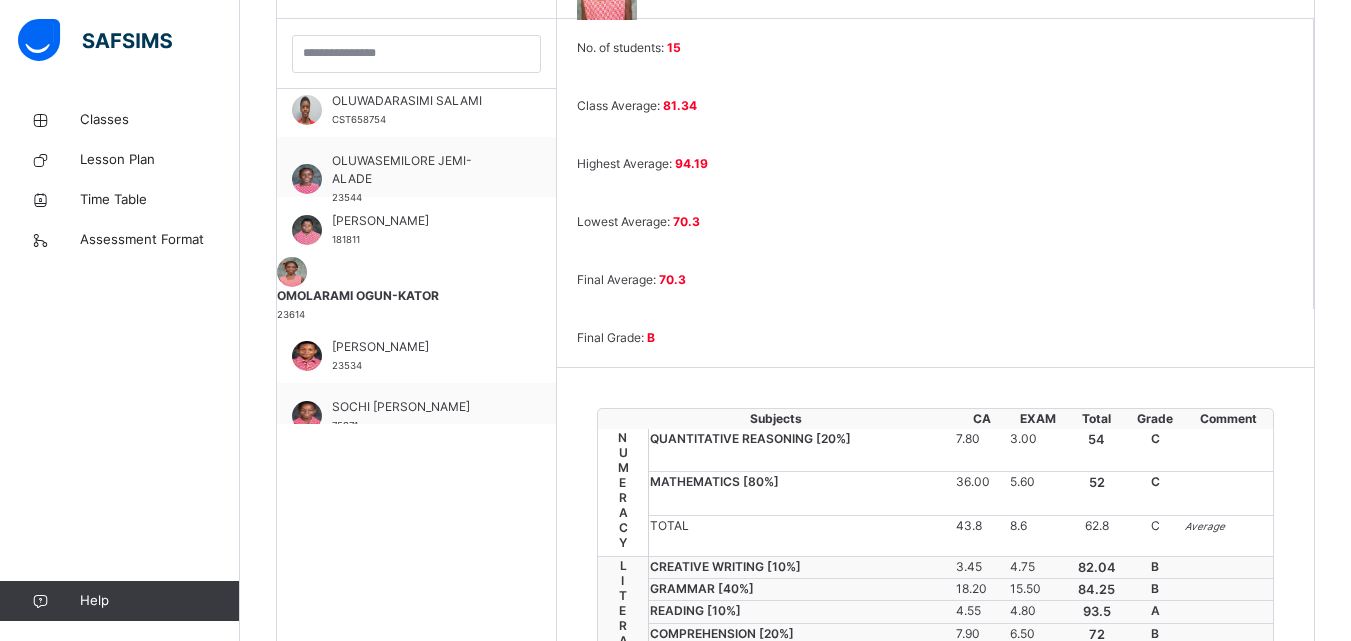 scroll, scrollTop: 673, scrollLeft: 0, axis: vertical 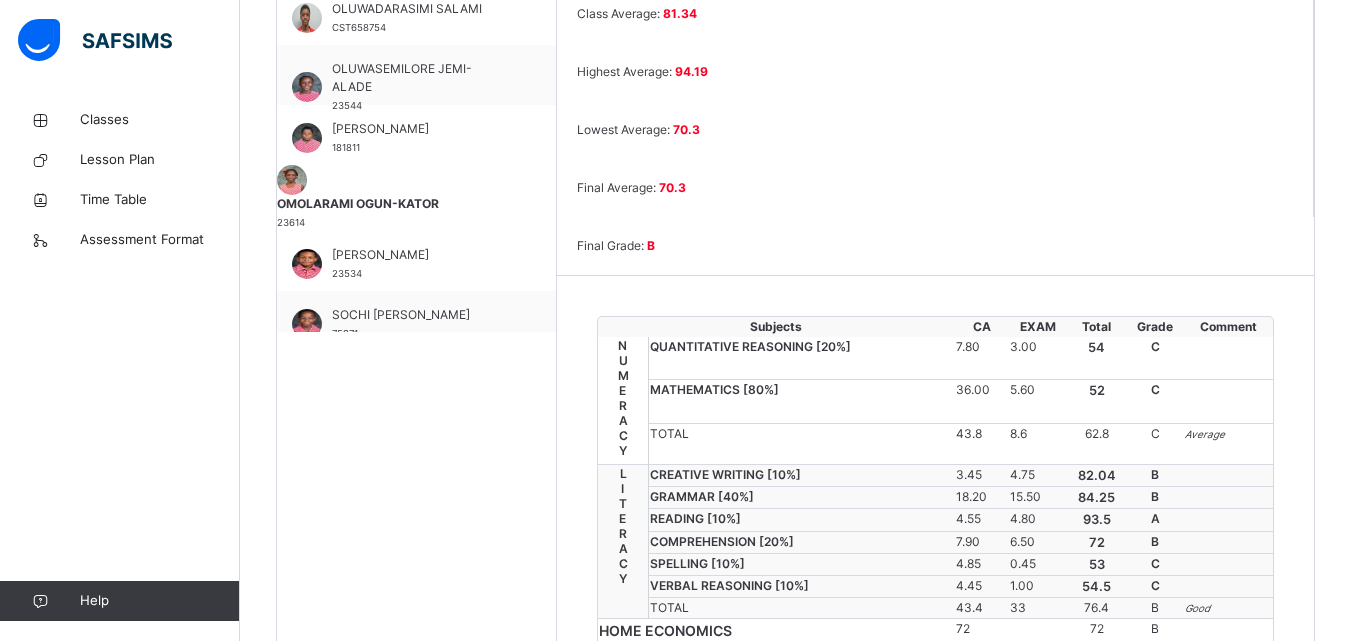 click on "MATHEMATICS   [ 80 %]" at bounding box center [801, 402] 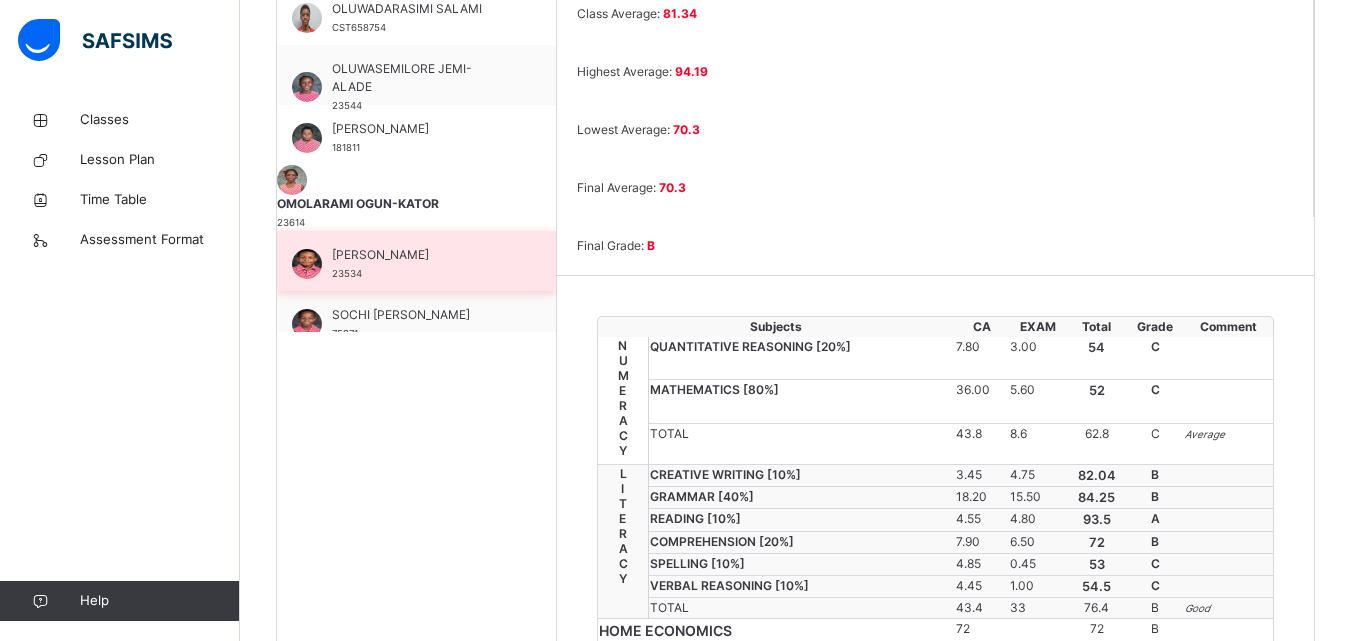 click on "[PERSON_NAME] 23534" at bounding box center (421, 264) 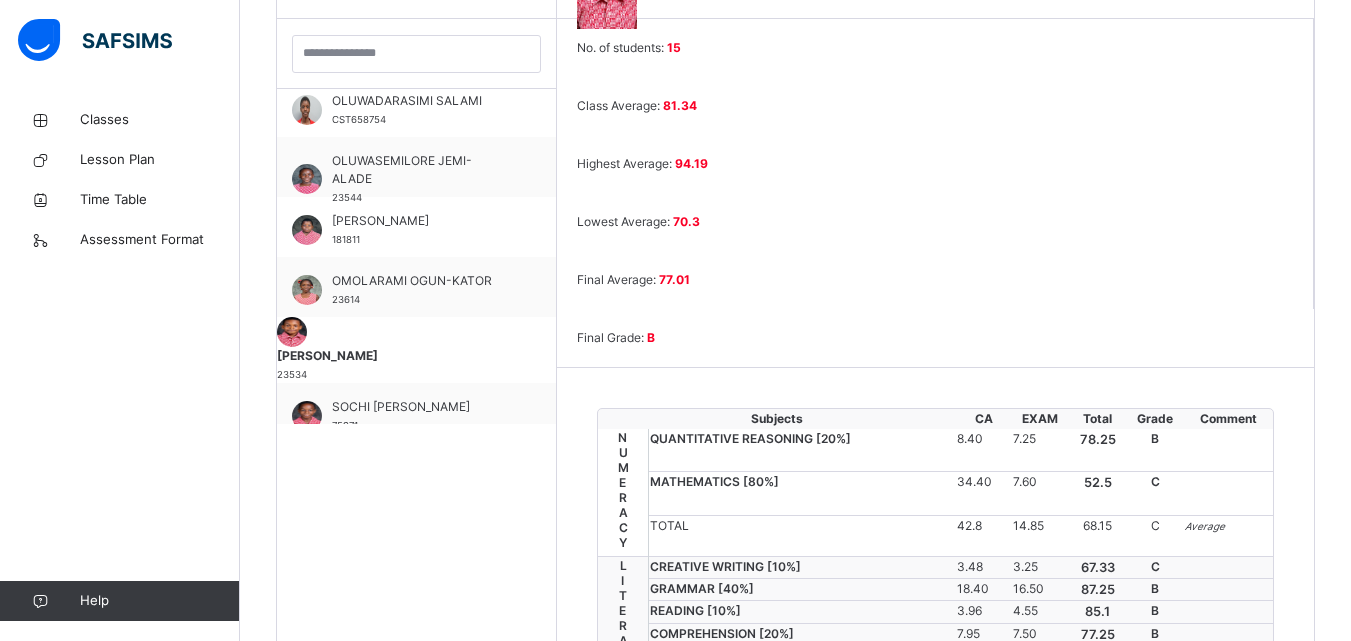 scroll, scrollTop: 673, scrollLeft: 0, axis: vertical 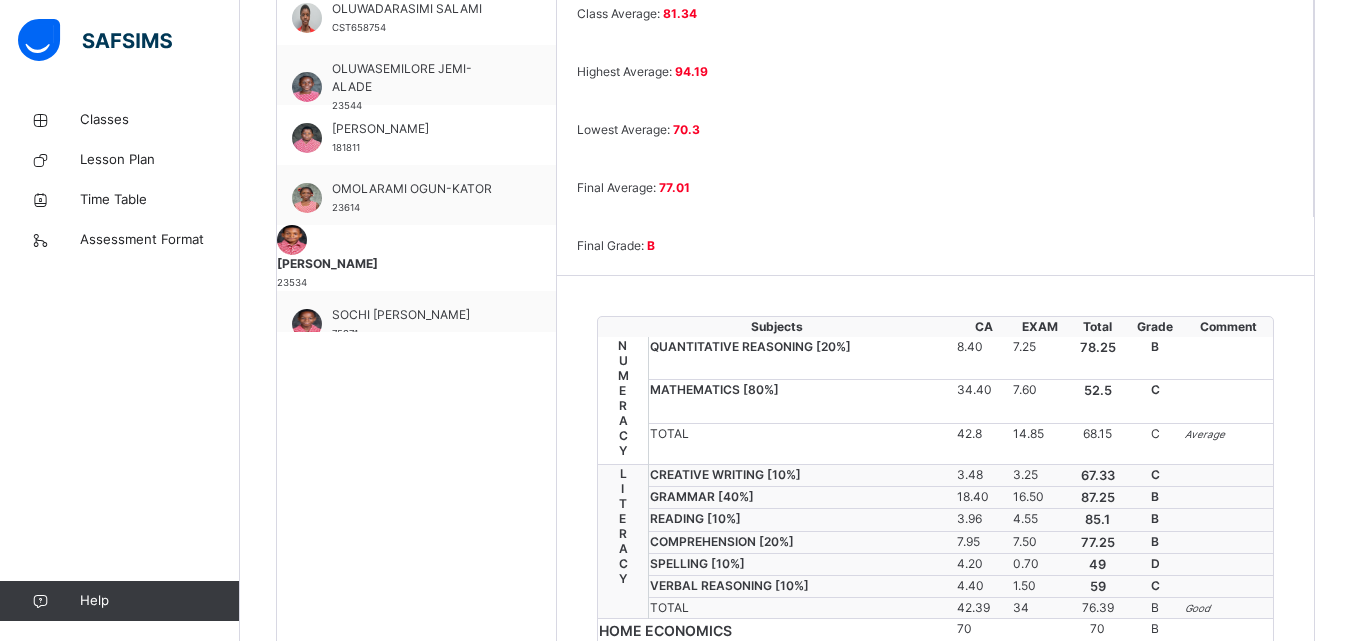 click on "QUANTITATIVE REASONING   [ 20 %]" at bounding box center (802, 358) 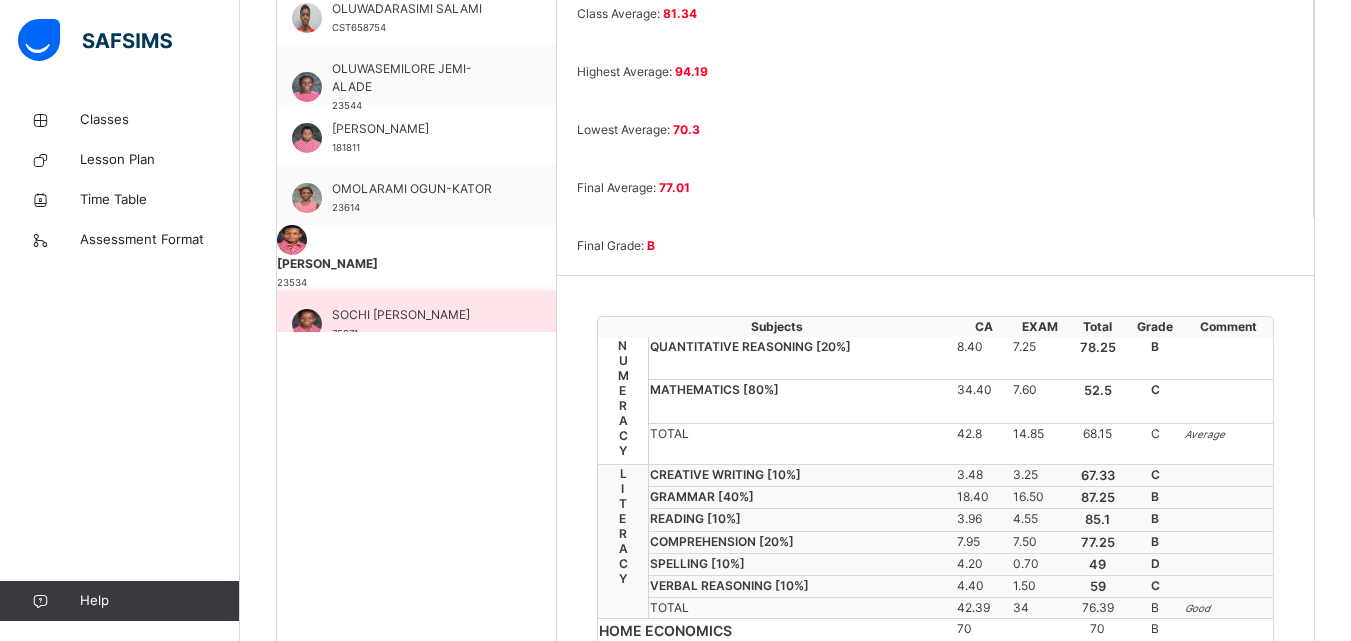 click on "SOCHI [PERSON_NAME]" at bounding box center [421, 315] 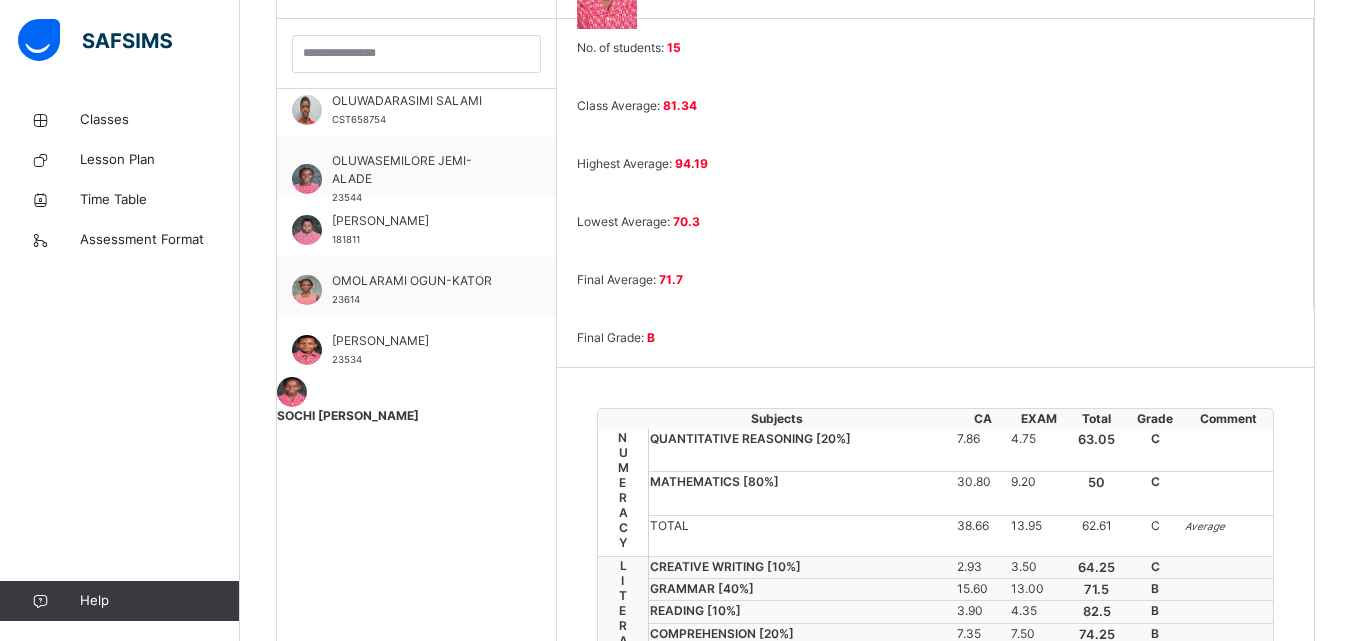 scroll, scrollTop: 673, scrollLeft: 0, axis: vertical 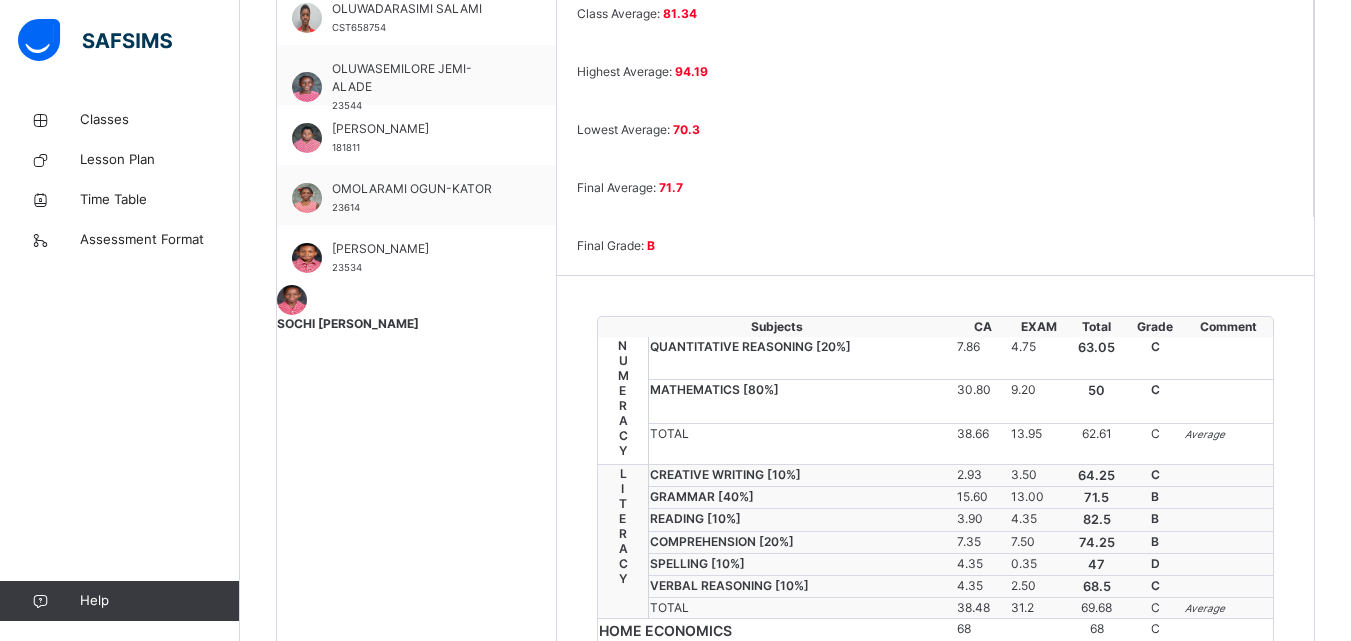 click on "MATHEMATICS   [ 80 %]" at bounding box center [802, 402] 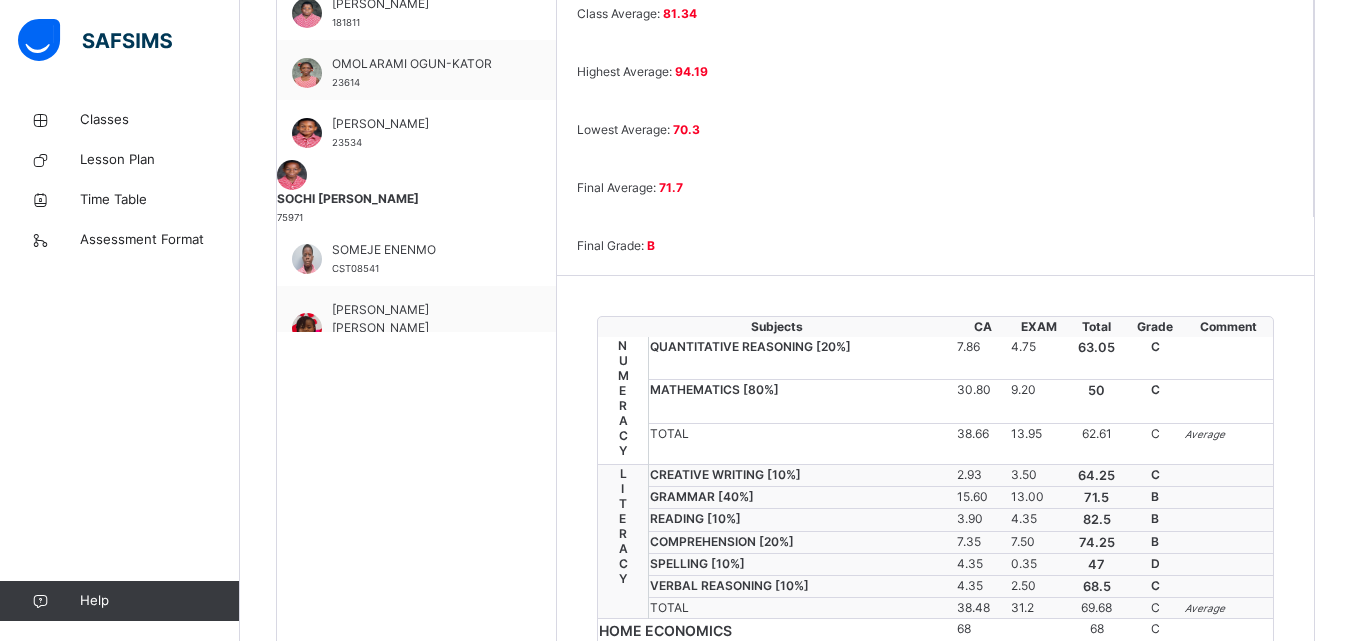 scroll, scrollTop: 520, scrollLeft: 0, axis: vertical 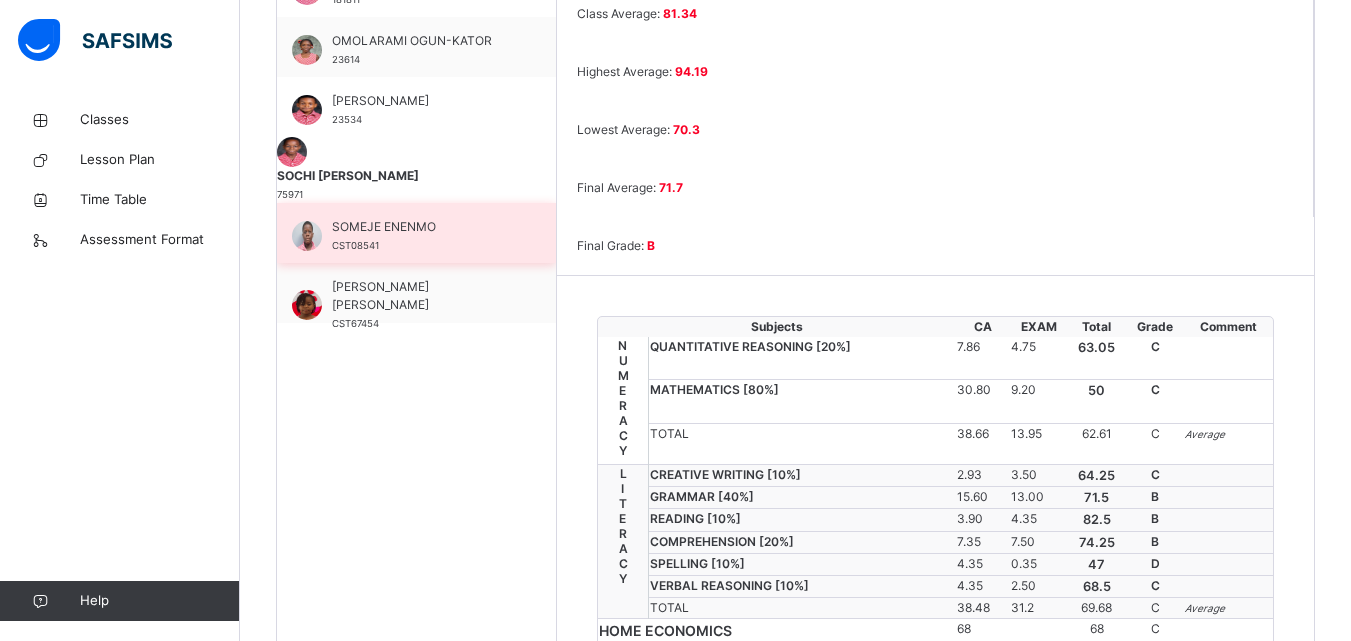 click on "SOMEJE  ENENMO" at bounding box center (421, 227) 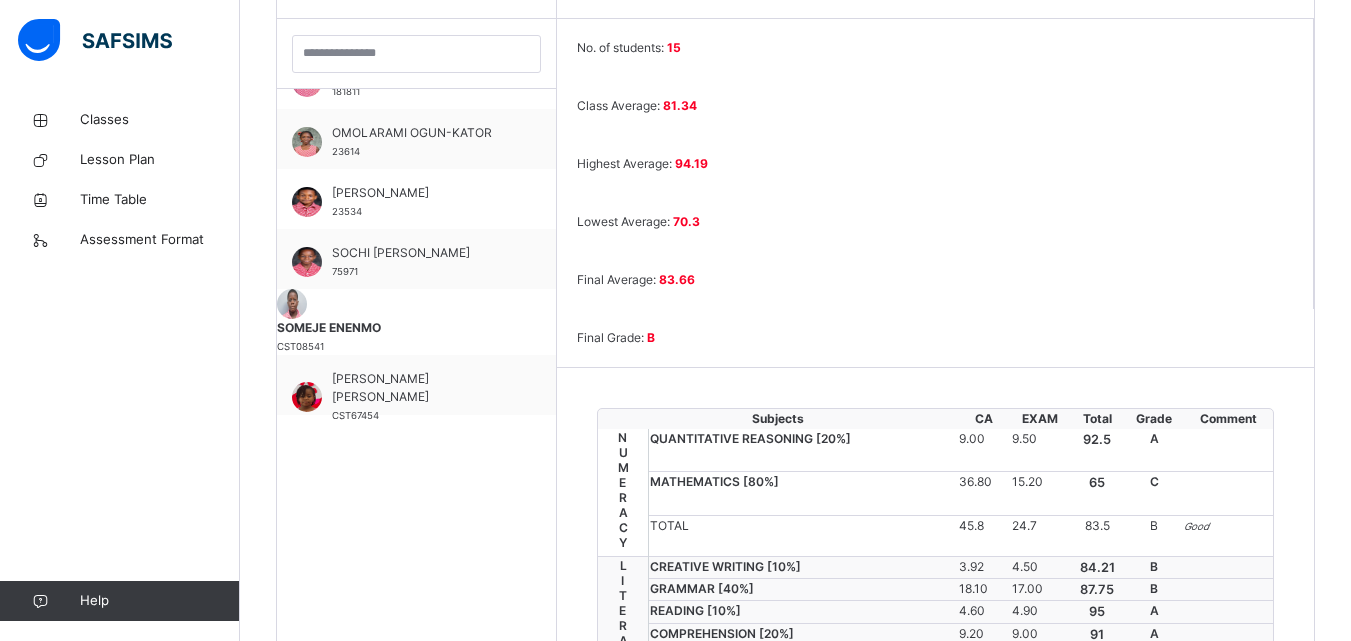 scroll, scrollTop: 673, scrollLeft: 0, axis: vertical 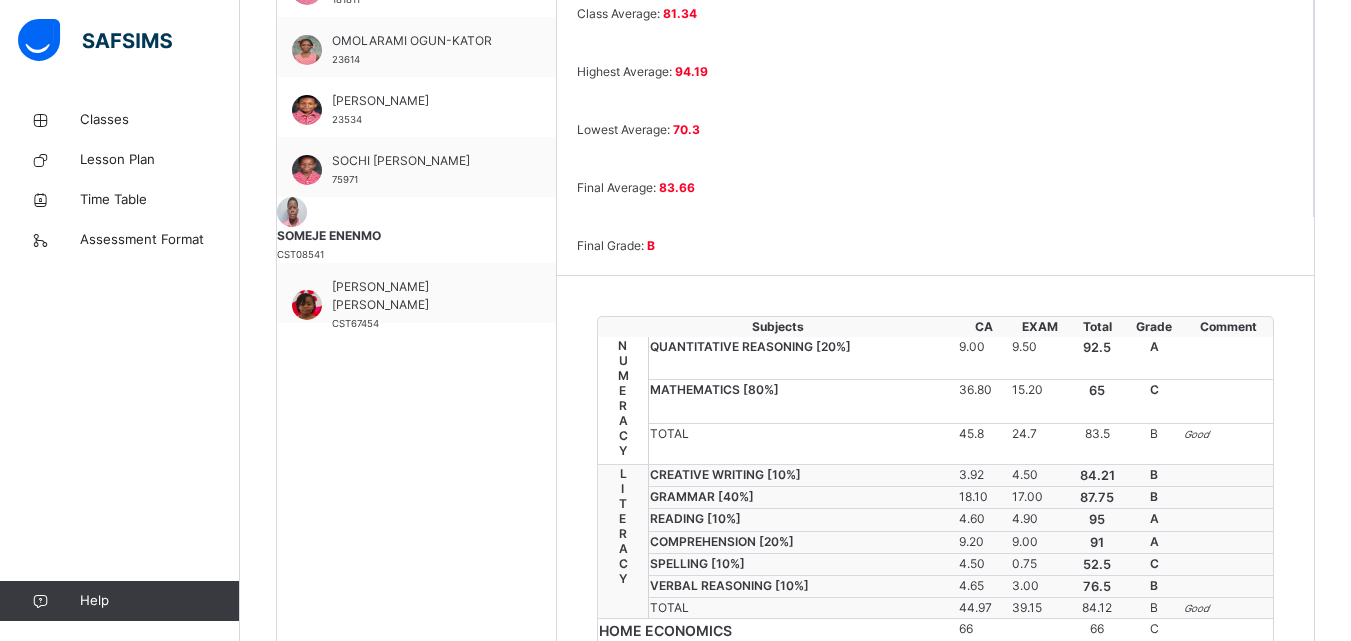 click on "TOTAL" at bounding box center (803, 443) 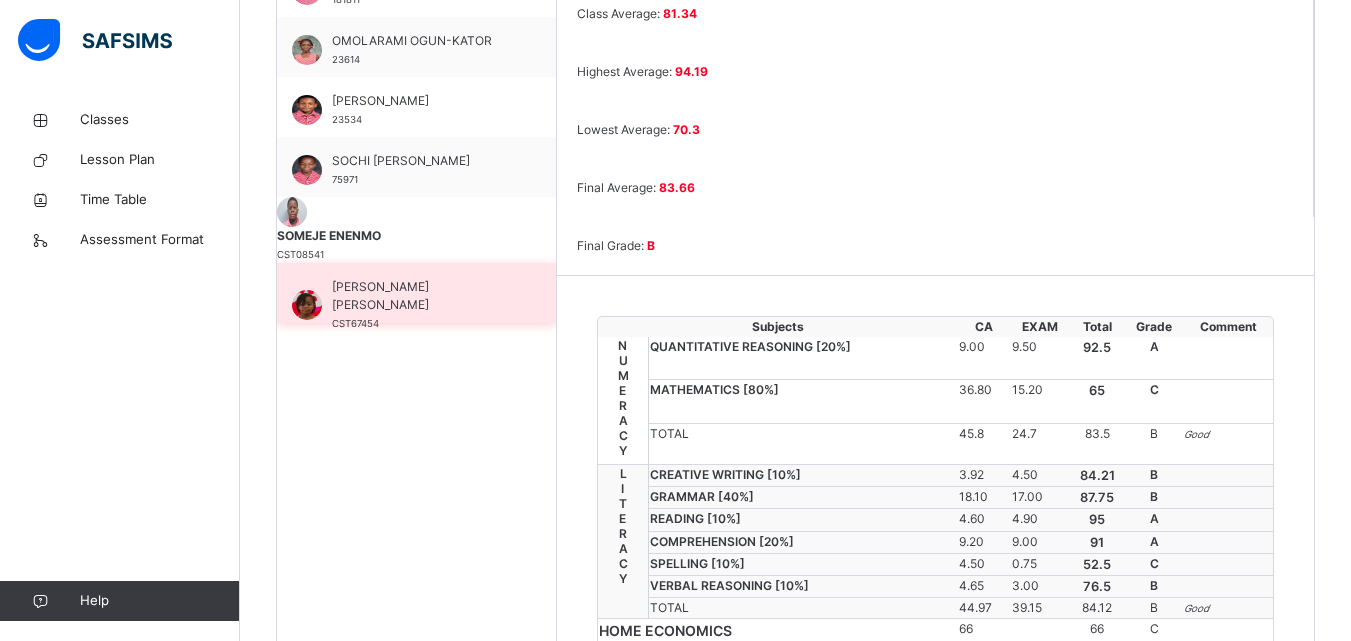 click on "[PERSON_NAME]  [PERSON_NAME]" at bounding box center (421, 296) 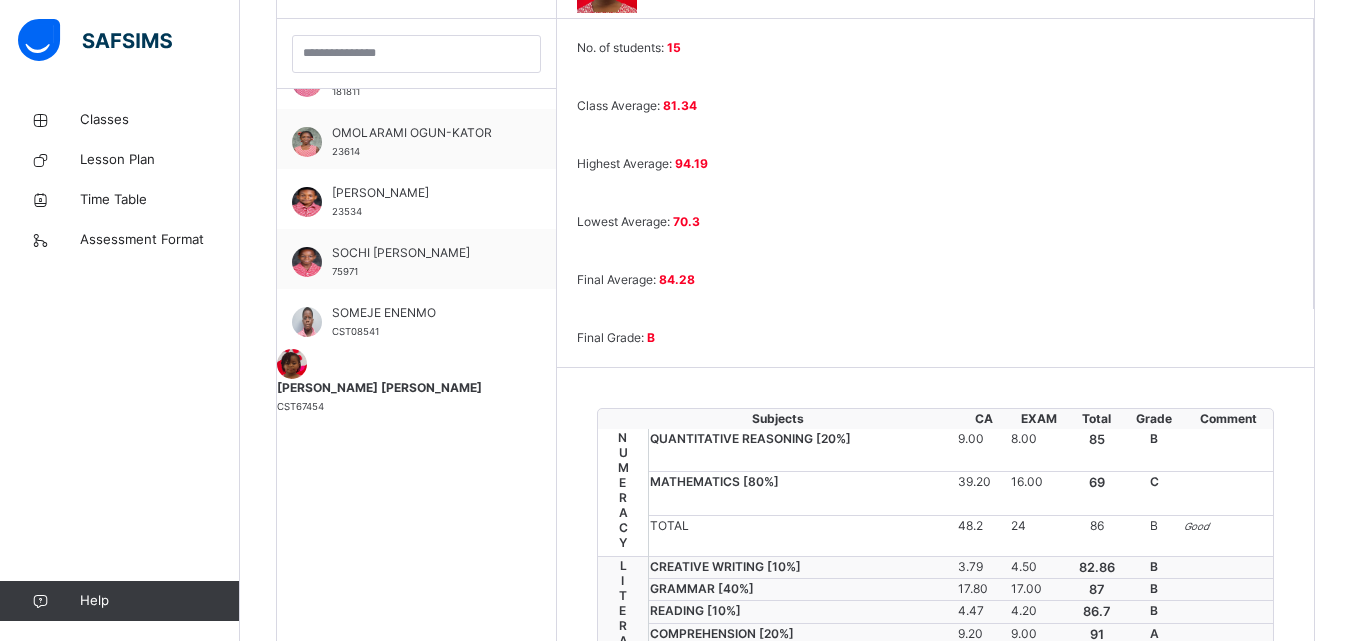 scroll, scrollTop: 673, scrollLeft: 0, axis: vertical 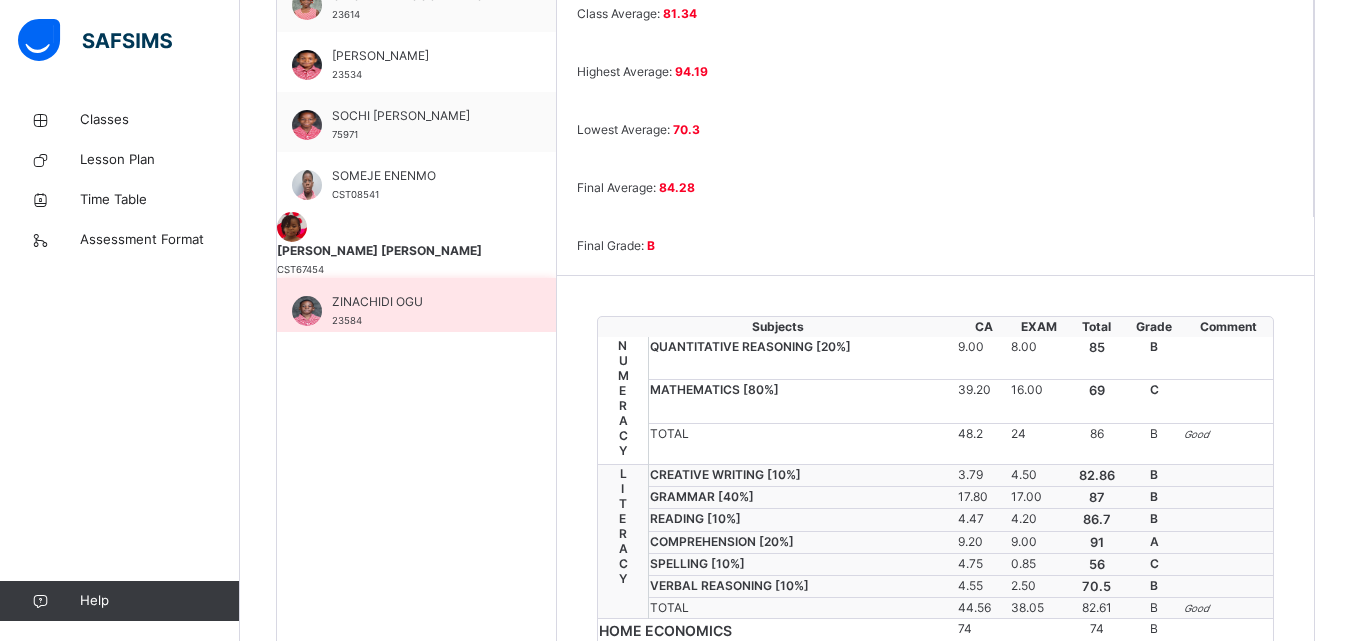 click on "ZINACHIDI  OGU" at bounding box center [421, 302] 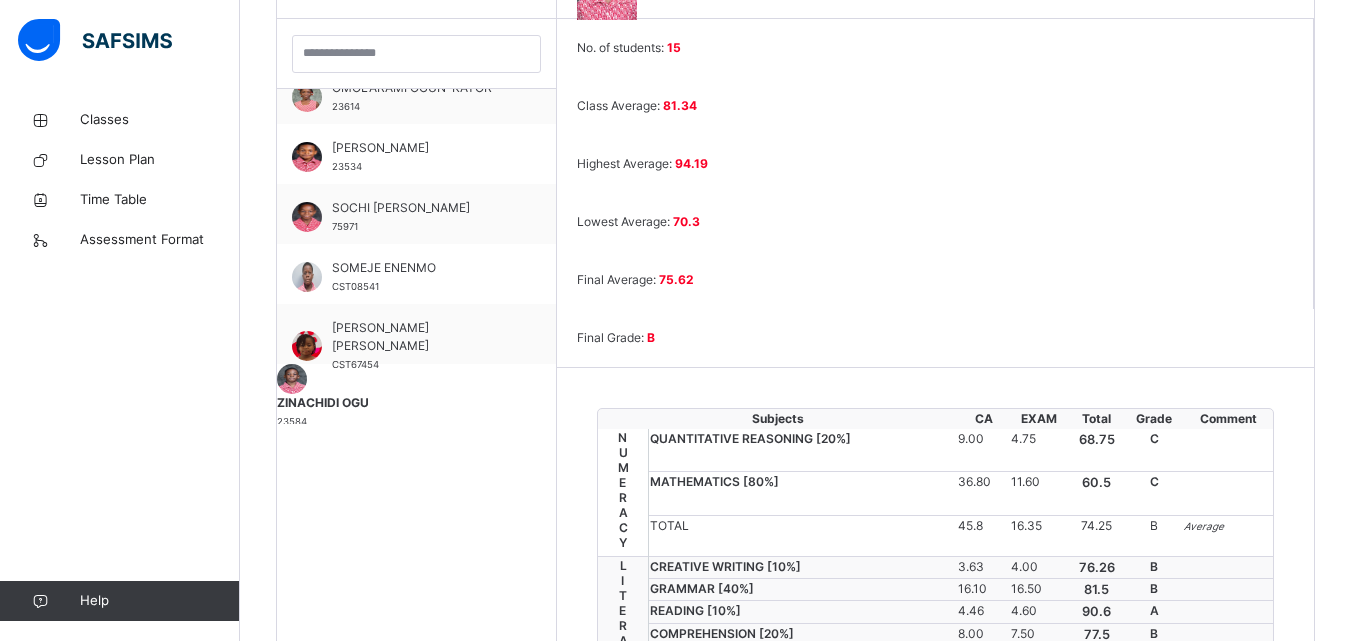 scroll, scrollTop: 673, scrollLeft: 0, axis: vertical 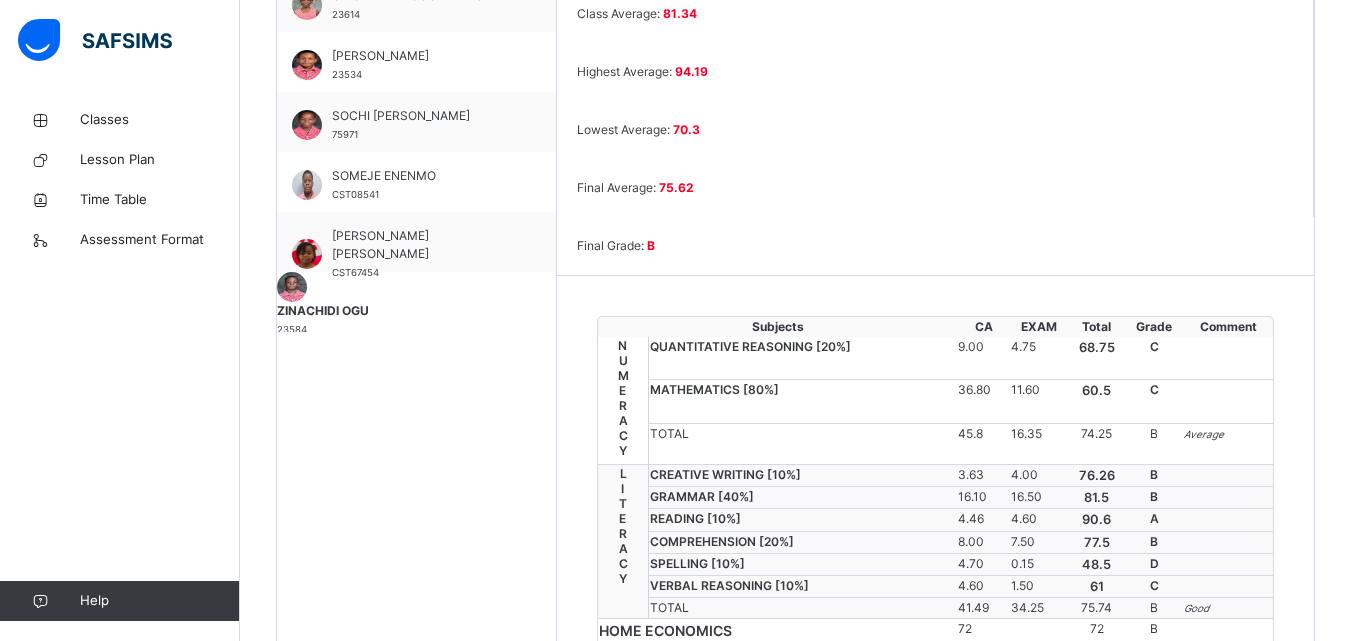click on "MATHEMATICS   [ 80 %]" at bounding box center (802, 402) 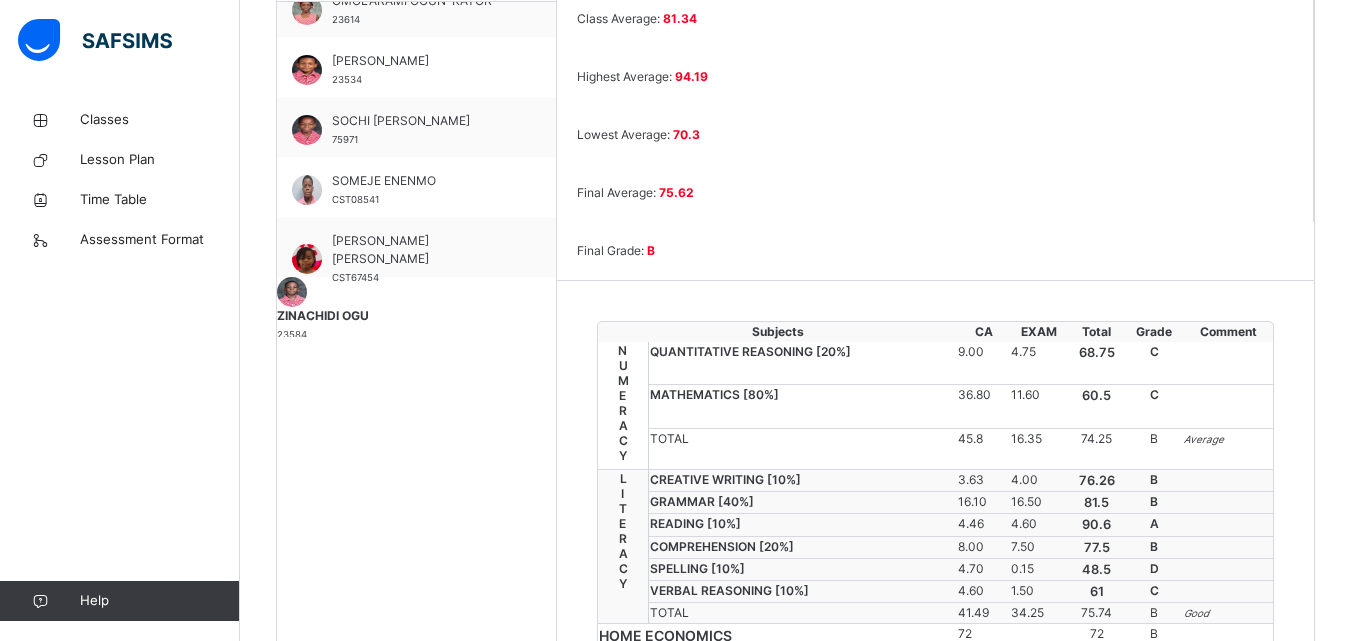 scroll, scrollTop: 645, scrollLeft: 0, axis: vertical 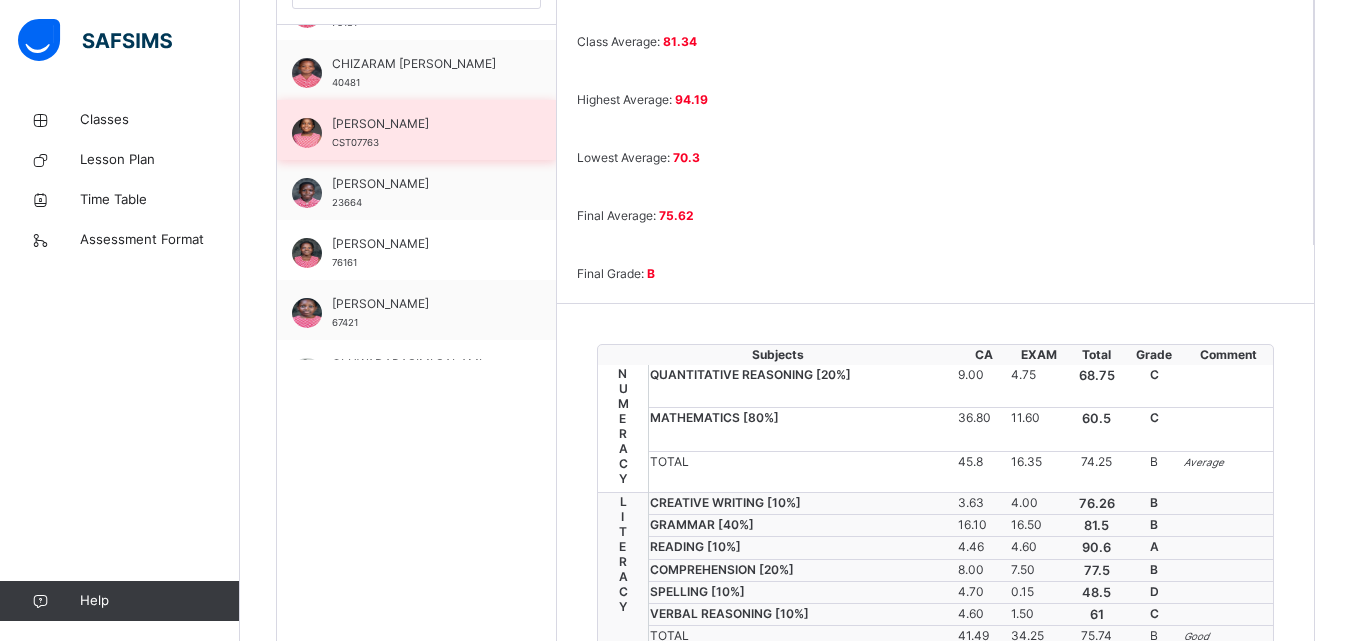 click on "[PERSON_NAME]" at bounding box center (421, 124) 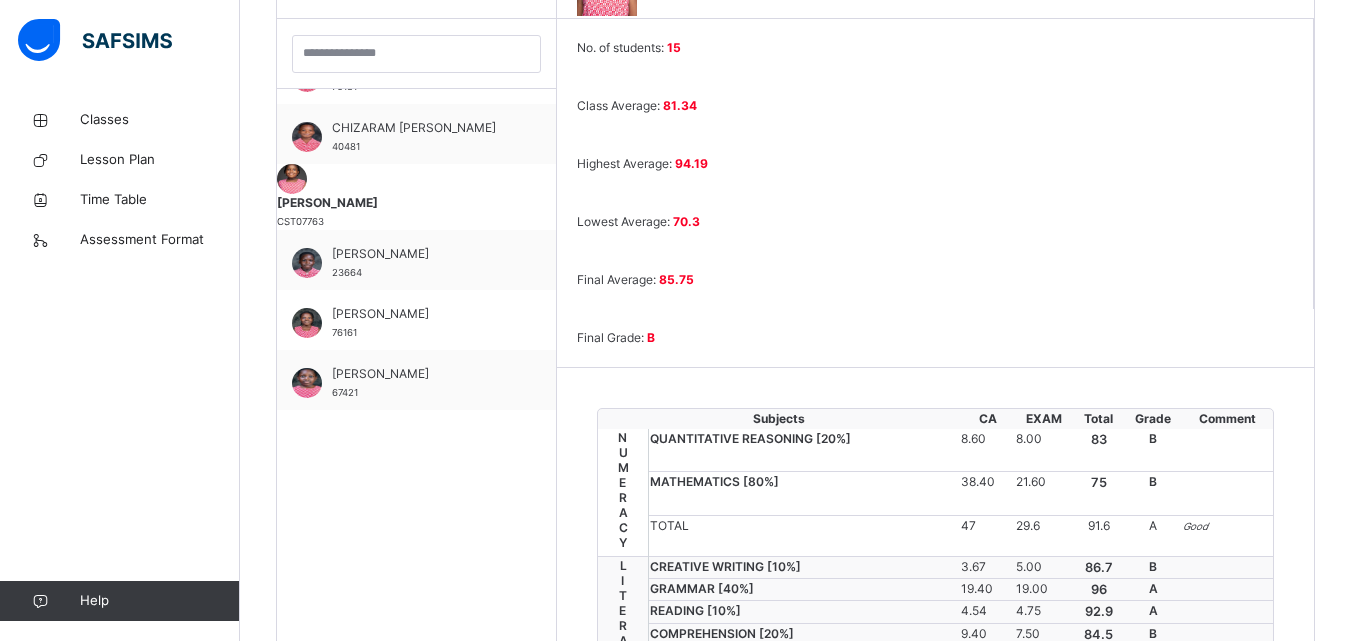 scroll, scrollTop: 645, scrollLeft: 0, axis: vertical 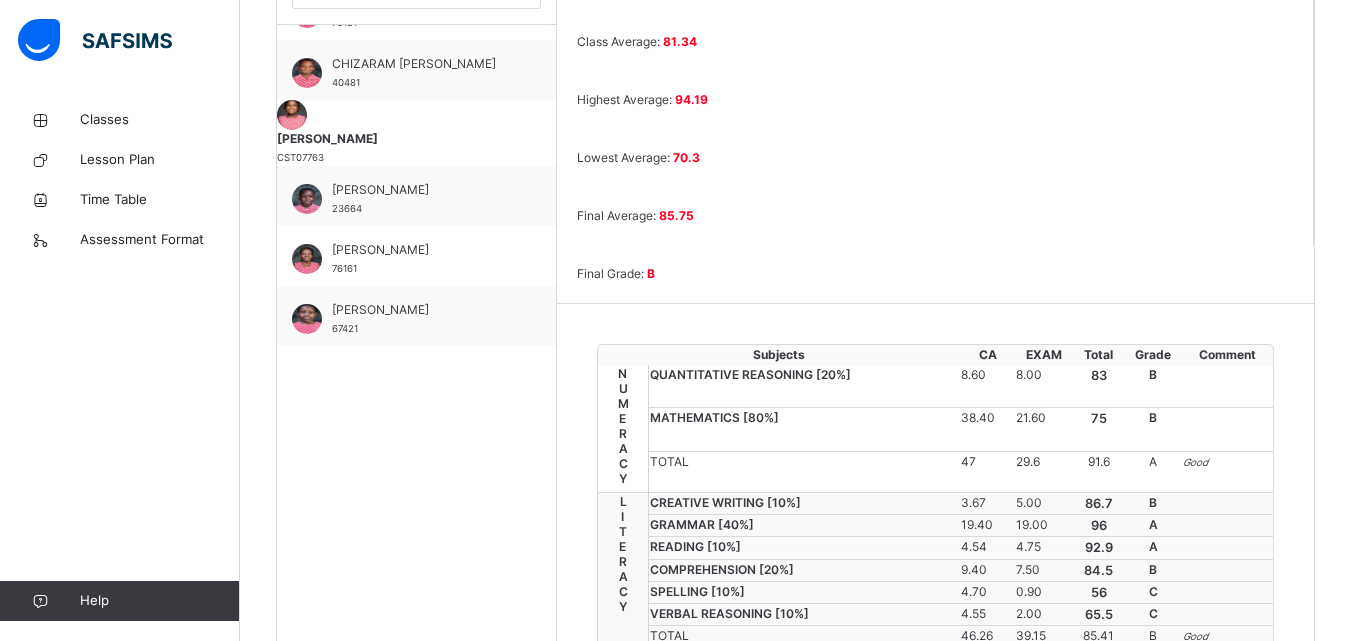 click on "CREATIVE WRITING   [ 10 %]" at bounding box center [804, 504] 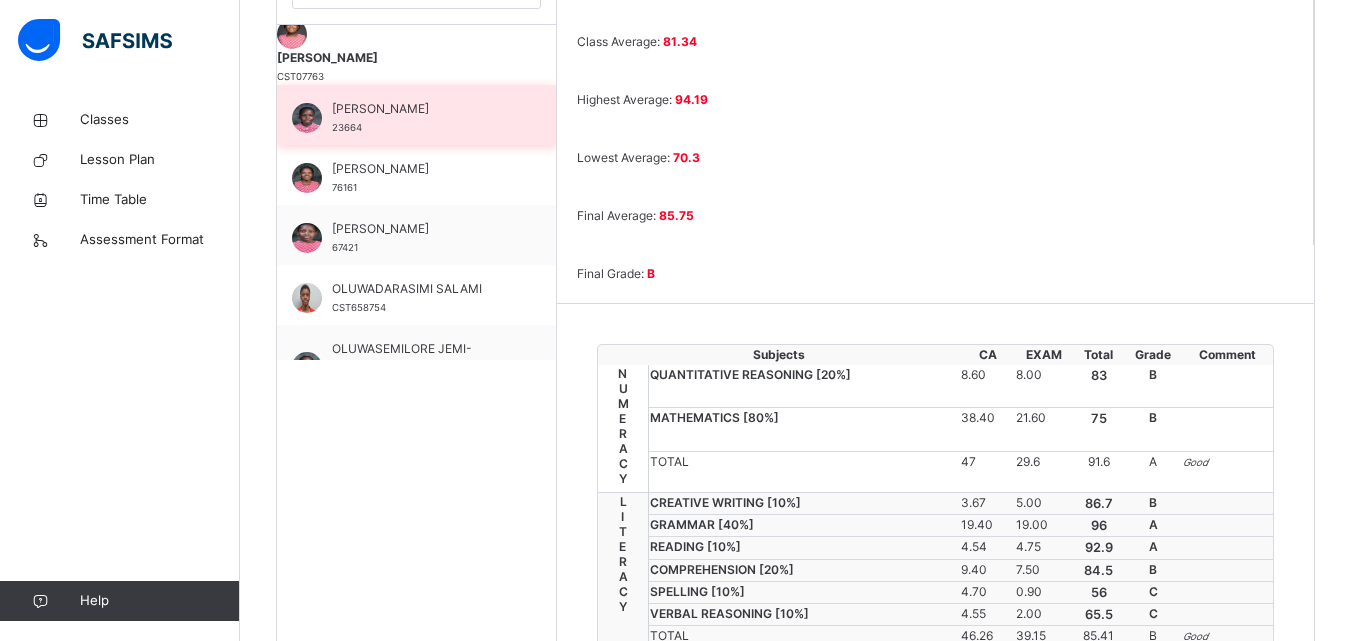 scroll, scrollTop: 128, scrollLeft: 0, axis: vertical 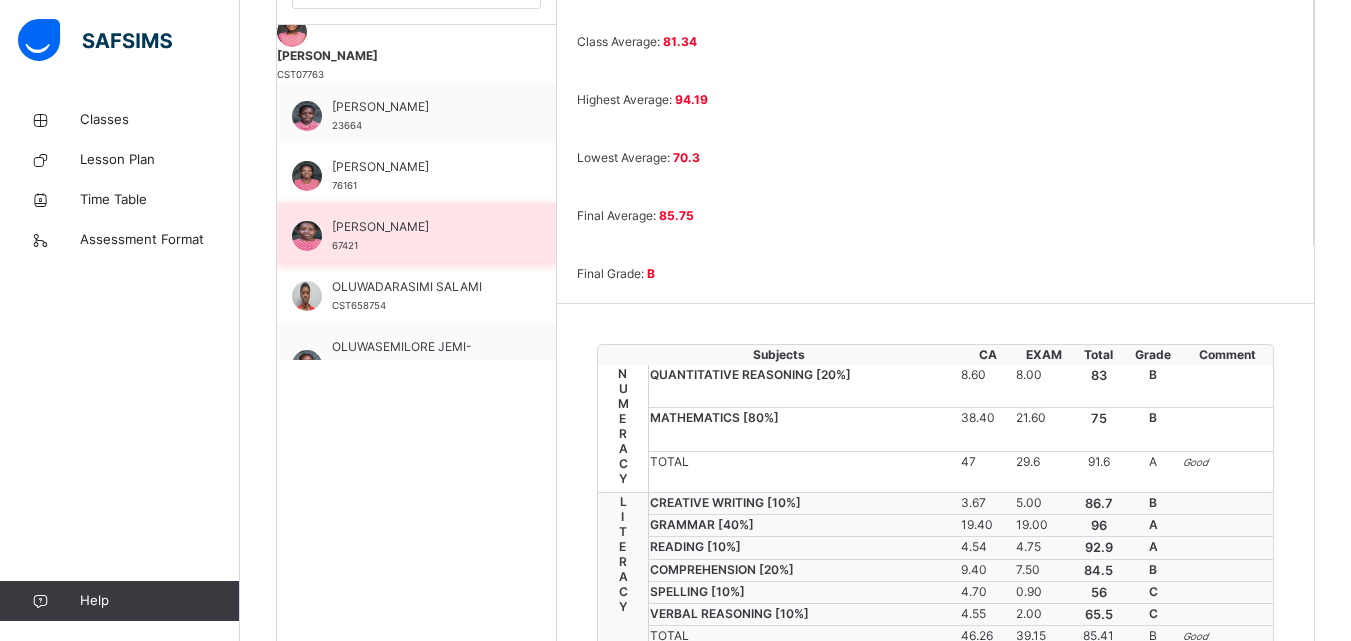 click on "[PERSON_NAME]" at bounding box center (421, 227) 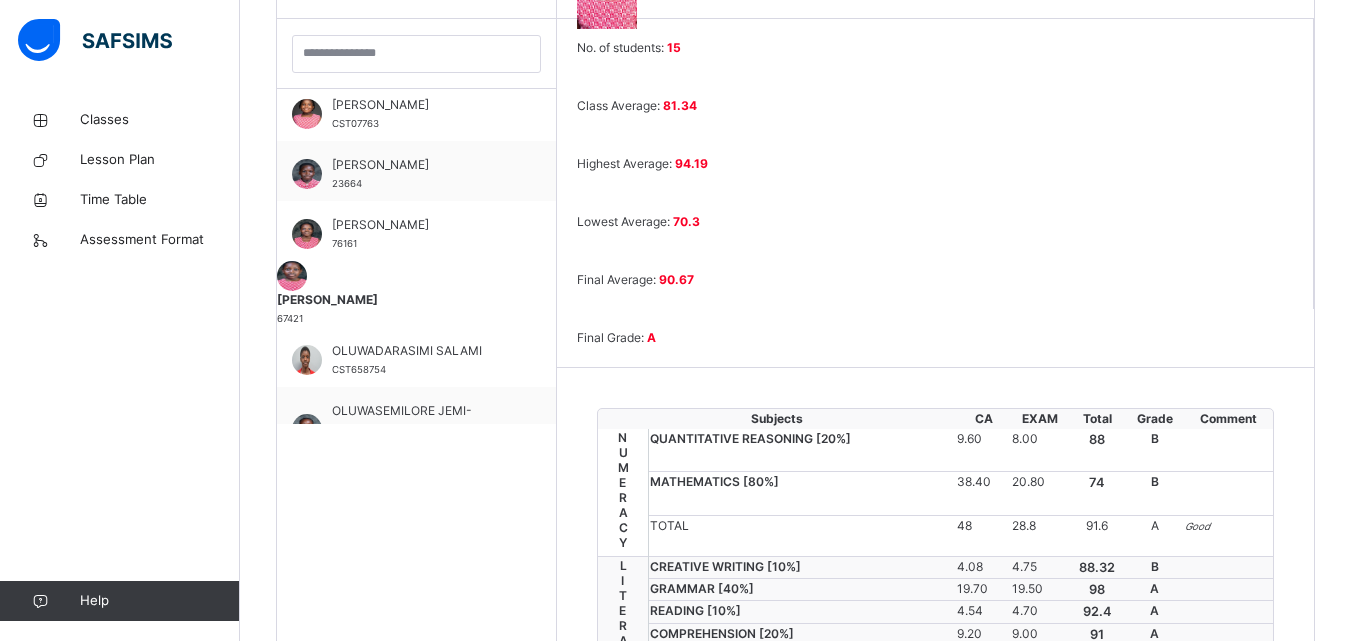 scroll, scrollTop: 645, scrollLeft: 0, axis: vertical 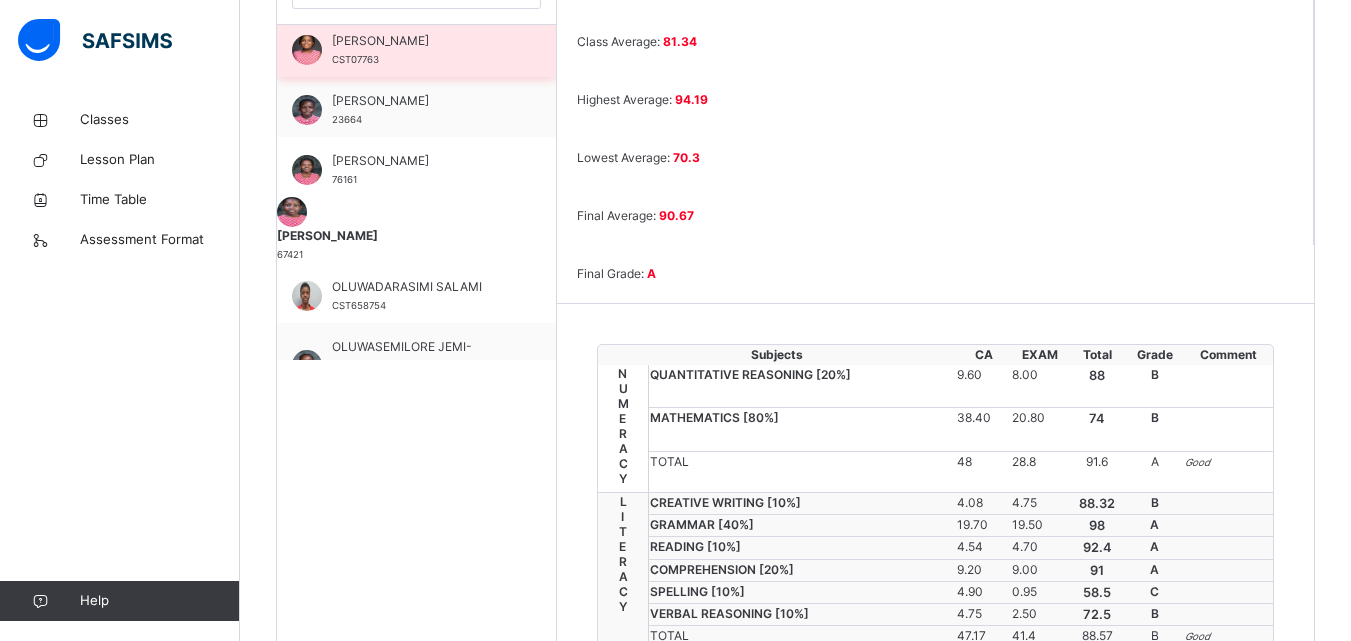 click on "[PERSON_NAME]" at bounding box center (421, 41) 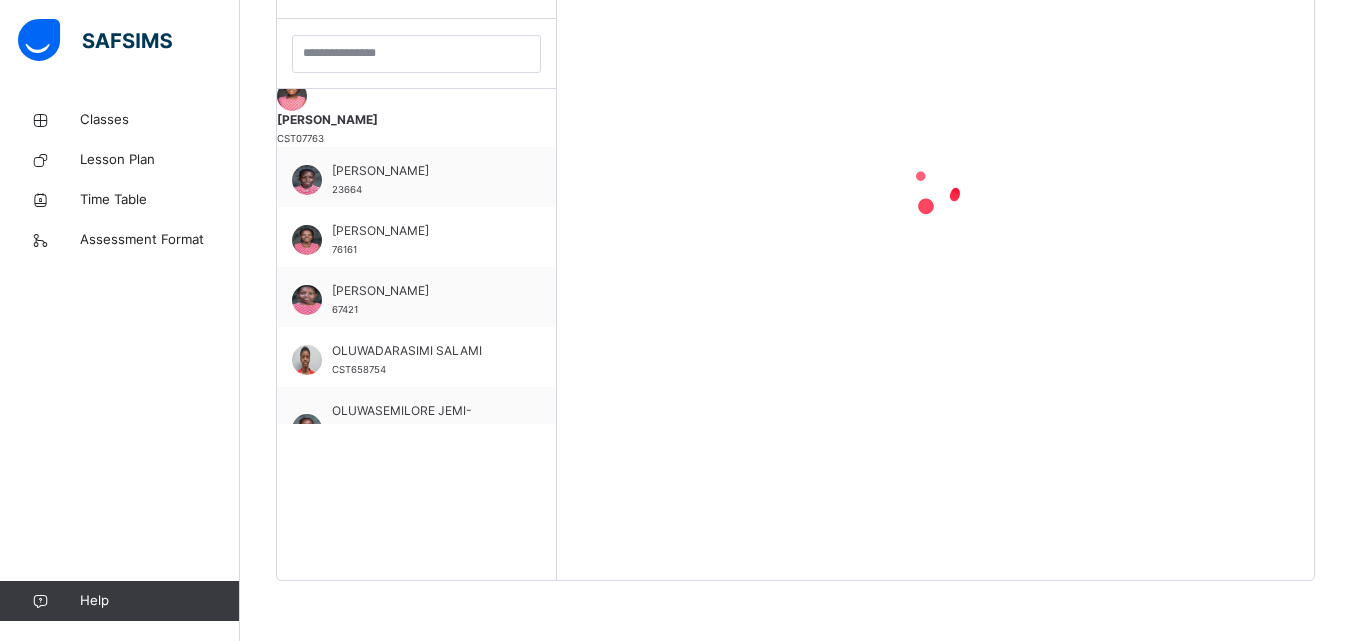 scroll, scrollTop: 645, scrollLeft: 0, axis: vertical 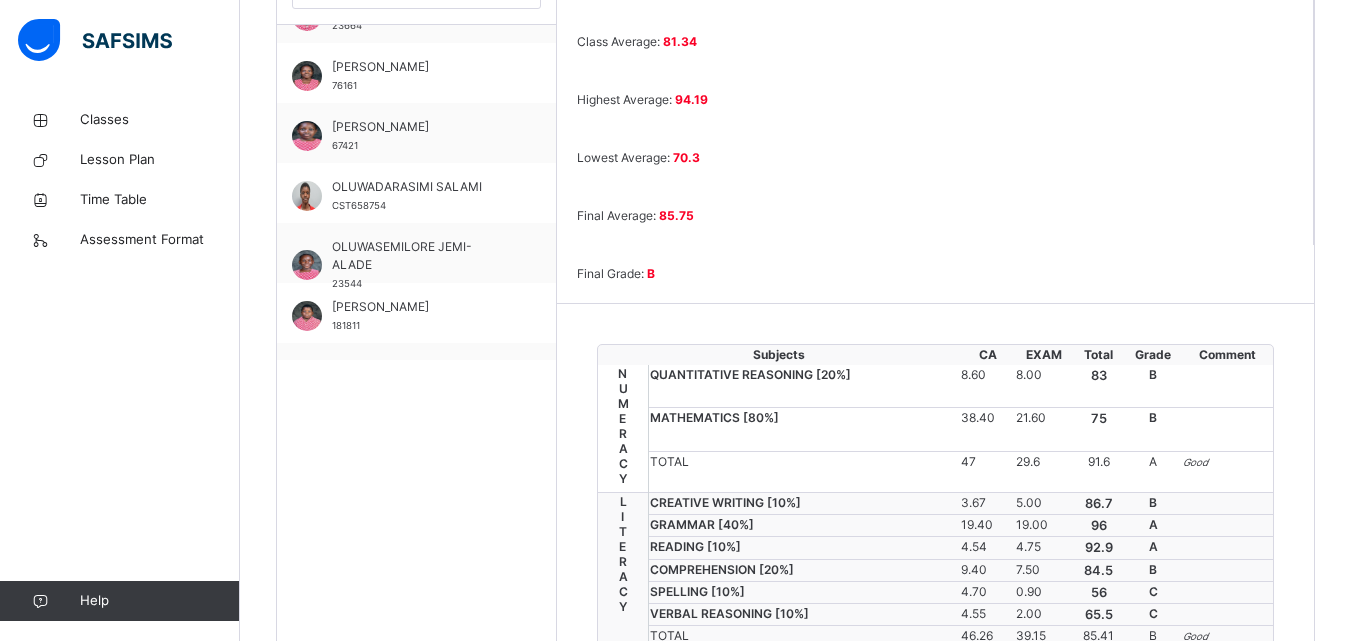click on "QUANTITATIVE REASONING   [ 20 %]" at bounding box center (804, 386) 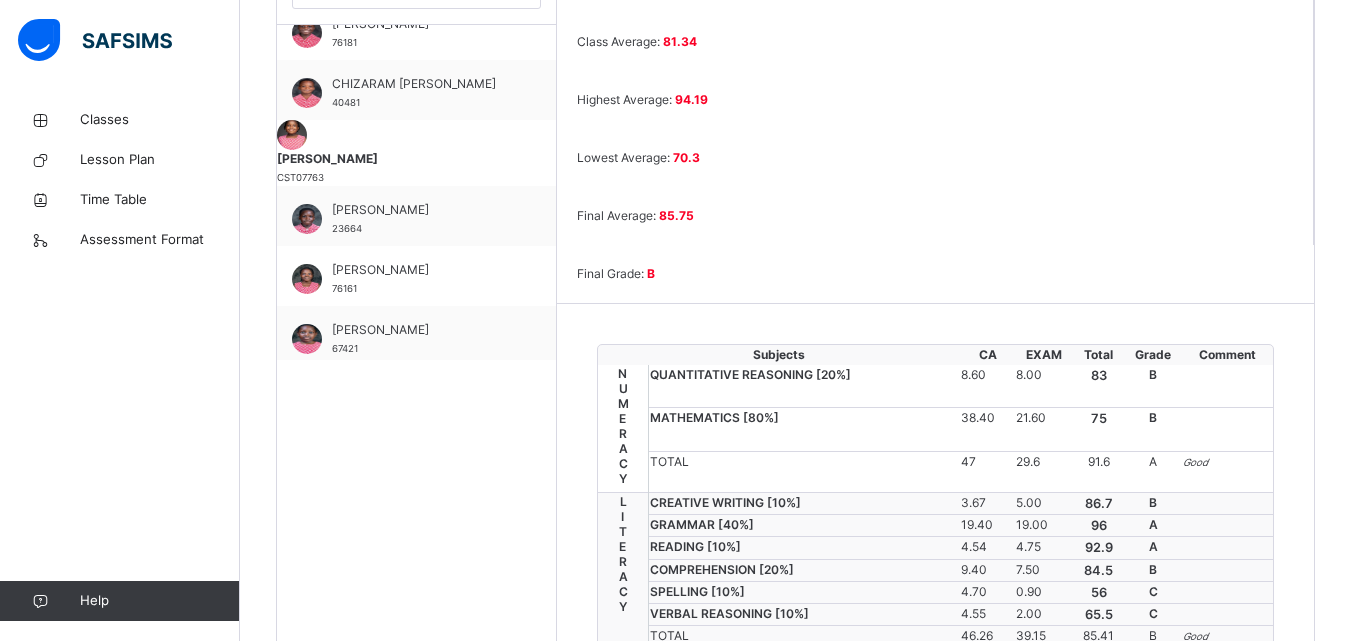 scroll, scrollTop: 0, scrollLeft: 0, axis: both 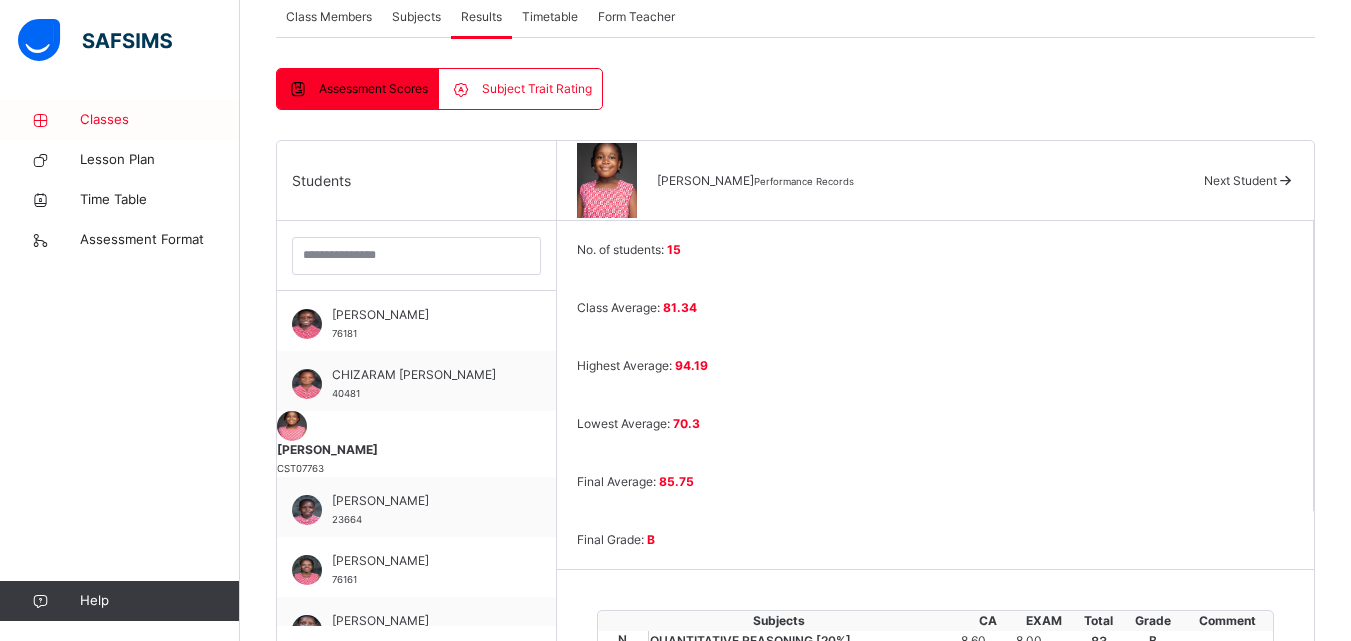 click on "Classes" at bounding box center (160, 120) 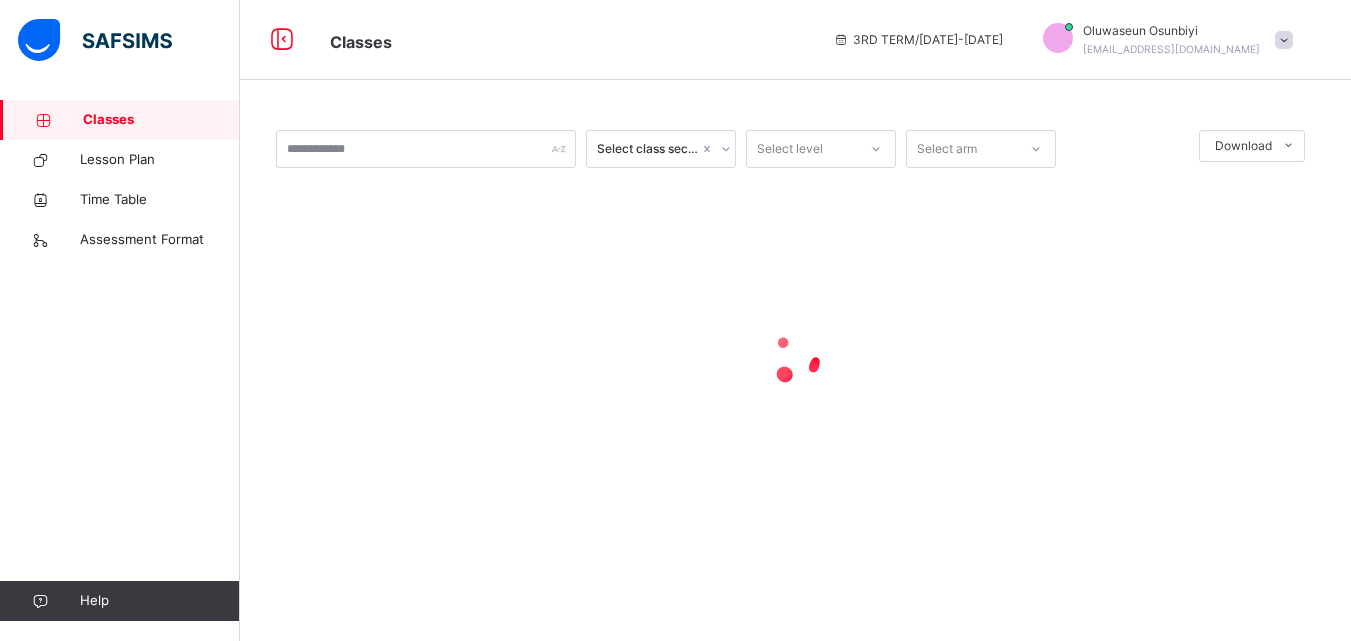 scroll, scrollTop: 0, scrollLeft: 0, axis: both 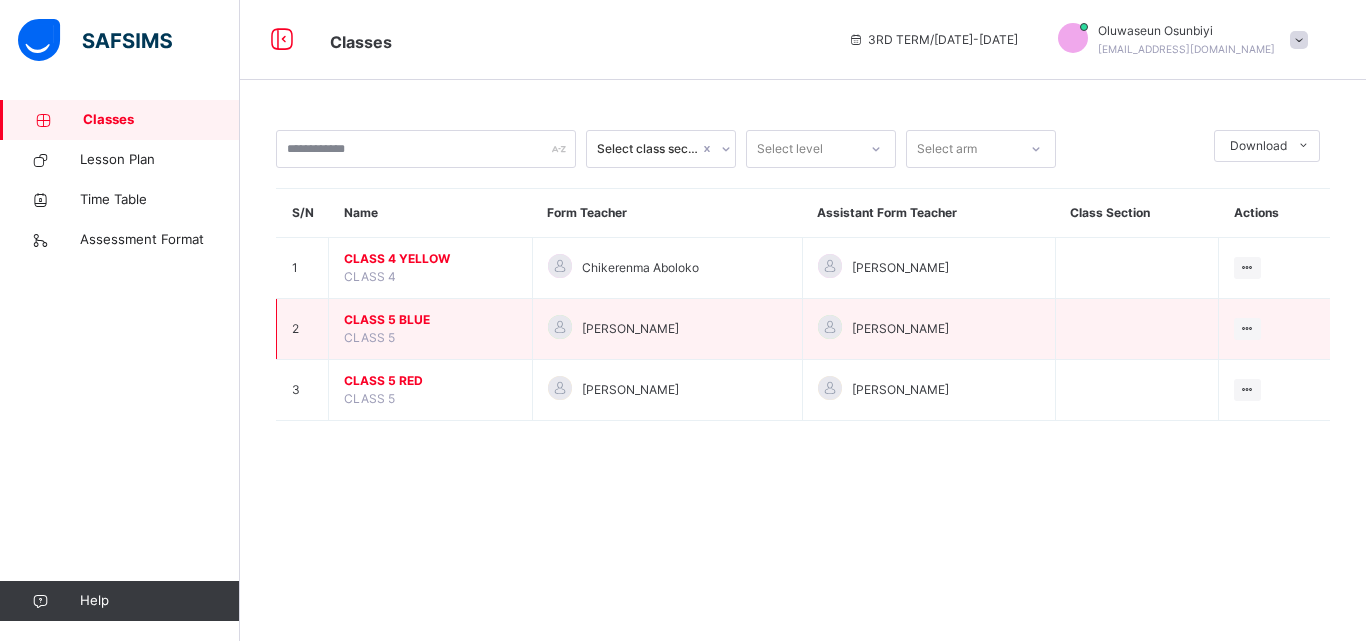 click on "CLASS 5   BLUE" at bounding box center (430, 320) 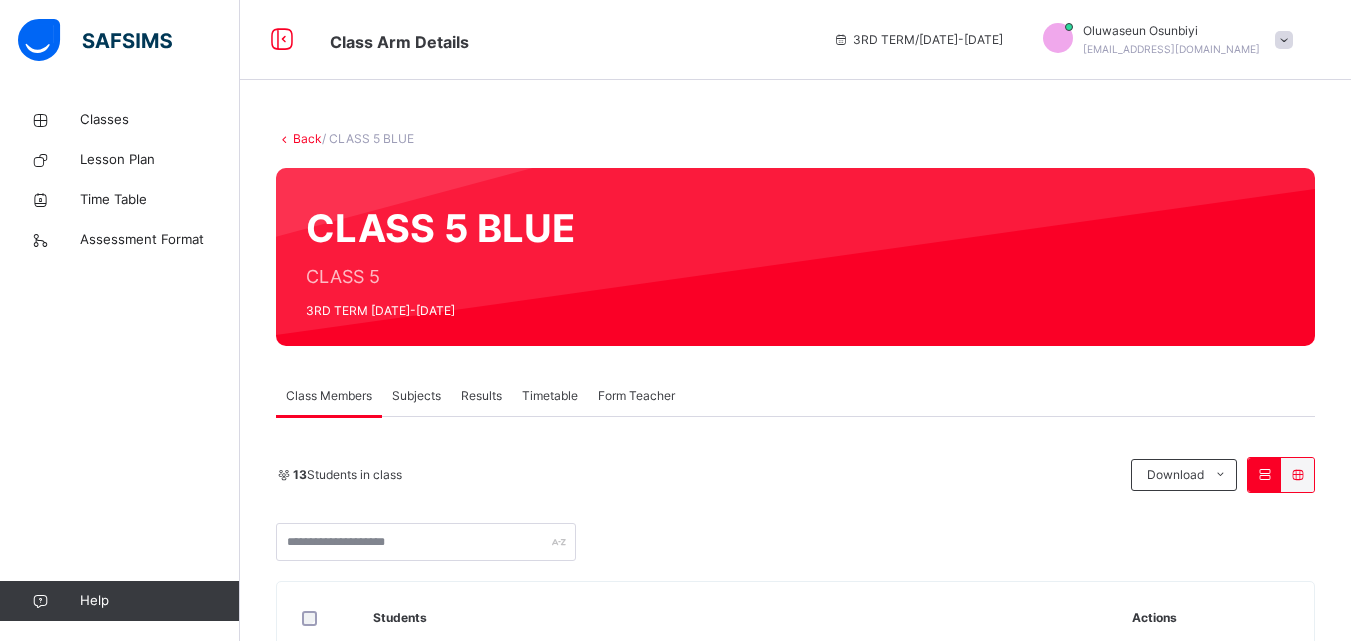 click on "Results" at bounding box center (481, 396) 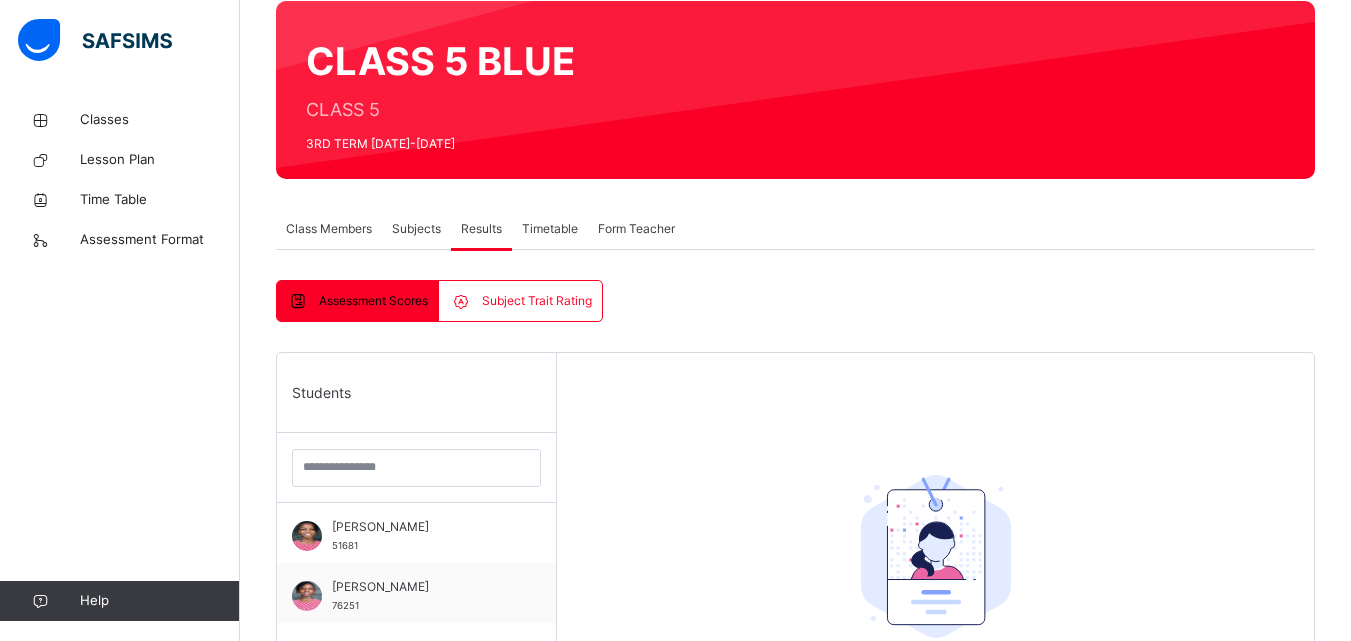 scroll, scrollTop: 188, scrollLeft: 0, axis: vertical 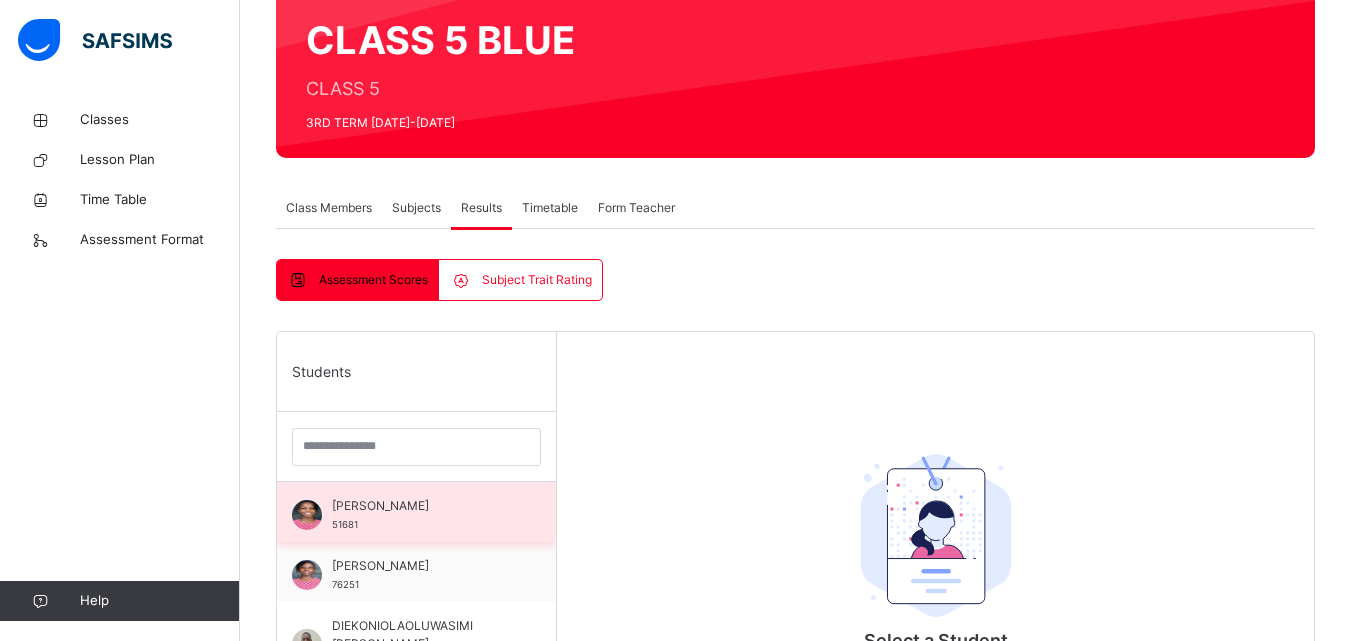 click on "[PERSON_NAME]" at bounding box center (421, 506) 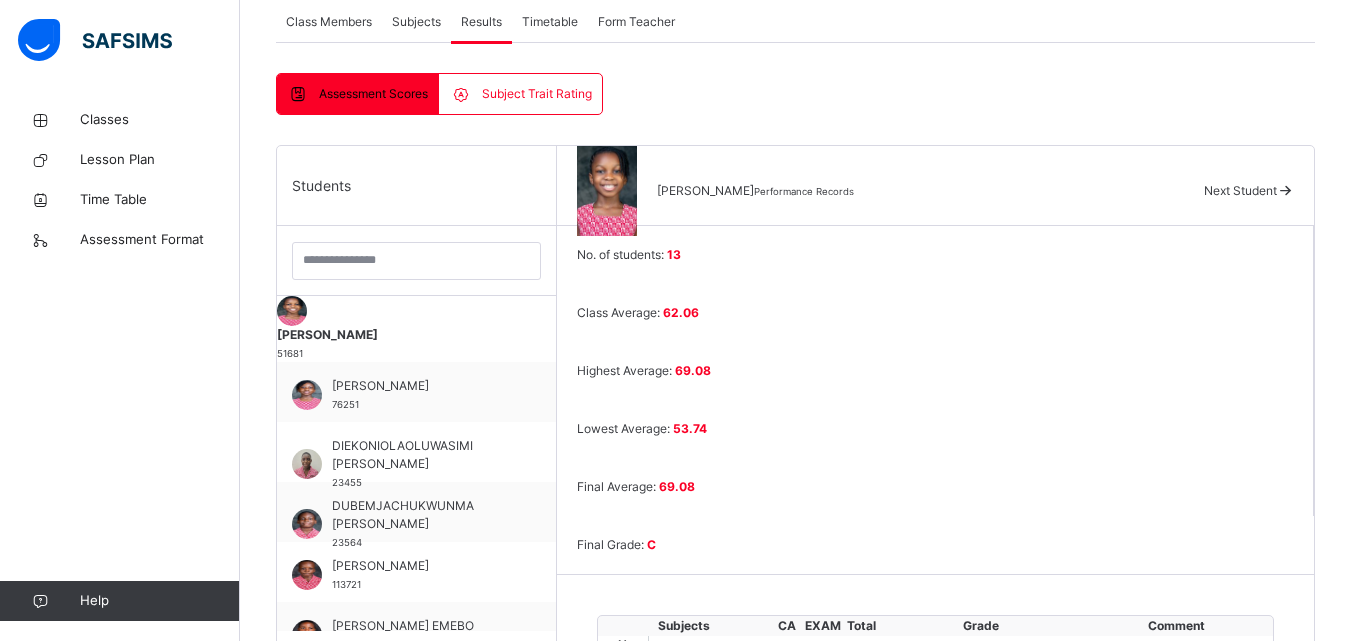 scroll, scrollTop: 377, scrollLeft: 0, axis: vertical 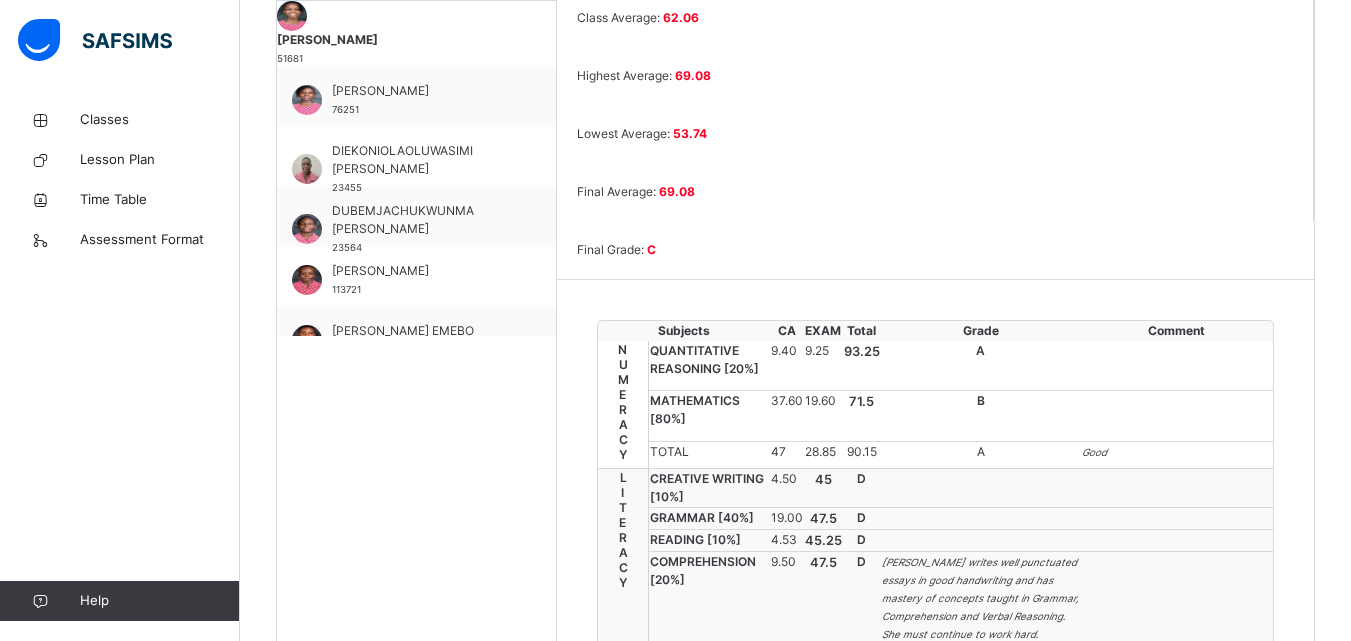 click on "B" at bounding box center (981, 401) 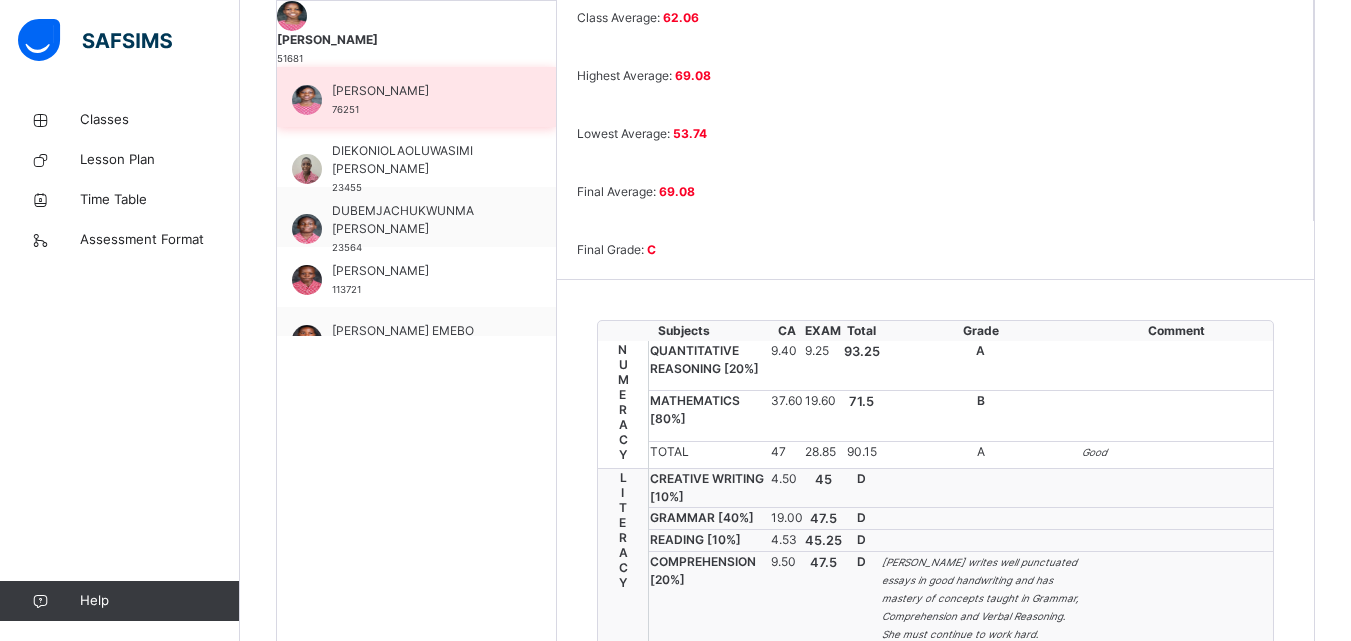 click on "[PERSON_NAME]" at bounding box center (421, 91) 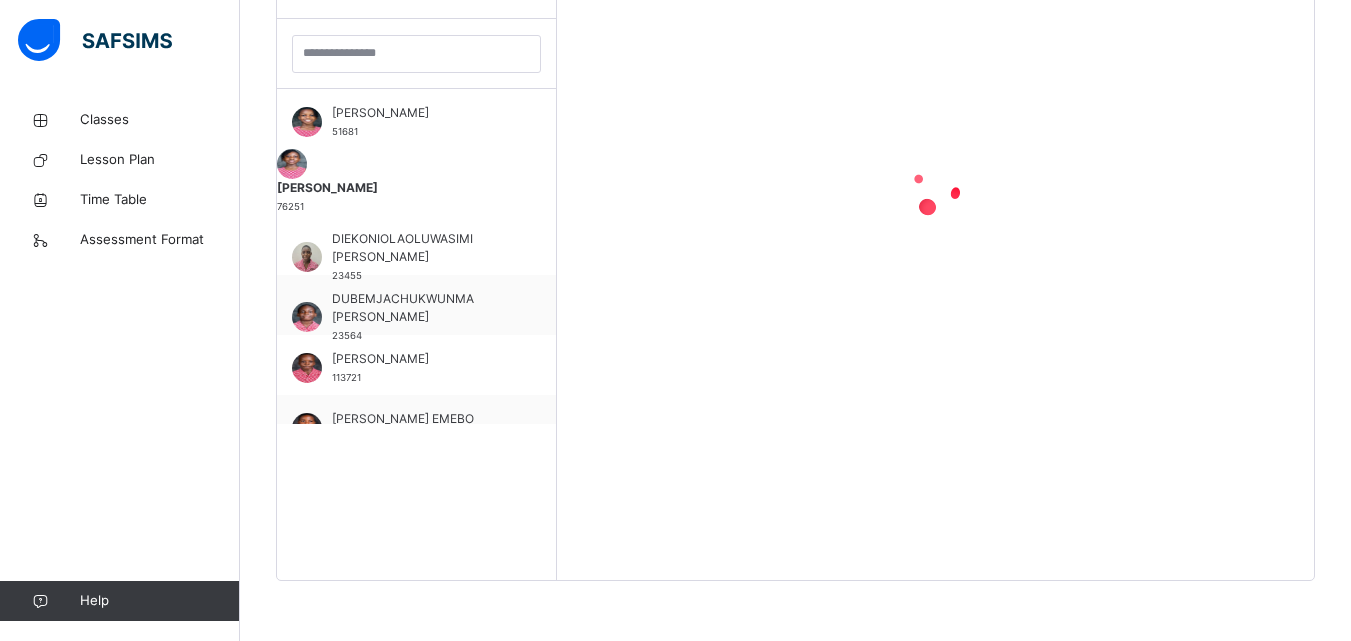 scroll, scrollTop: 669, scrollLeft: 0, axis: vertical 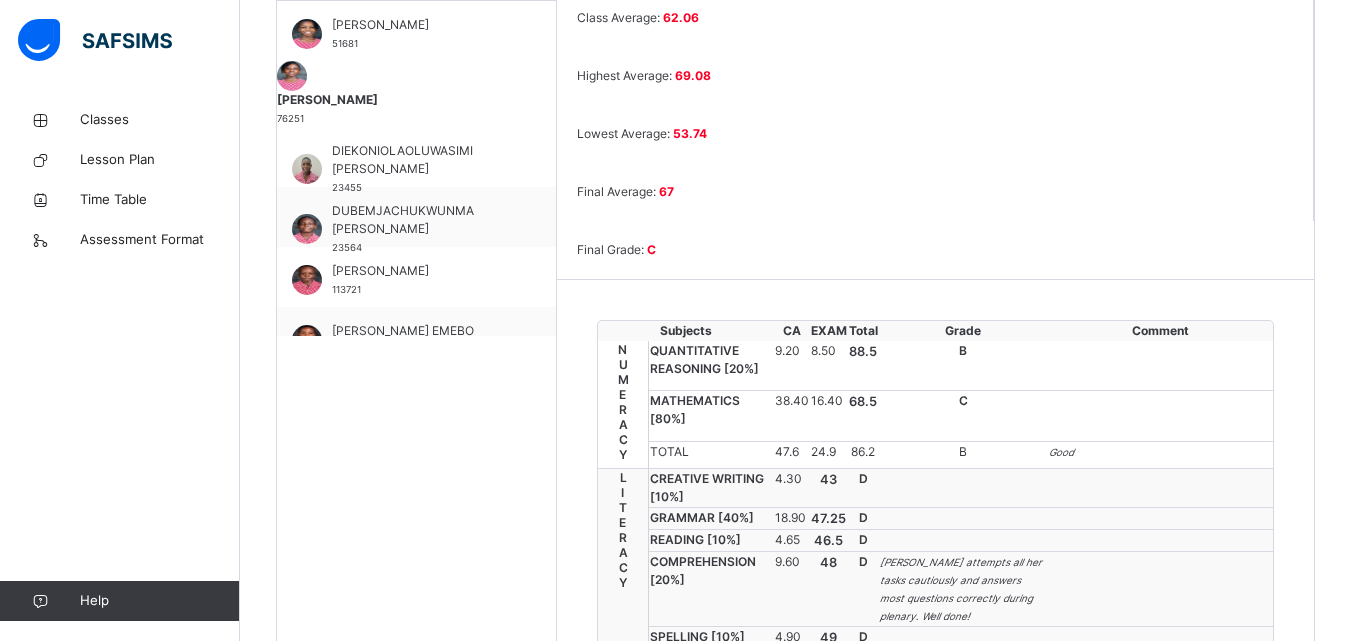 click at bounding box center (1160, 366) 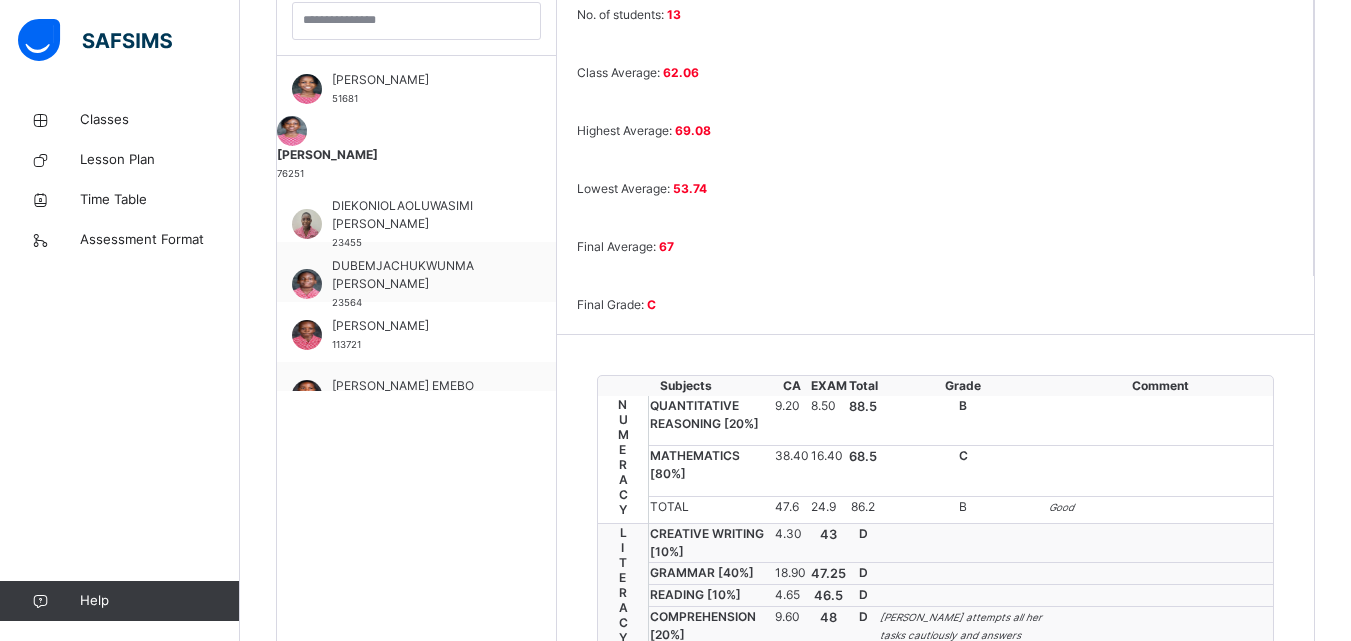click on "[PERSON_NAME]" at bounding box center (421, 80) 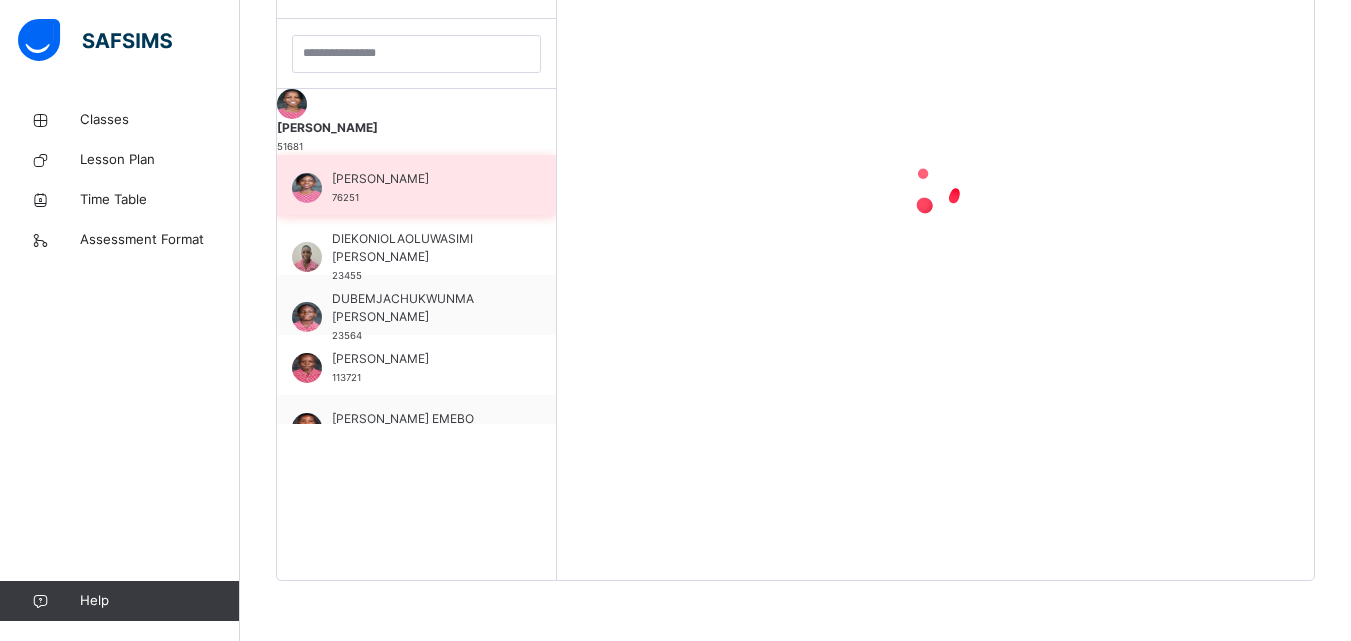 scroll, scrollTop: 614, scrollLeft: 0, axis: vertical 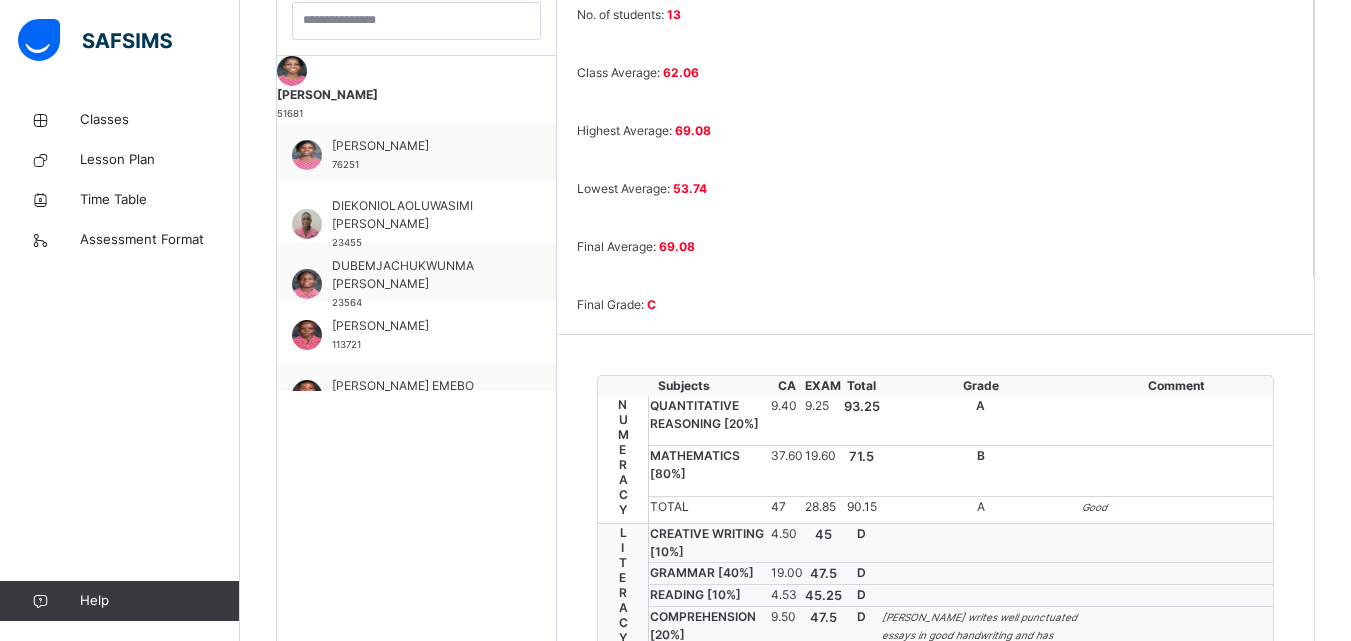 click on "93.25" at bounding box center (862, 421) 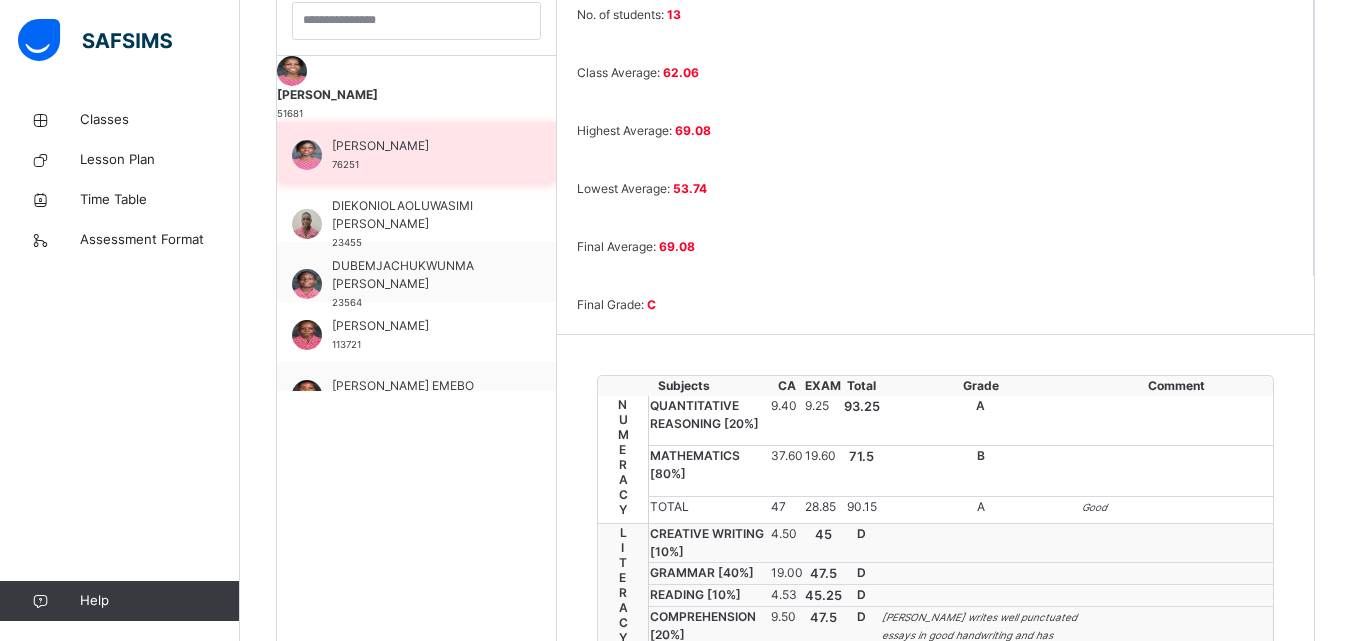 click on "[PERSON_NAME] 76251" at bounding box center (421, 155) 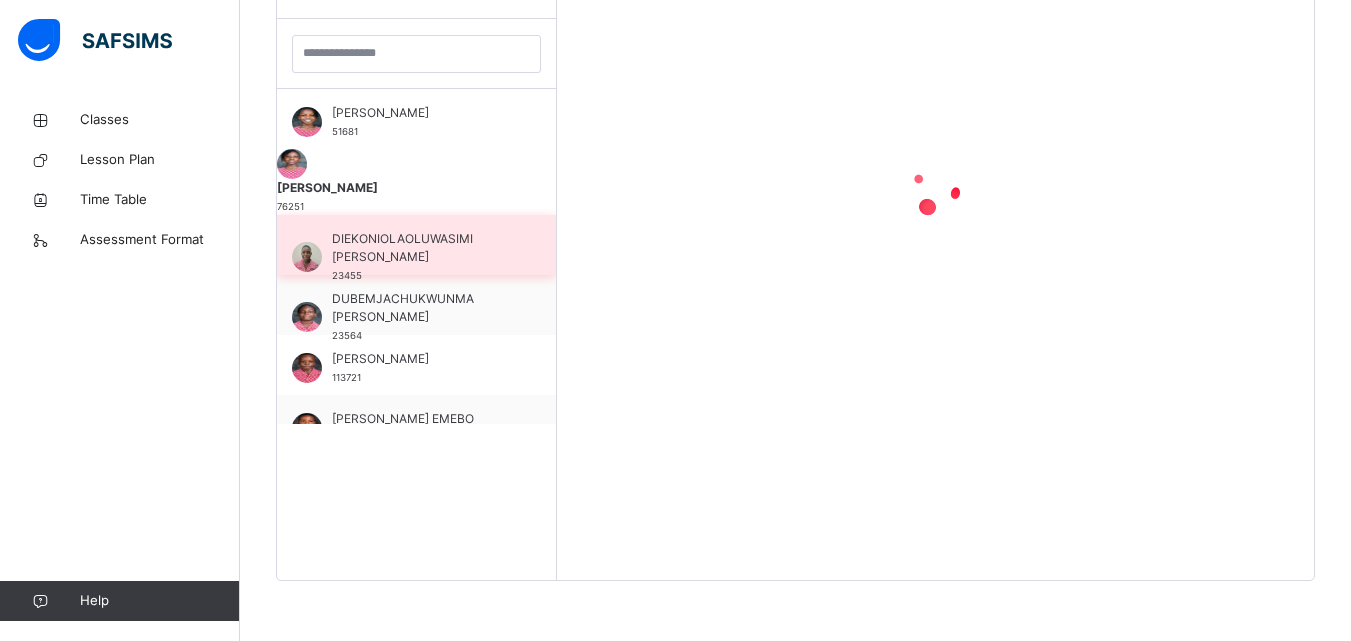 scroll, scrollTop: 614, scrollLeft: 0, axis: vertical 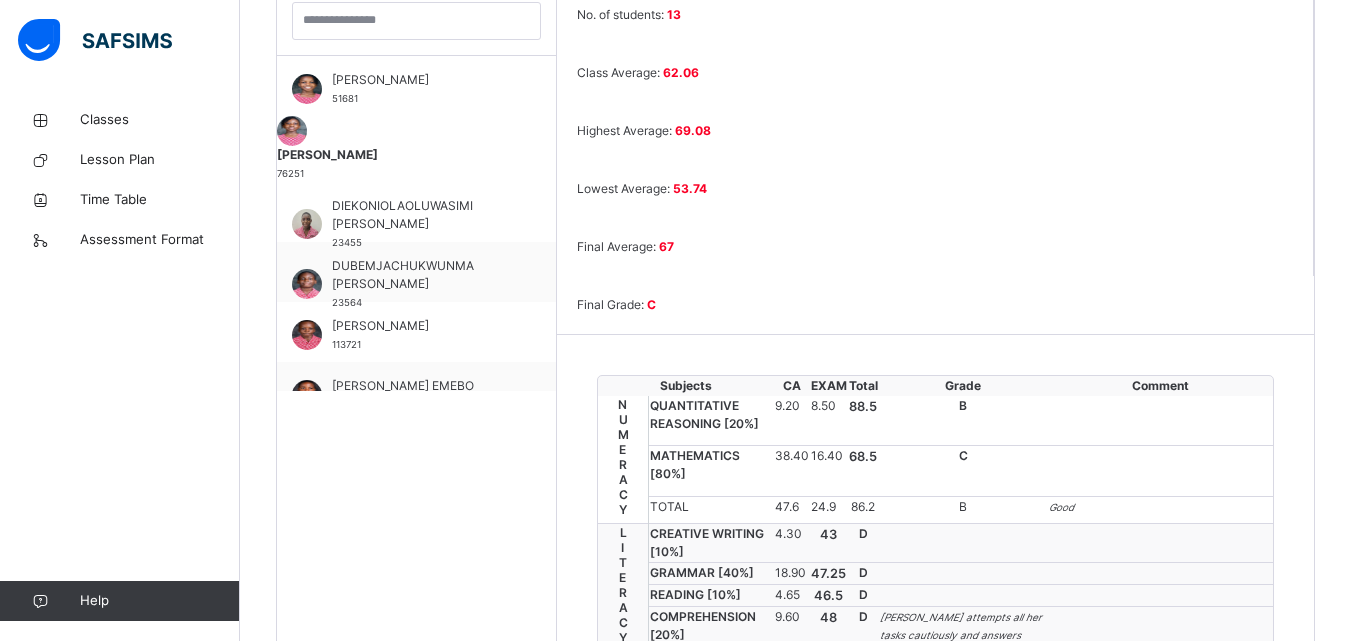 click on "No. of students:   13   Class Average:   62.06   Highest Average:   69.08   Lowest Average:   53.74   Final Average:   67   Final Grade:   C Subjects CA  EXAM Total Grade Comment   NUMERACY   QUANTITATIVE REASONING   [ 20 %] 9.20 8.50 88.5 B MATHEMATICS   [ 80 %] 38.40 16.40 68.5 C TOTAL 47.6 24.9 86.2 B Good   LITERACY   CREATIVE WRITING   [ 10 %] 4.30 43 D GRAMMAR   [ 40 %] 18.90 47.25 D READING   [ 10 %] 4.65 46.5 D COMPREHENSION   [ 20 %] 9.60 48 [PERSON_NAME] attempts all her tasks cautiously and answers most questions correctly during plenary.  Well done! SPELLING   [ 10 %] 4.90 49 D VERBAL REASONING   [ 10 %] 4.95 49.5 D TOTAL 47.3 47.3 D Below Average ICT 46 42 88 B HOME ECONOMICS 89 89 B ART & CRAFT 90 90 A SOCIAL STUDIES 46.5 46.5 [PERSON_NAME] enjoys Social Studies lessons. She discusses salient points conveniently during discussions and answers most questions correctly during summative assessments.  PHYSICAL AND HEALTH EDUCATION 88 88 B" at bounding box center [935, 521] 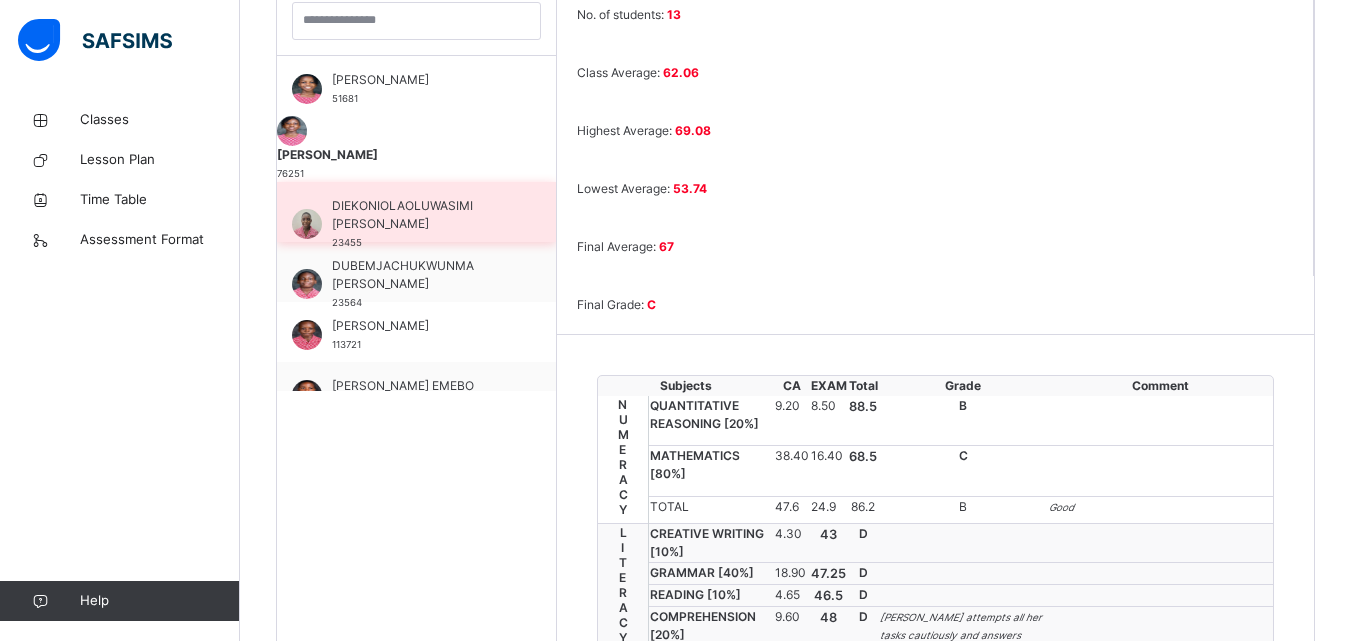 click on "DIEKONIOLAOLUWASIMI  [PERSON_NAME]" at bounding box center (421, 215) 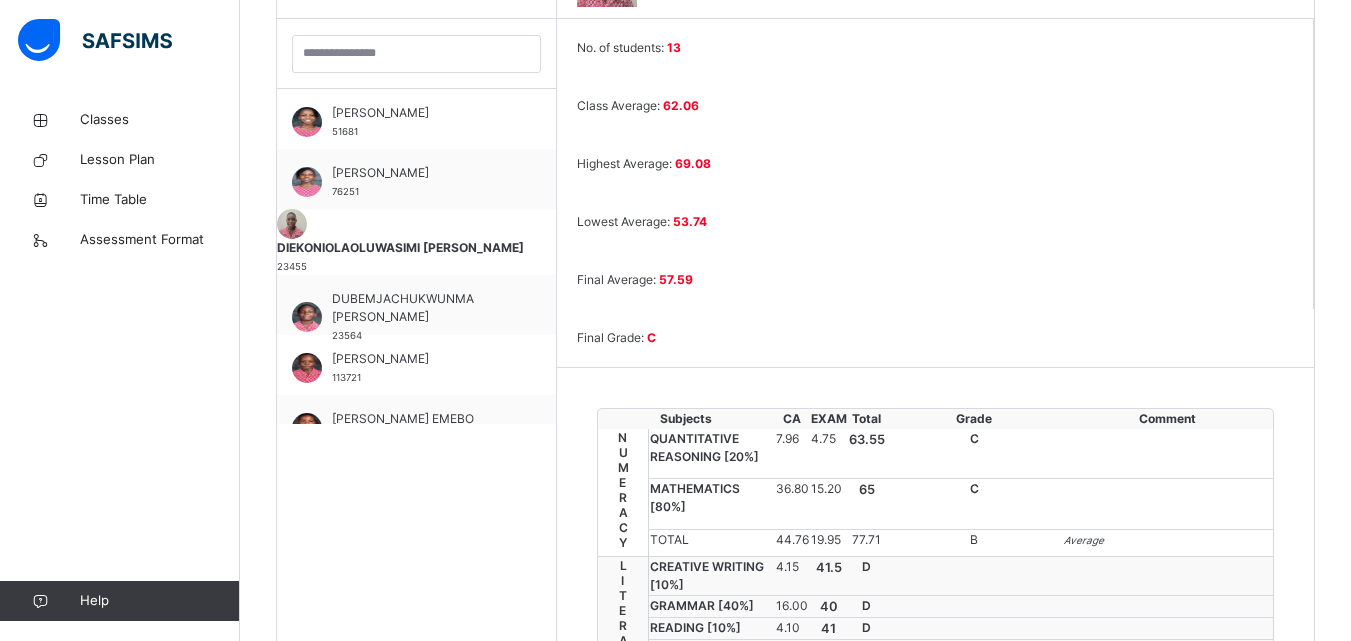 scroll, scrollTop: 614, scrollLeft: 0, axis: vertical 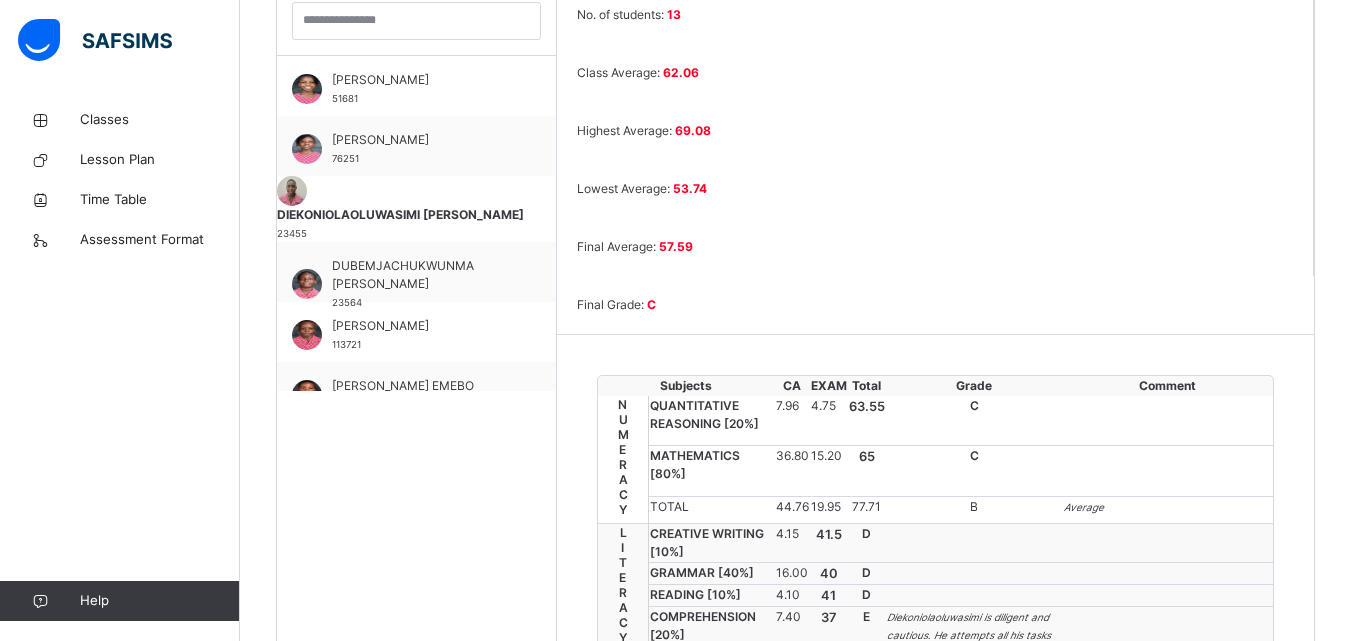 click on "19.95" at bounding box center [829, 509] 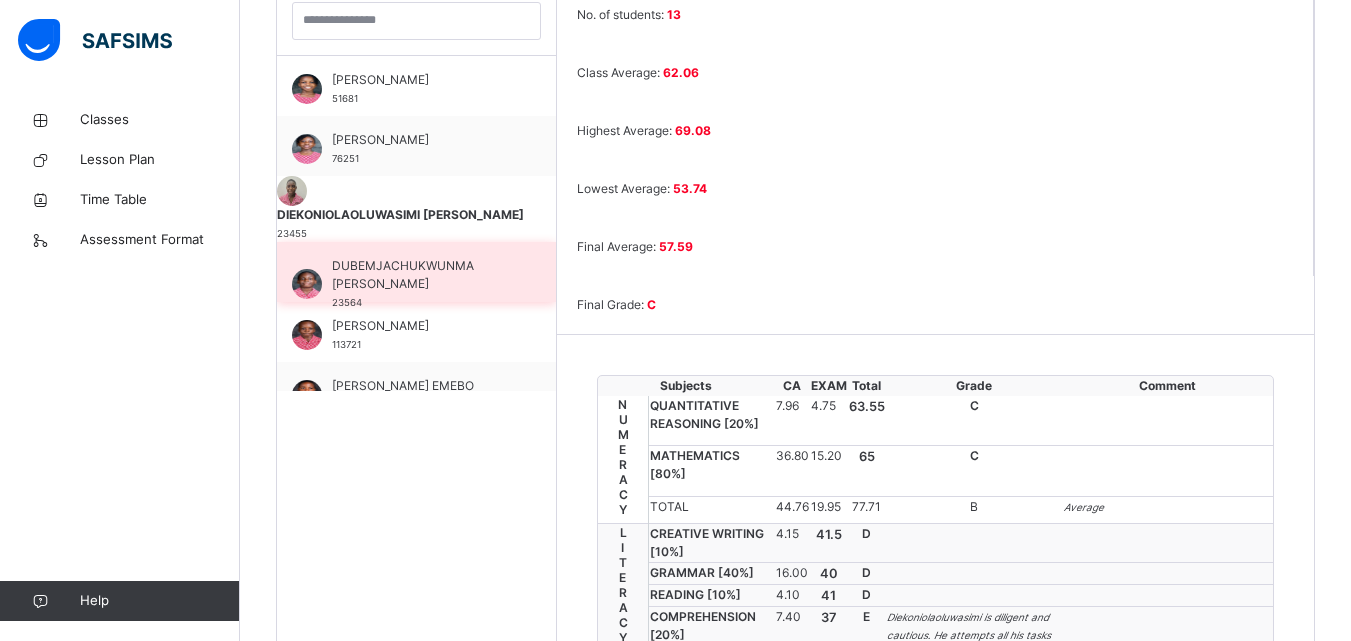 click on "DUBEMJACHUKWUNMA  [PERSON_NAME]" at bounding box center [421, 275] 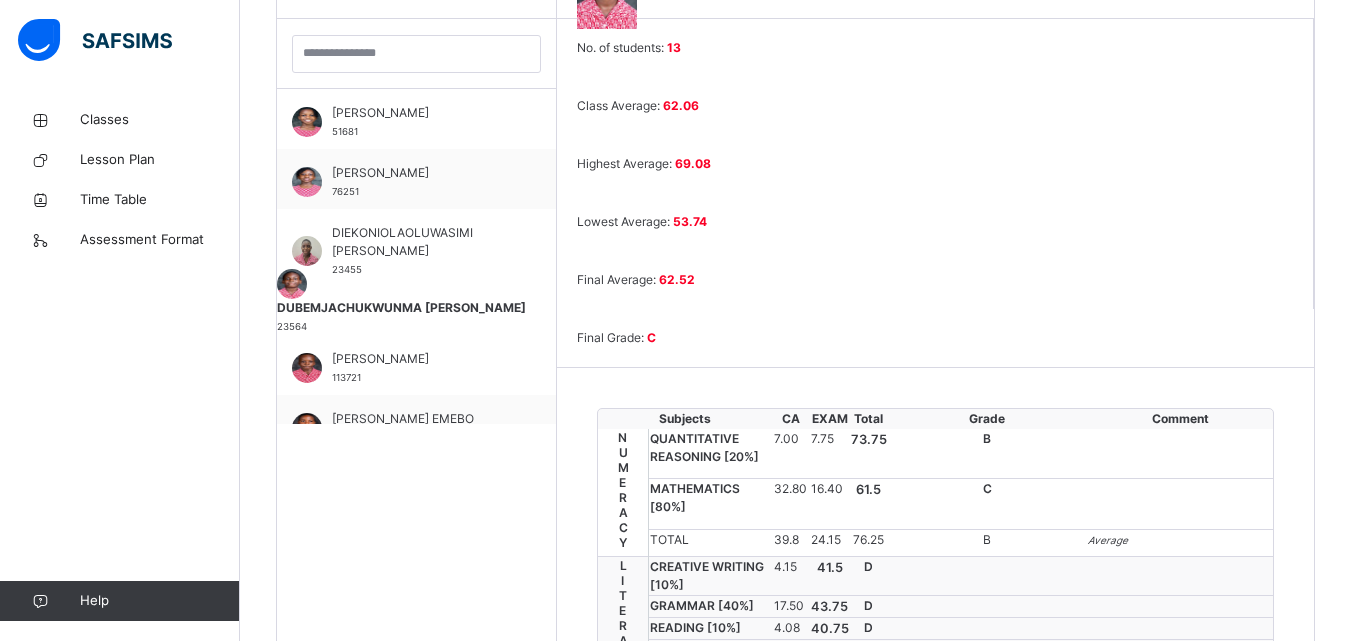 scroll, scrollTop: 614, scrollLeft: 0, axis: vertical 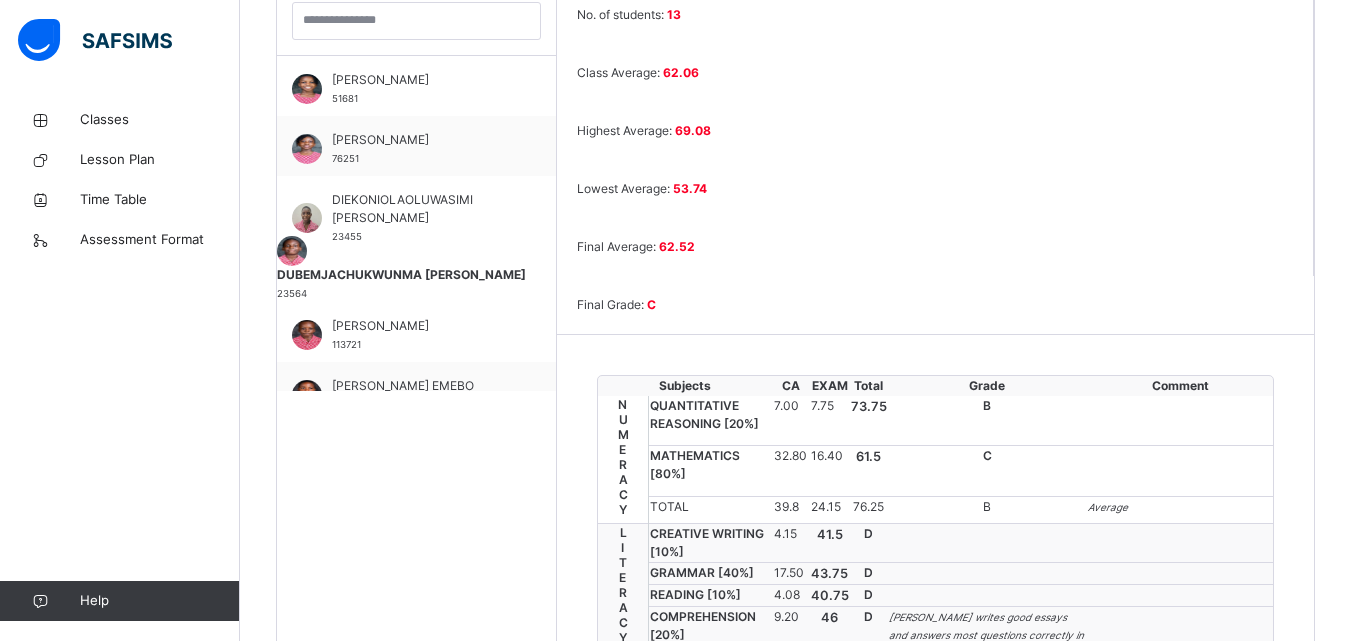click on "MATHEMATICS   [ 80 %]" at bounding box center [710, 471] 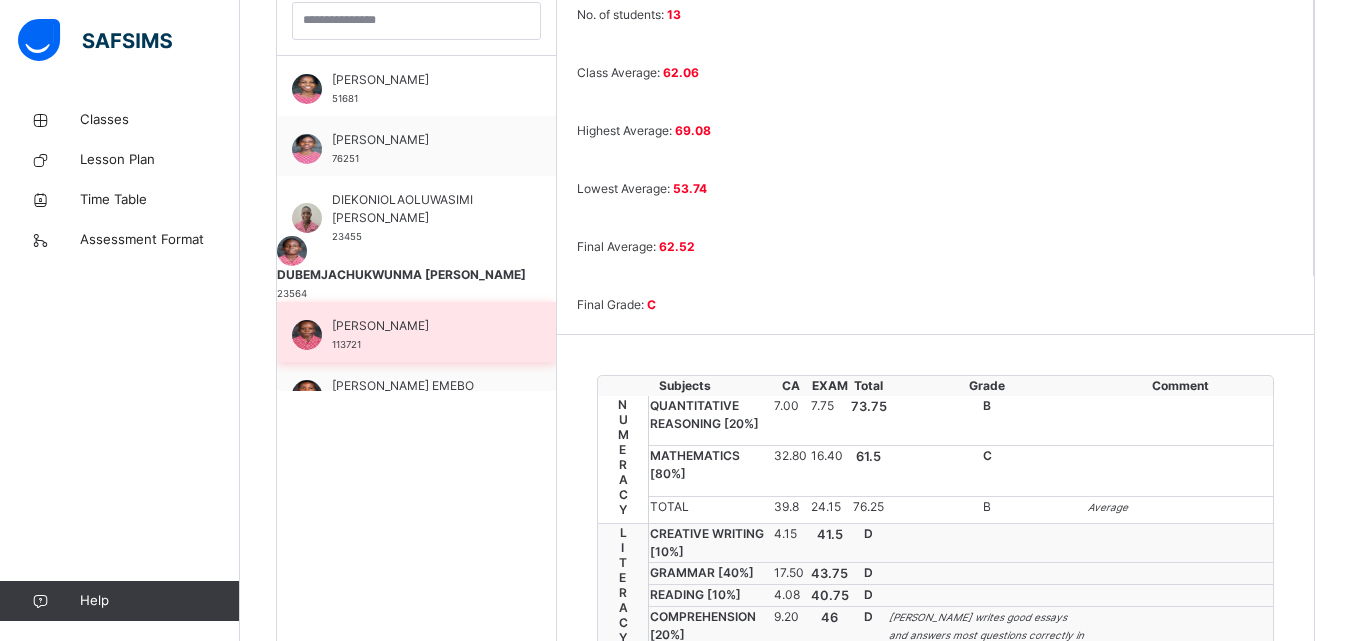 click on "[PERSON_NAME]" at bounding box center [421, 326] 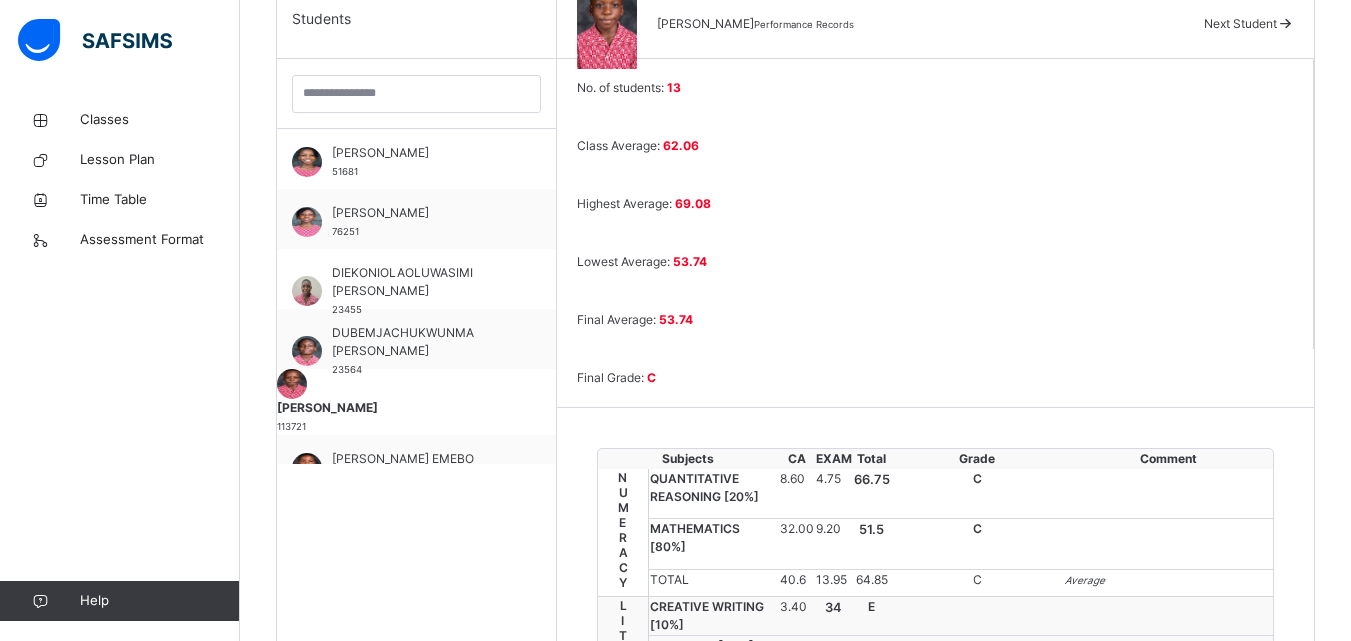 scroll, scrollTop: 548, scrollLeft: 0, axis: vertical 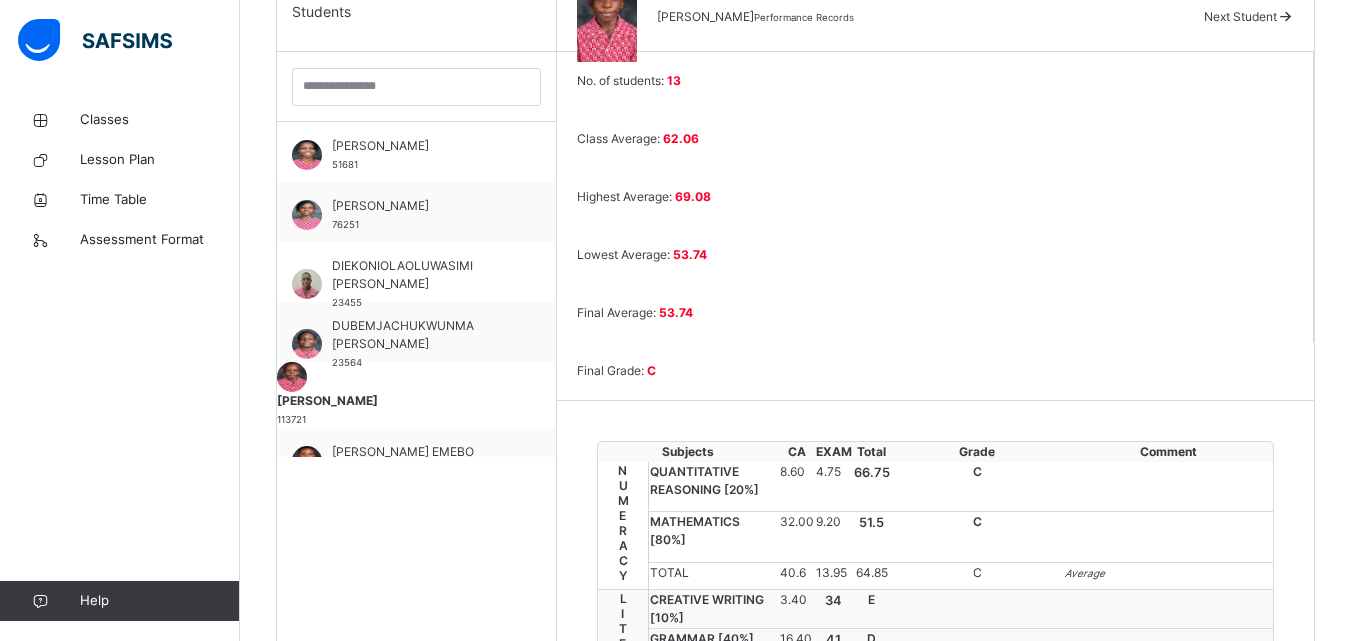click on "No. of students:   13   Class Average:   62.06   Highest Average:   69.08   Lowest Average:   53.74   Final Average:   53.74   Final Grade:   C Subjects CA  EXAM Total Grade Comment   NUMERACY   QUANTITATIVE REASONING   [ 20 %] 8.60 4.75 66.75 C MATHEMATICS   [ 80 %] 32.00 9.20 51.5 C TOTAL 40.6 13.95 64.85 C Average    LITERACY   CREATIVE WRITING   [ 10 %] 3.40 34 E GRAMMAR   [ 40 %] 16.40 41 D READING   [ 10 %] 3.01 30.13 E COMPREHENSION   [ 20 %] 8.60 43 D [PERSON_NAME]’s performance in English is commendable. He must not relent in his effort. SPELLING   [ 10 %] 4.45 44.5 D VERBAL REASONING   [ 10 %] 4.25 42.5 D TOTAL 40.11 40.11 D Below Average ICT 33 34 67 C HOME ECONOMICS 78 78 B ART & CRAFT 68 68 C SOCIAL STUDIES 43 43 D [PERSON_NAME] participates in class activities. He listens attentiveively and asks good questions to clear his doubts. Well done! PHYSICAL AND HEALTH EDUCATION 88 88 B" at bounding box center [935, 569] 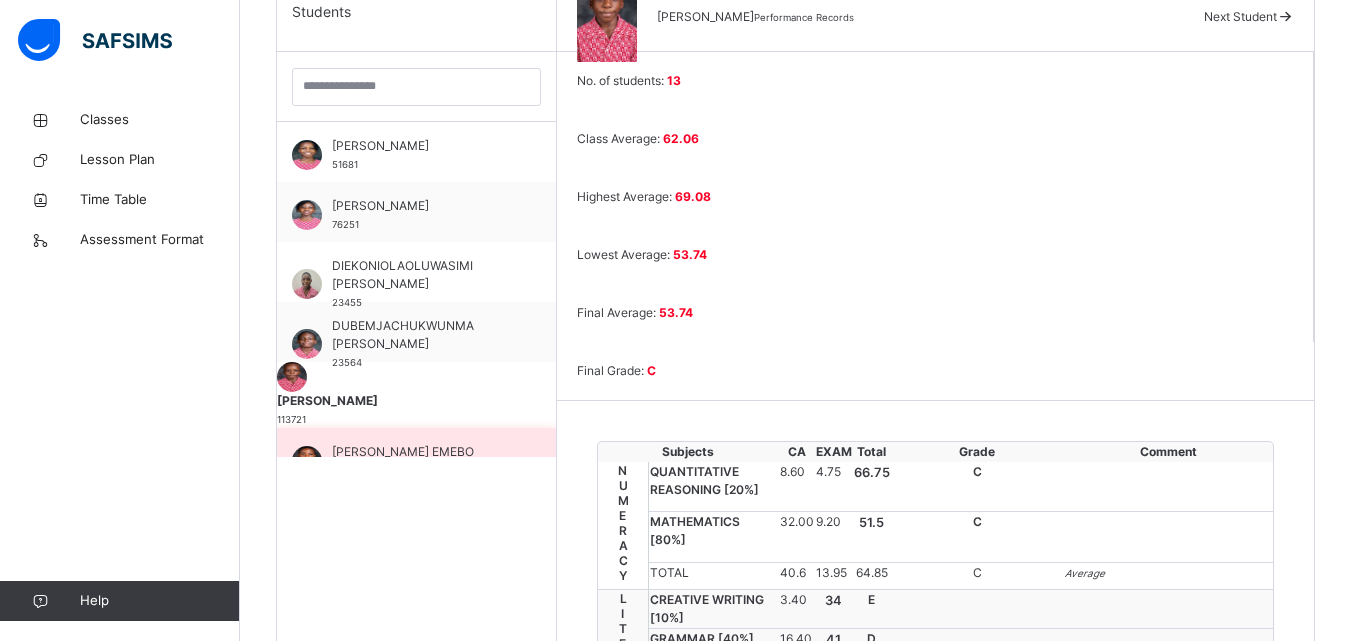 click on "[PERSON_NAME] EMEBO" at bounding box center (421, 452) 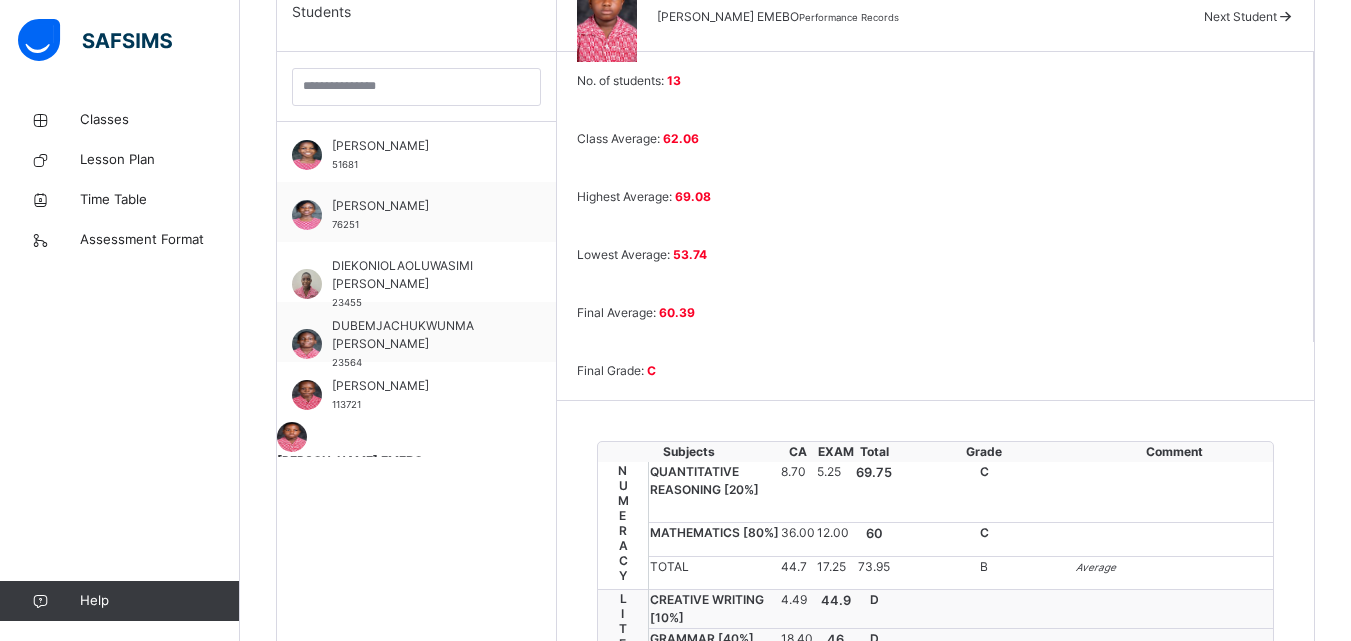 click on "36.00" at bounding box center (798, 539) 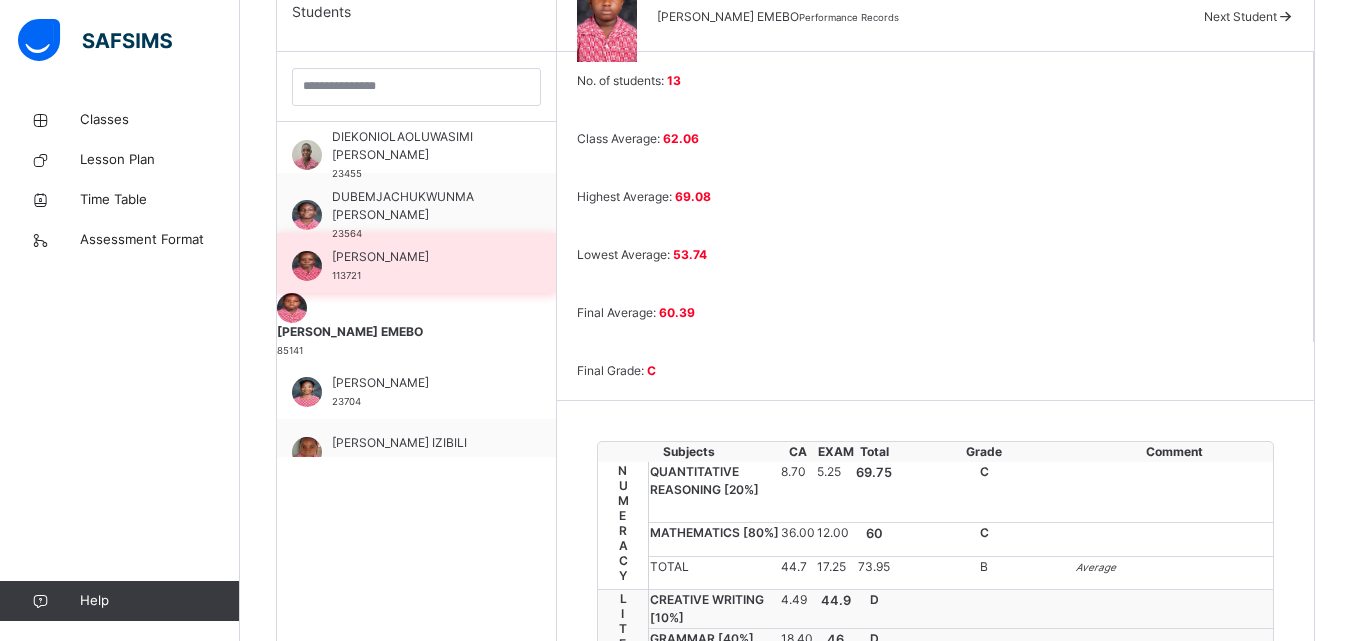 scroll, scrollTop: 130, scrollLeft: 0, axis: vertical 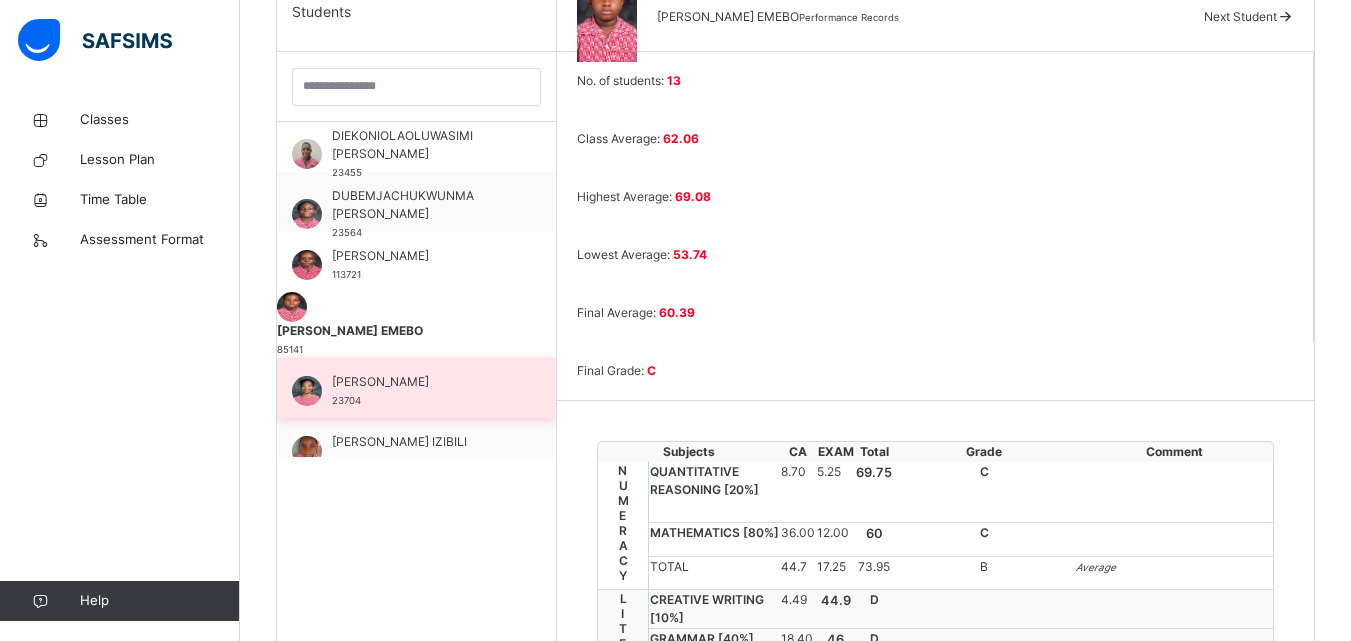 click on "[PERSON_NAME] 23704" at bounding box center (421, 391) 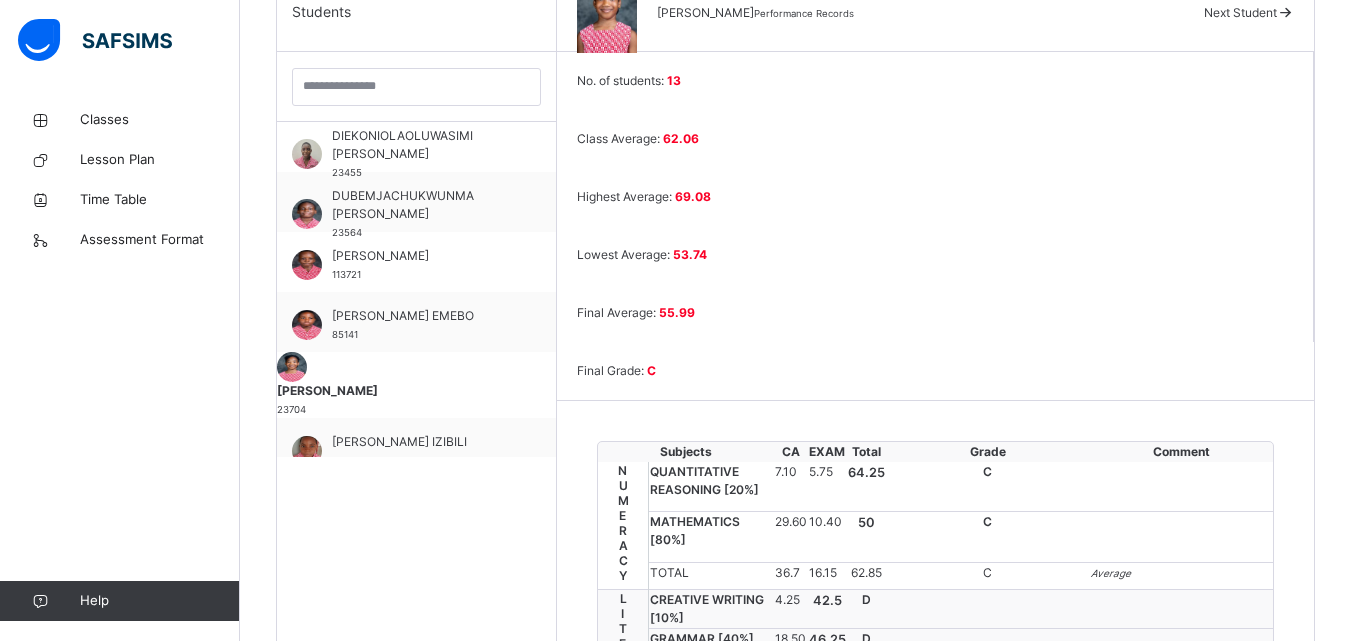 click on "No. of students:   13   Class Average:   62.06   Highest Average:   69.08   Lowest Average:   53.74   Final Average:   55.99   Final Grade:   C Subjects CA  EXAM Total Grade Comment   NUMERACY   QUANTITATIVE REASONING   [ 20 %] 7.10 5.75 64.25 C MATHEMATICS   [ 80 %] 29.60 10.40 50 C TOTAL 36.7 16.15 62.85 C Average    LITERACY   CREATIVE WRITING   [ 10 %] 4.25 42.5 D GRAMMAR   [ 40 %] 18.50 46.25 D READING   [ 10 %] 4.20 42 D COMPREHENSION   [ 20 %] 9.00 45 D Jameena is calm and calculative. Her performance in English Language this term is commendable. She attempts her tasks cautiously and answers questions correctly. SPELLING   [ 10 %] 4.45 44.5 D VERBAL REASONING   [ 10 %] 4.70 47 D TOTAL 45.1 45.1 D Below Average ICT 36 38 74 B HOME ECONOMICS 78 78 B ART & CRAFT 92 92 A SOCIAL STUDIES 42 42 D [PERSON_NAME] enjoys Social Studies lessons. She contributes positively to group tasks and turns in her tasks promptly. Well done! PHYSICAL AND HEALTH EDUCATION 80 80 B" at bounding box center [935, 587] 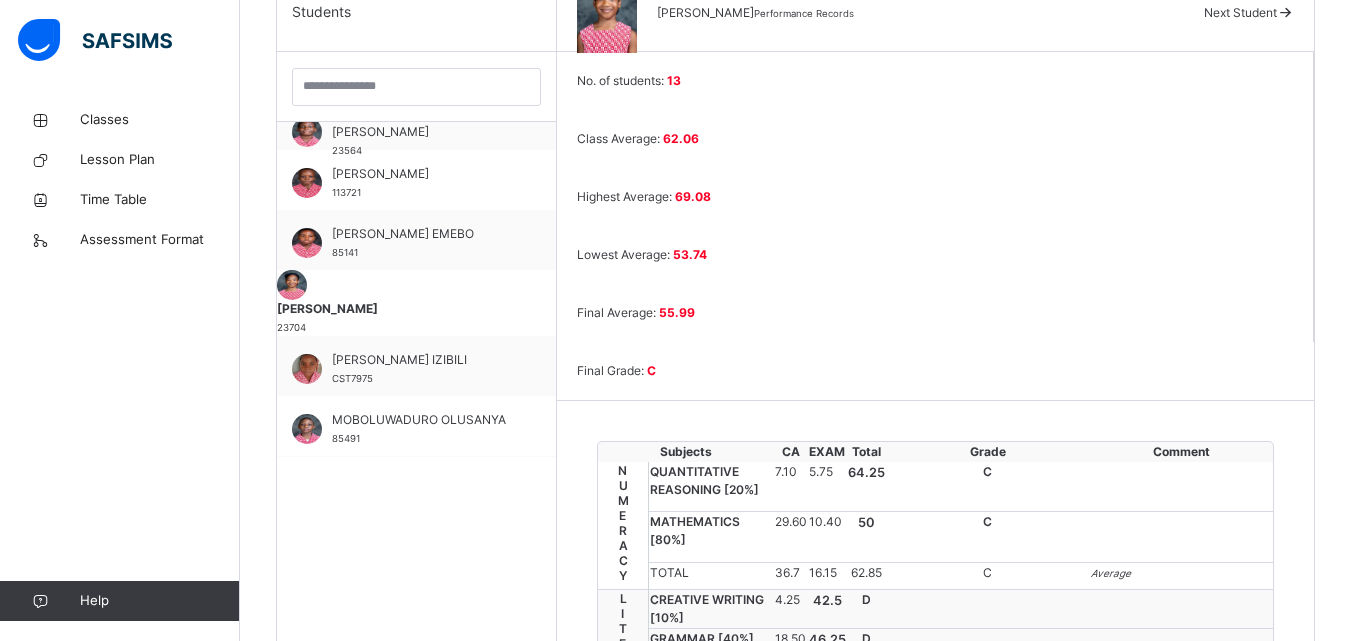 scroll, scrollTop: 214, scrollLeft: 0, axis: vertical 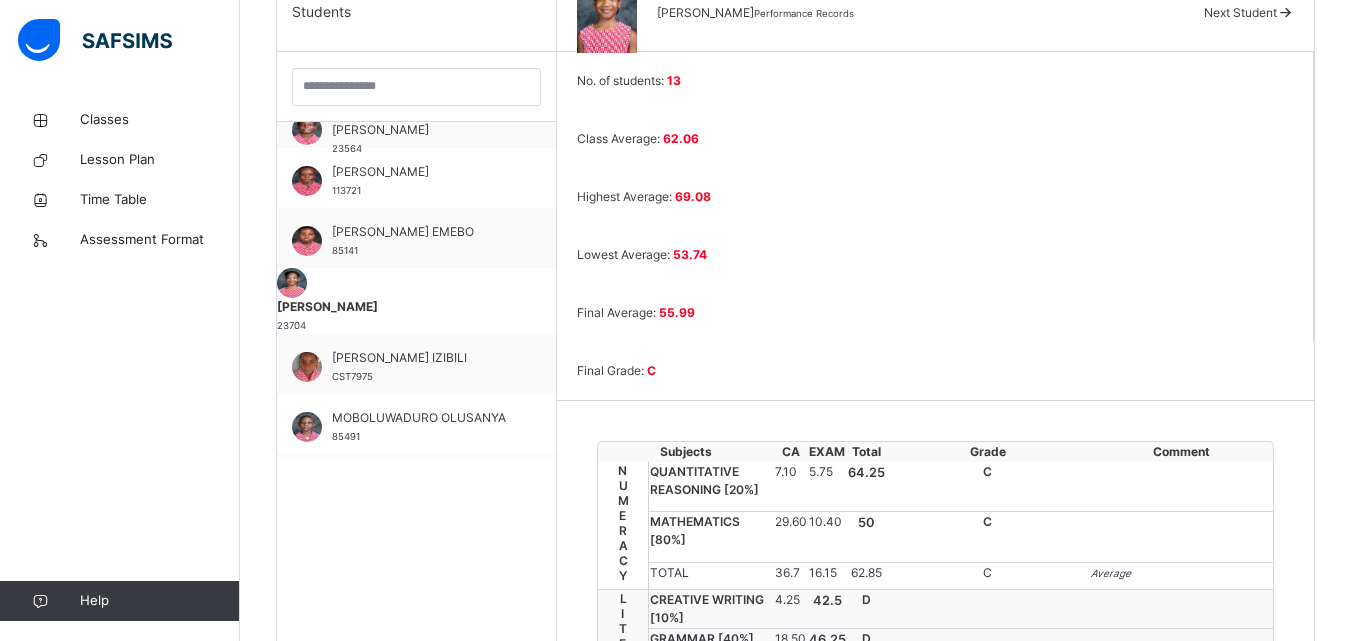 click on "[PERSON_NAME] IZIBILI" at bounding box center [421, 358] 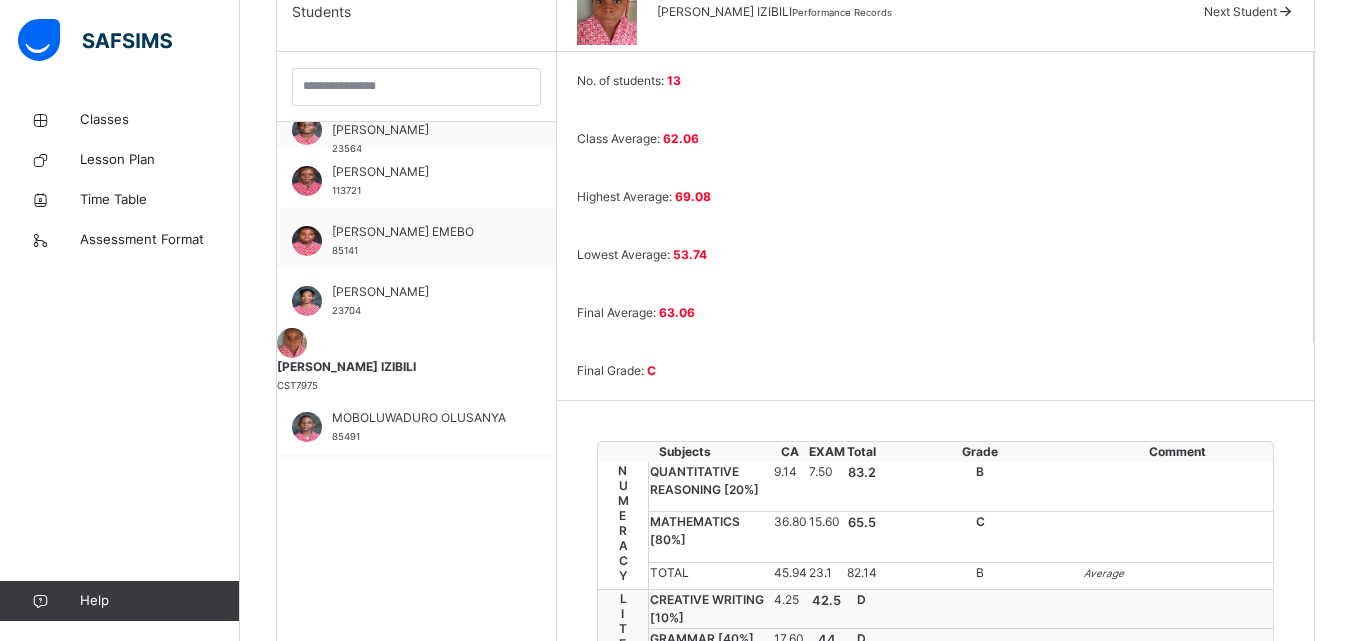 click on "No. of students:   13   Class Average:   62.06   Highest Average:   69.08   Lowest Average:   53.74   Final Average:   63.06   Final Grade:   C Subjects CA  EXAM Total Grade Comment   NUMERACY   QUANTITATIVE REASONING   [ 20 %] 9.14 7.50 83.2 B MATHEMATICS   [ 80 %] 36.80 15.60 65.5 C TOTAL 45.94 23.1 82.14 B Average    LITERACY   CREATIVE WRITING   [ 10 %] 4.25 42.5 D GRAMMAR   [ 40 %] 17.60 44 D READING   [ 10 %] 4.71 47.13 D COMPREHENSION   [ 20 %] 8.30 41.5 D [PERSON_NAME] is calm and calculative. He listens carefully in class and pays rapt attention during lessons. His performance in English Language is commendable. SPELLING   [ 10 %] 4.60 46 D VERBAL REASONING   [ 10 %] 4.65 46.5 D TOTAL 44.11 44.11 D Below Average ICT 42 36 78 B HOME ECONOMICS 70 70 B ART & CRAFT 86 86 B SOCIAL STUDIES 48 48 D [PERSON_NAME] is smart and intelligent. He discusses salient points intelligently during plenary and responds to all questions correctly. Well done! PHYSICAL AND HEALTH EDUCATION 86 86 B" at bounding box center (935, 587) 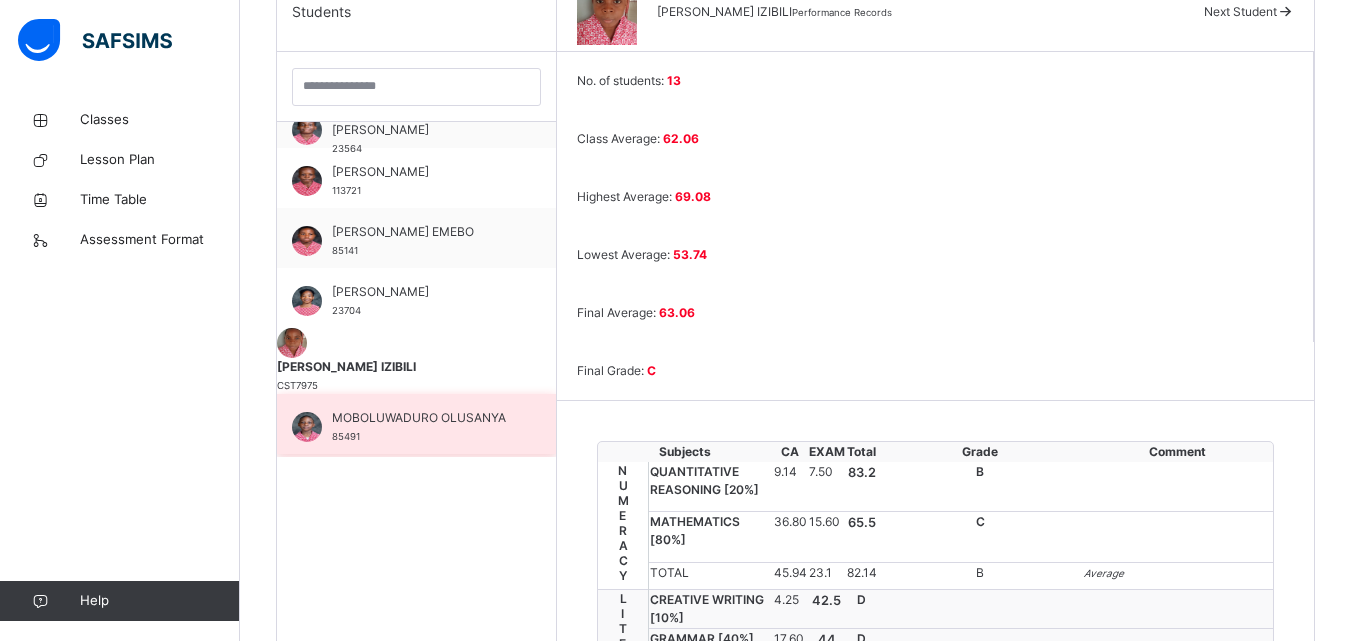 click on "MOBOLUWADURO  OLUSANYA" at bounding box center (421, 418) 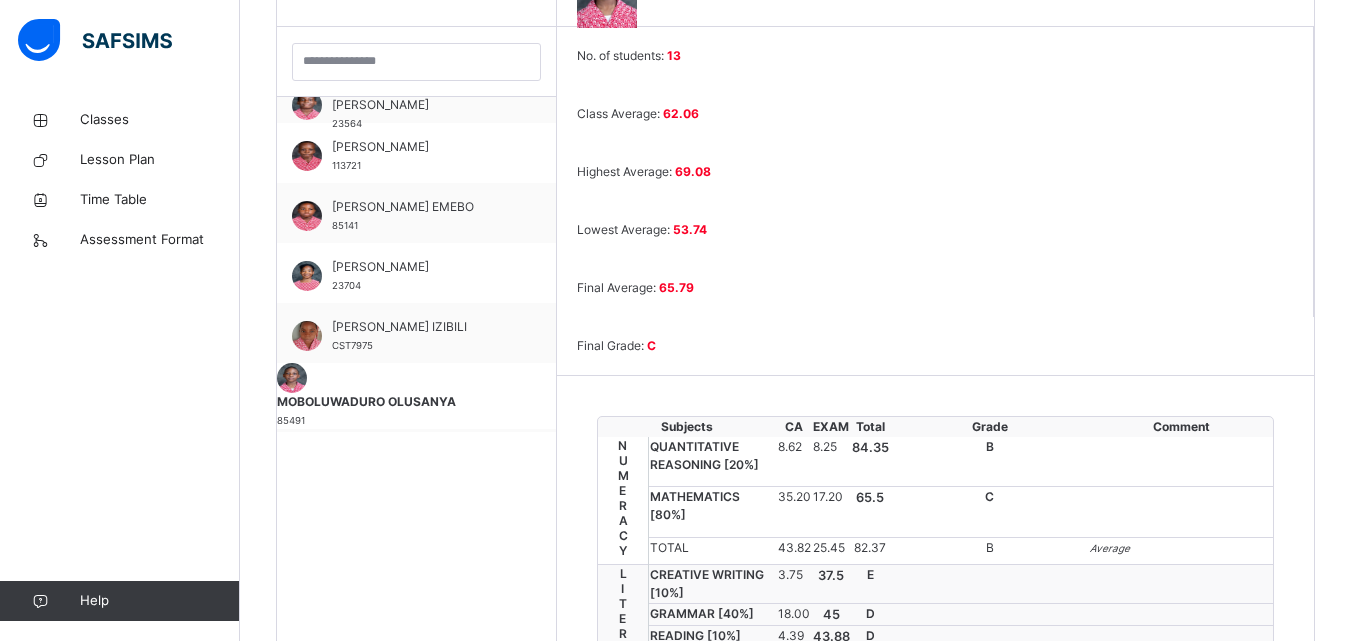 scroll, scrollTop: 575, scrollLeft: 0, axis: vertical 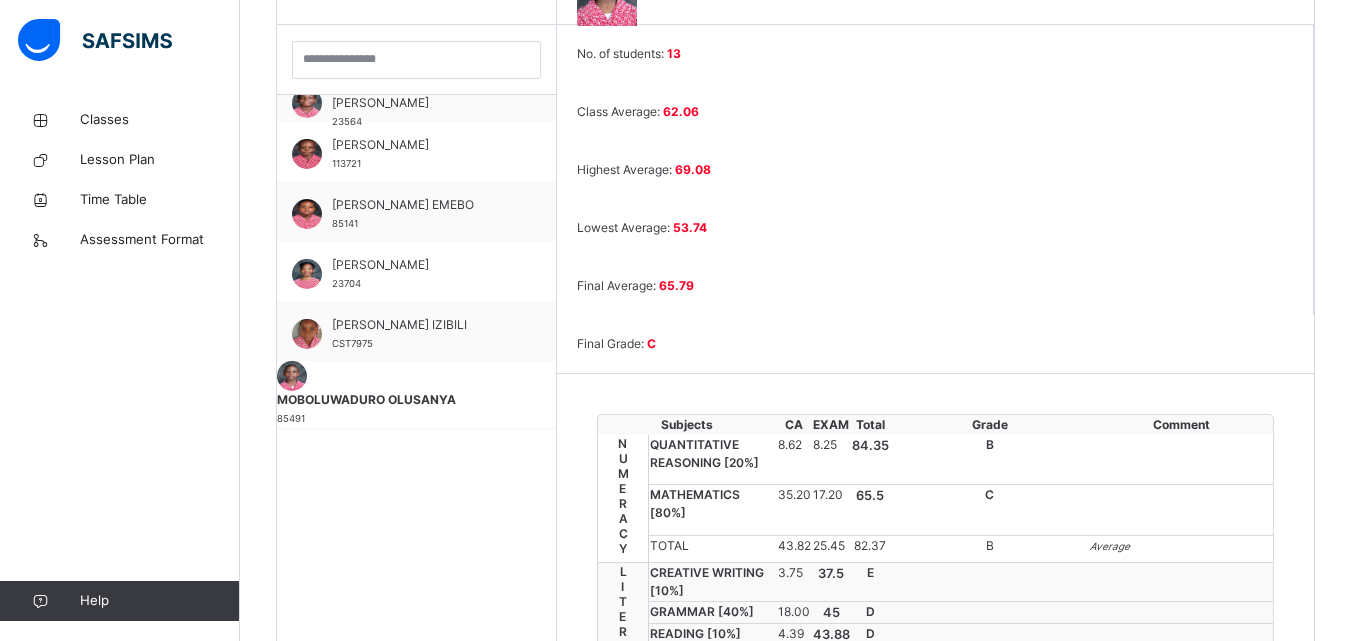 click on "3.75" at bounding box center (794, 573) 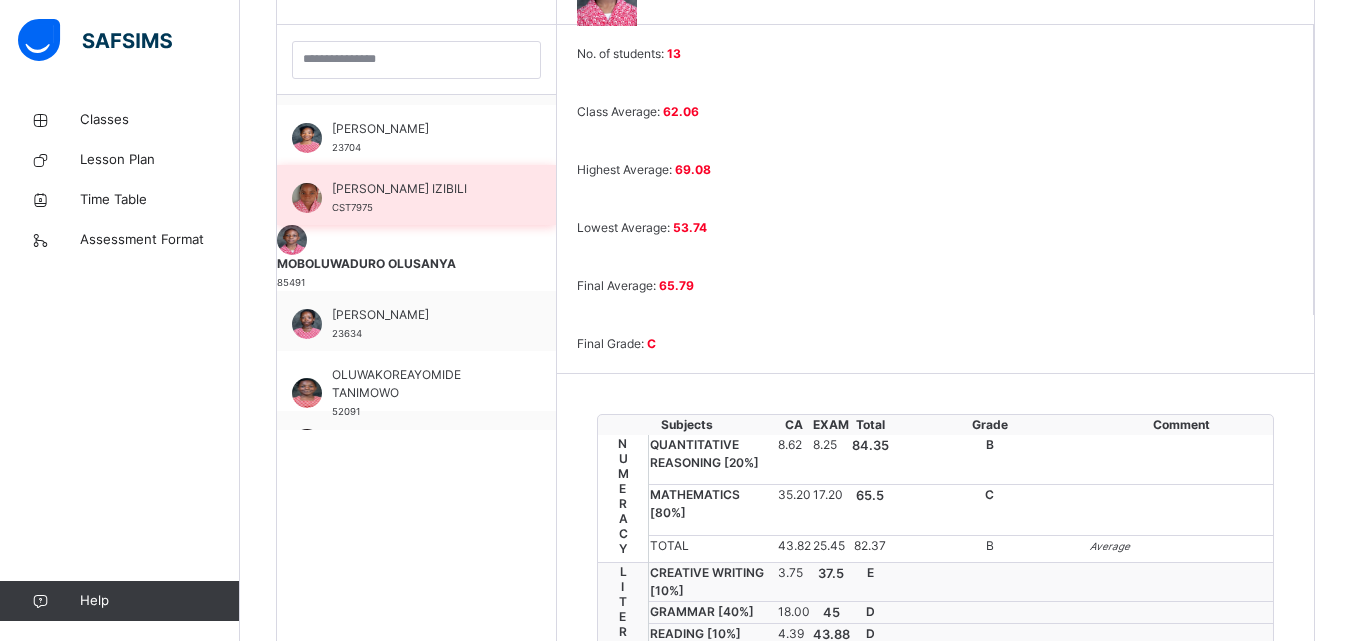 scroll, scrollTop: 351, scrollLeft: 0, axis: vertical 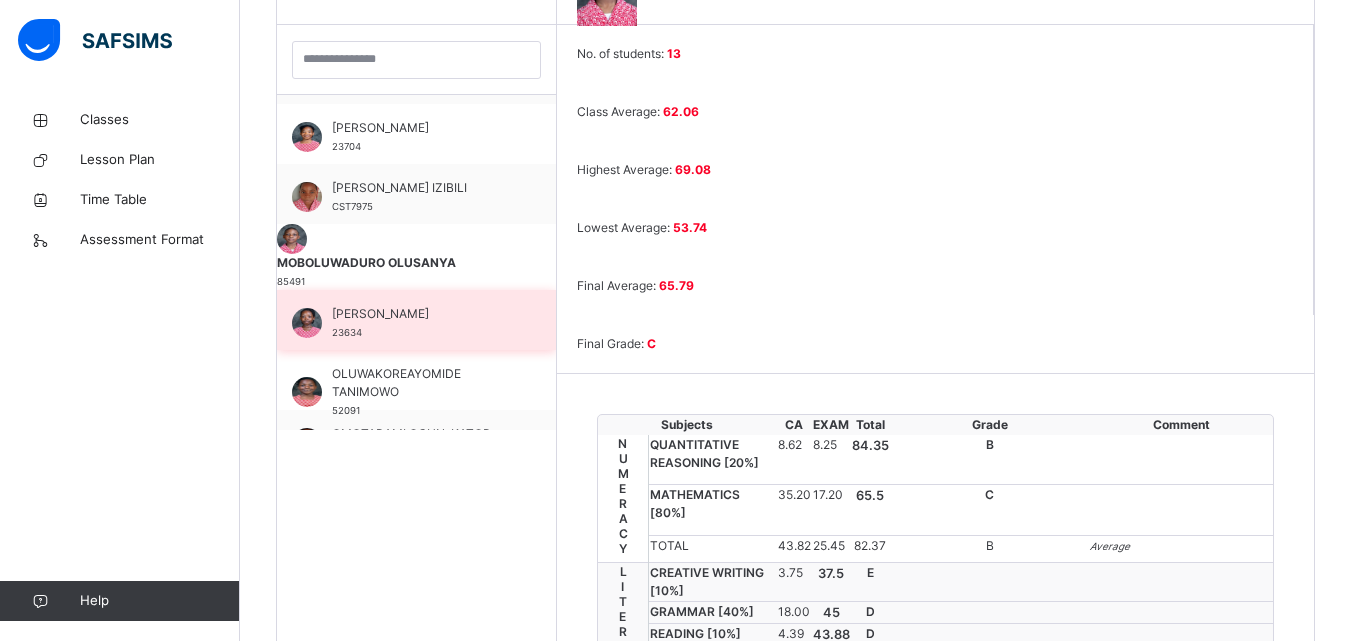 click on "[PERSON_NAME] 23634" at bounding box center (416, 320) 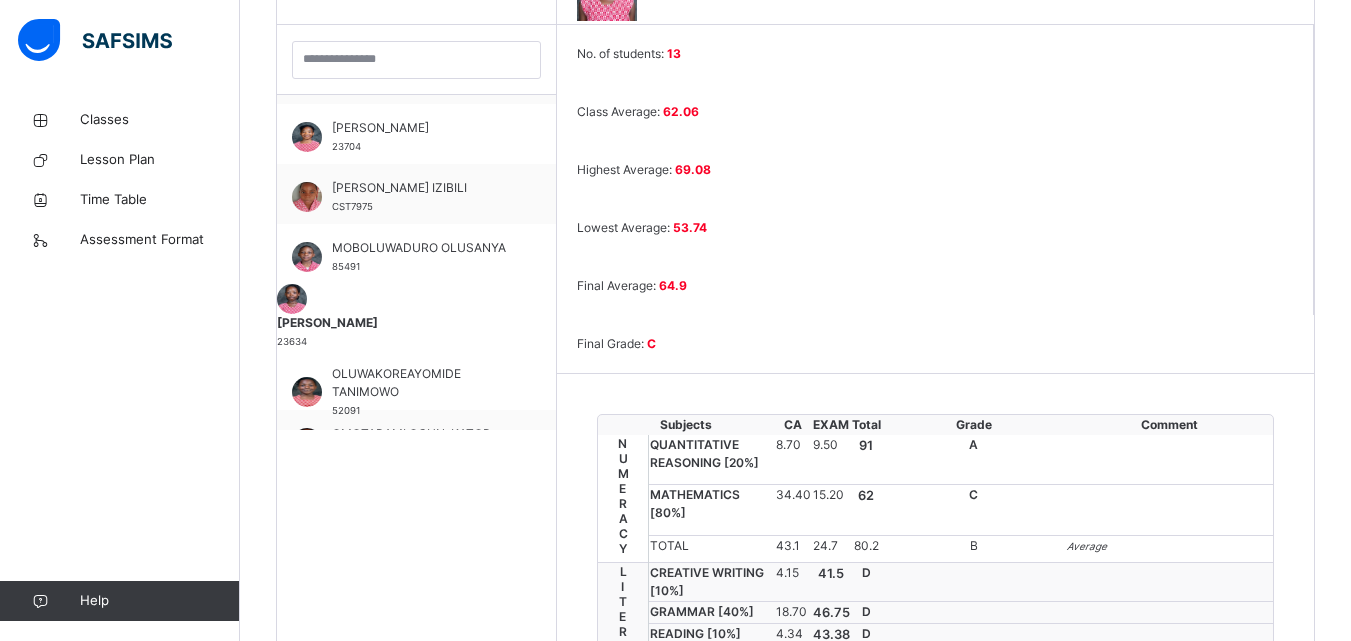 click on "QUANTITATIVE REASONING   [ 20 %]" at bounding box center (711, 460) 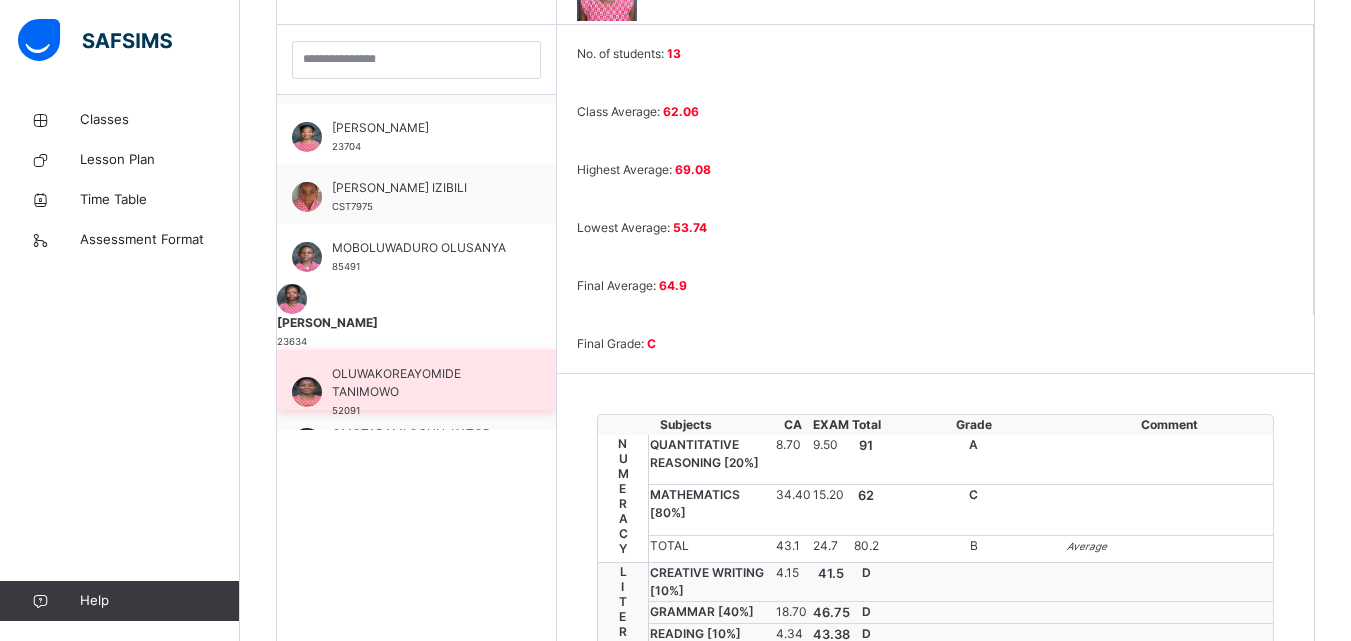 click on "OLUWAKOREAYOMIDE  TANIMOWO" at bounding box center [421, 383] 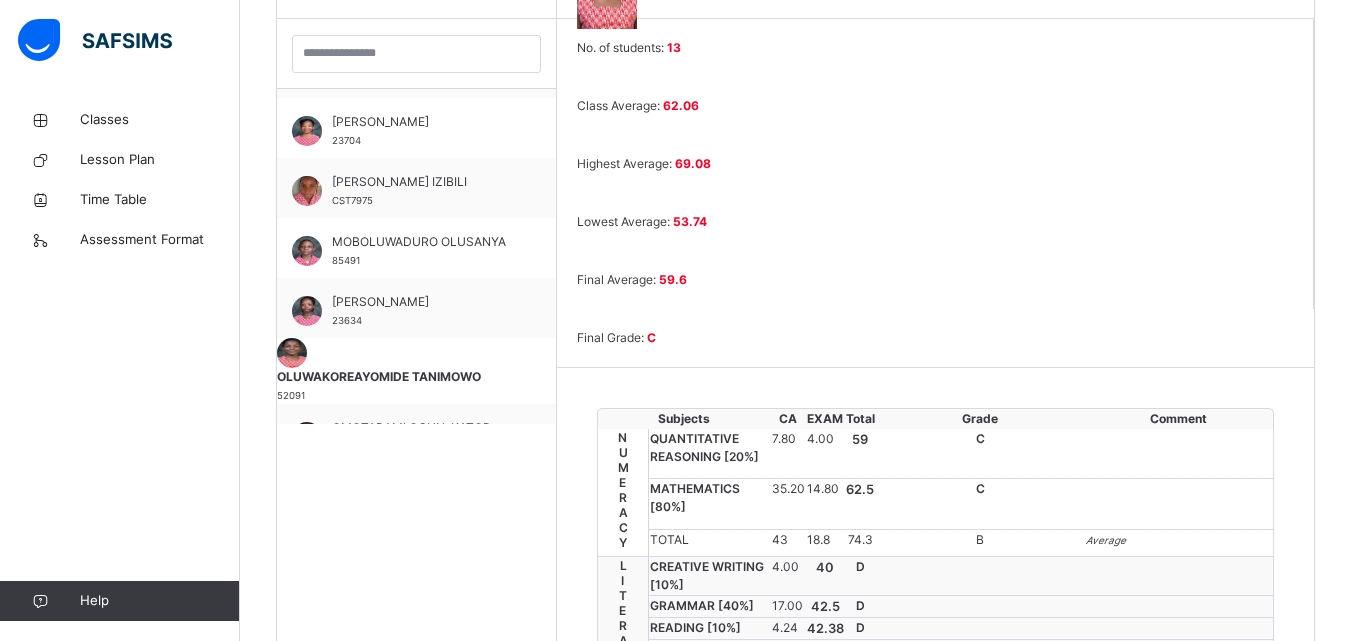 scroll, scrollTop: 582, scrollLeft: 0, axis: vertical 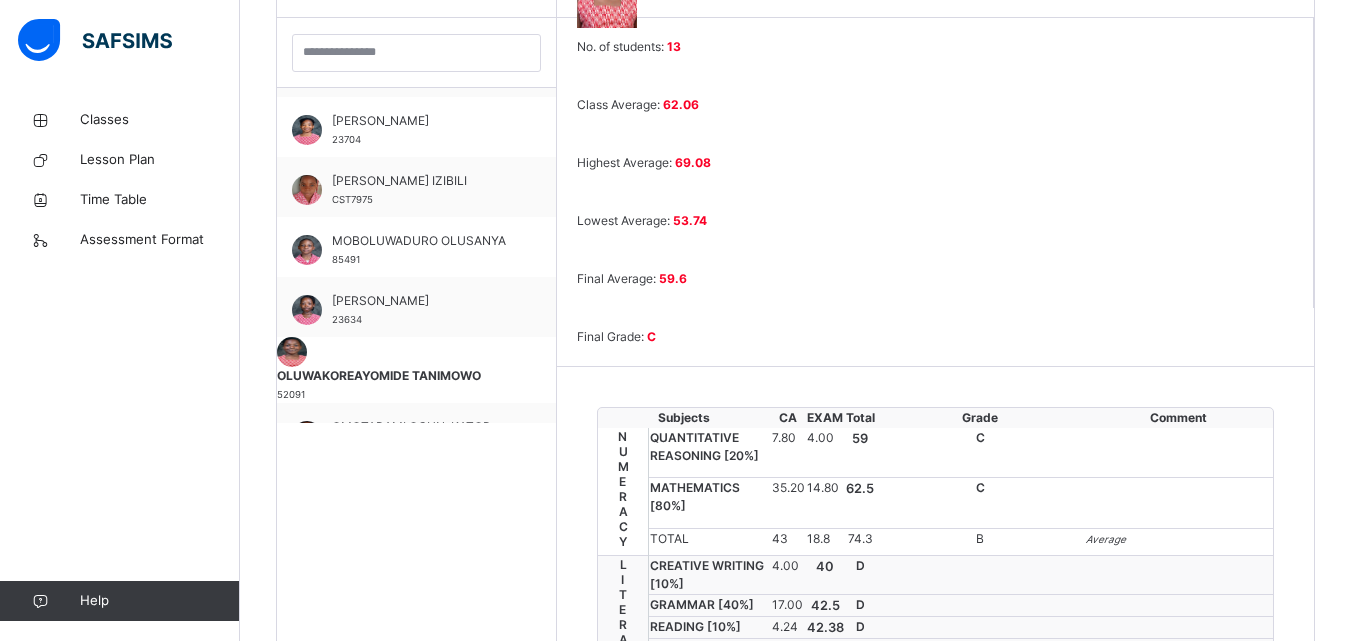 click on "No. of students:   13   Class Average:   62.06   Highest Average:   69.08   Lowest Average:   53.74   Final Average:   59.6   Final Grade:   C Subjects CA  EXAM Total Grade Comment   NUMERACY   QUANTITATIVE REASONING   [ 20 %] 7.80 4.00 59 C MATHEMATICS   [ 80 %] 35.20 14.80 62.5 C TOTAL 43 18.8 74.3 B Average    LITERACY   CREATIVE WRITING   [ 10 %] 4.00 40 D GRAMMAR   [ 40 %] 17.00 42.5 D READING   [ 10 %] 4.24 42.38 D COMPREHENSION   [ 20 %] 9.10 45.5 D Oluwakoreayomide has a full grasp of  concepts taught in English Language this term. She listens attentively in class and participates in group tasks. She should not relent her effort. SPELLING   [ 10 %] 4.70 47 D VERBAL REASONING   [ 10 %] 4.55 45.5 D TOTAL 43.59 43.59 D Below Average ICT 42 34 76 B HOME ECONOMICS 80 80 B ART & CRAFT 84 84 B SOCIAL STUDIES 44.5 44.5 D Oluwakoreayomide is an attentive listener. She sustains attention during lessons and asks relevant questions to enhance her comprehension. Well done! PHYSICAL AND HEALTH EDUCATION 80 80 B" at bounding box center [935, 562] 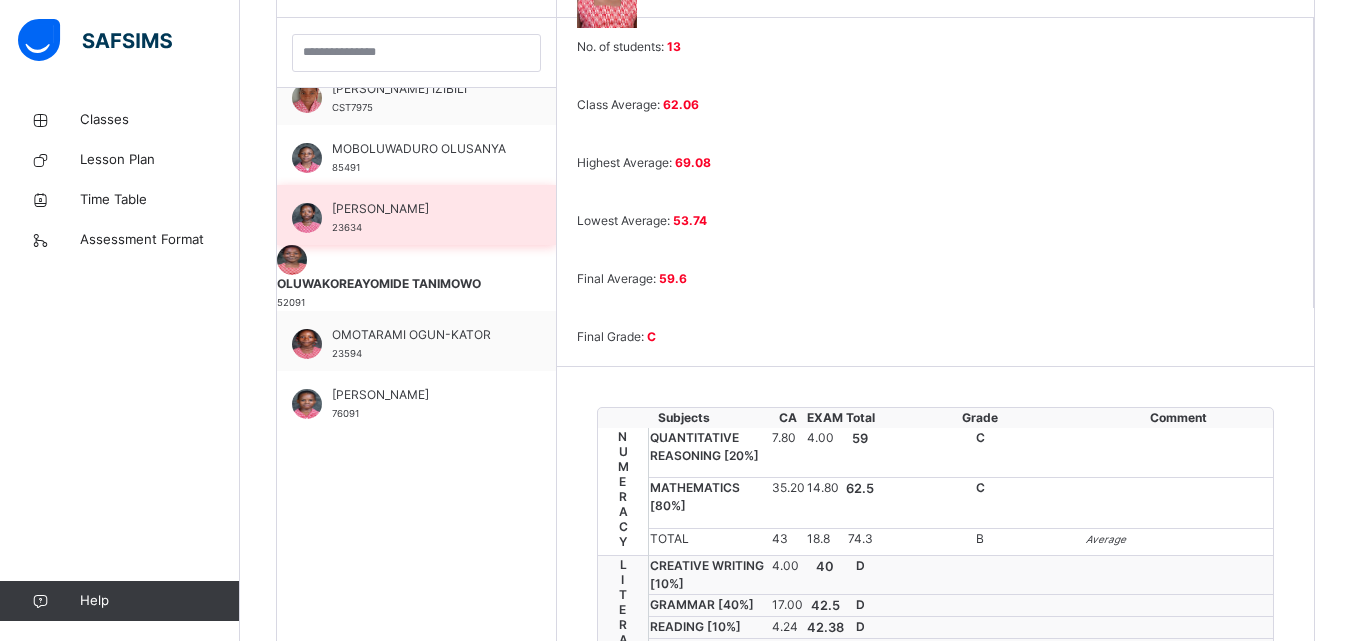 scroll, scrollTop: 445, scrollLeft: 0, axis: vertical 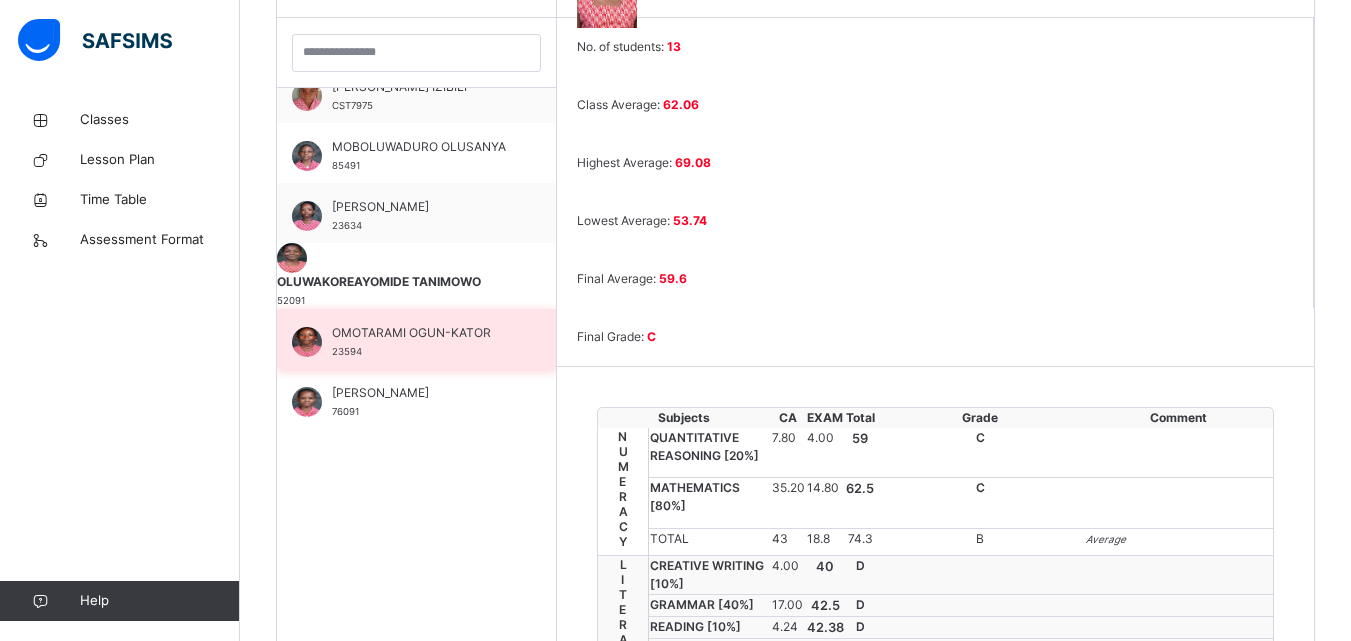 click on "OMOTARAMI  OGUN-KATOR 23594" at bounding box center [416, 339] 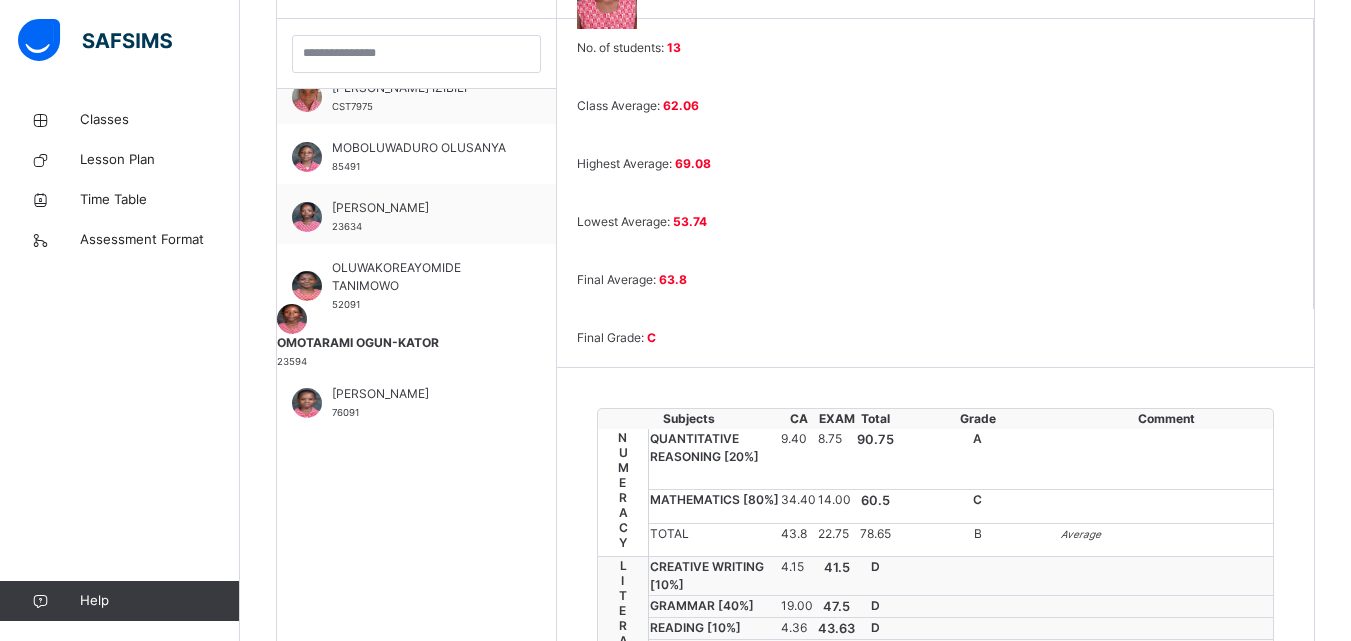 scroll, scrollTop: 582, scrollLeft: 0, axis: vertical 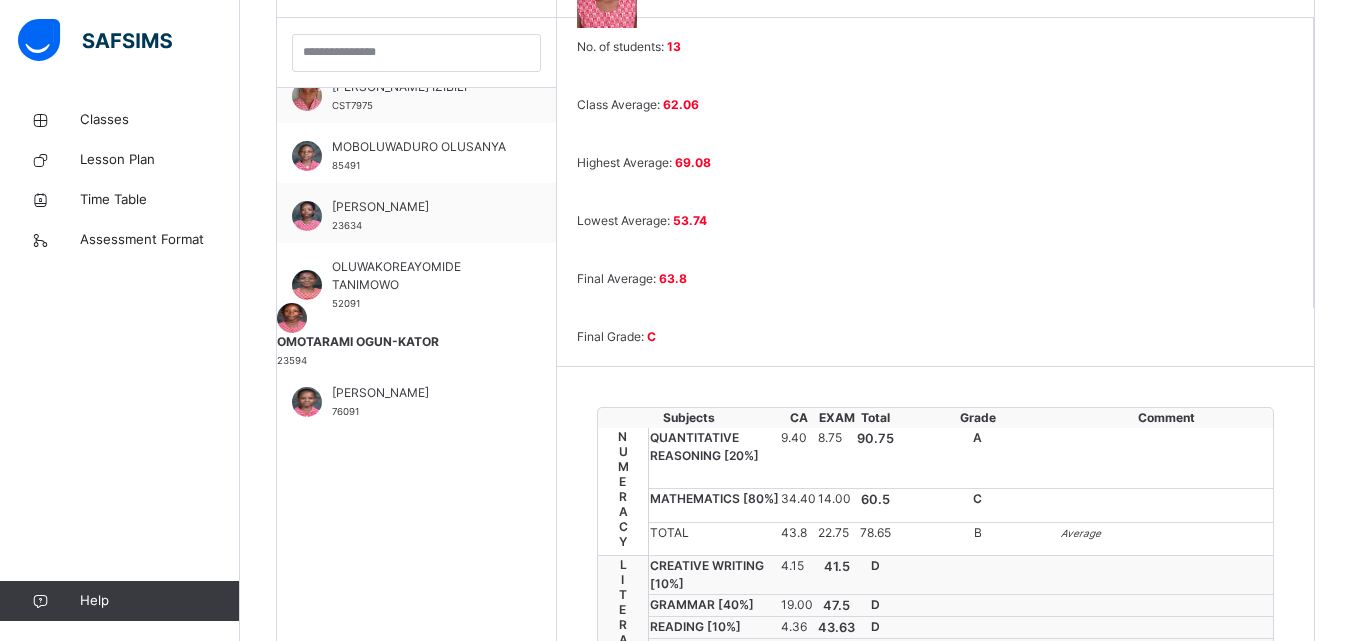 click on "MATHEMATICS   [ 80 %]" at bounding box center [714, 505] 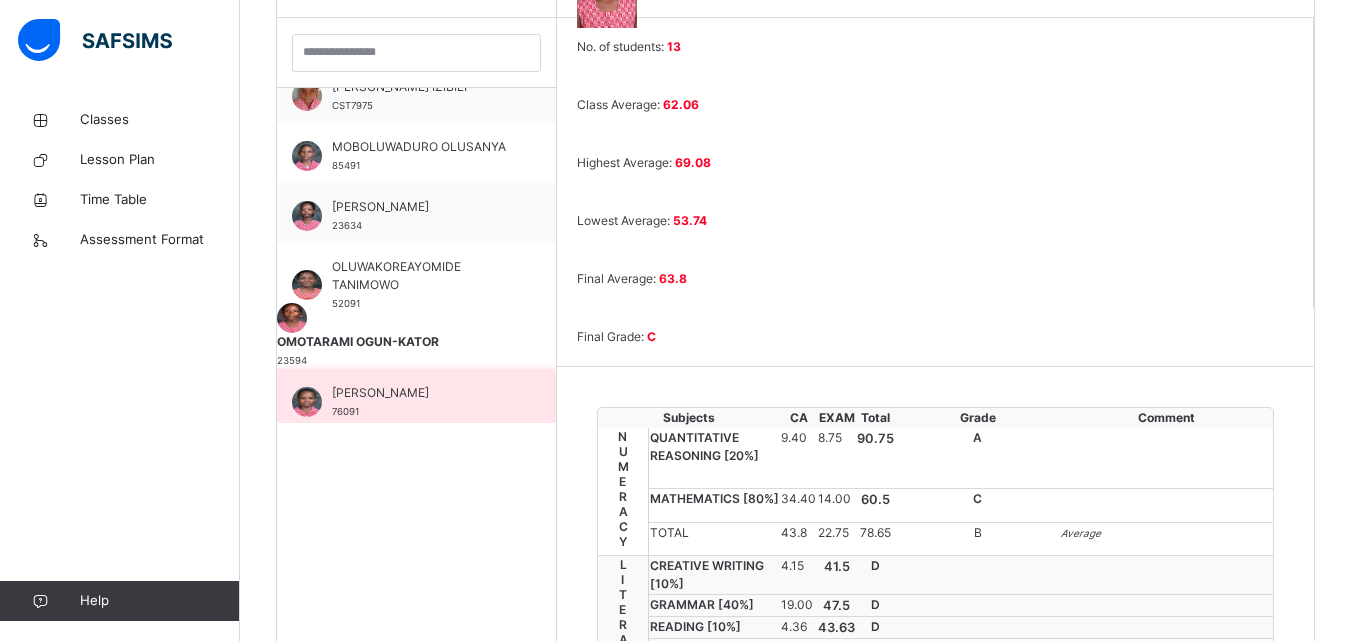 click on "[PERSON_NAME]" at bounding box center [421, 393] 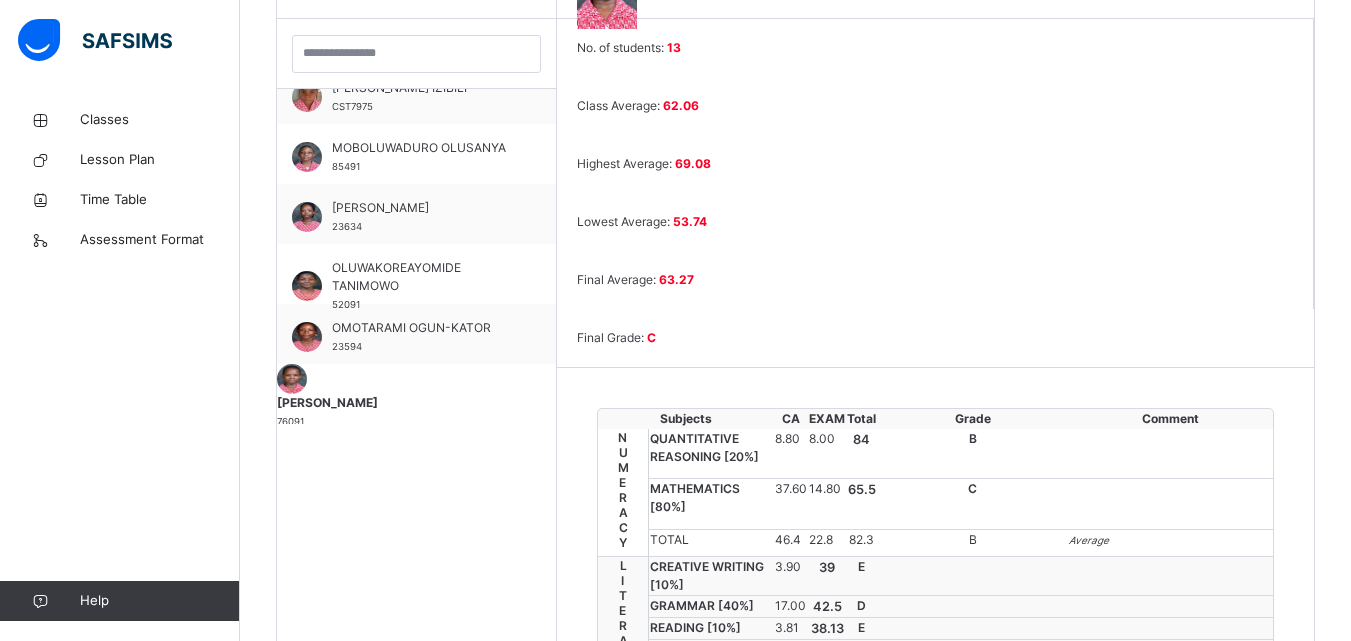 scroll, scrollTop: 582, scrollLeft: 0, axis: vertical 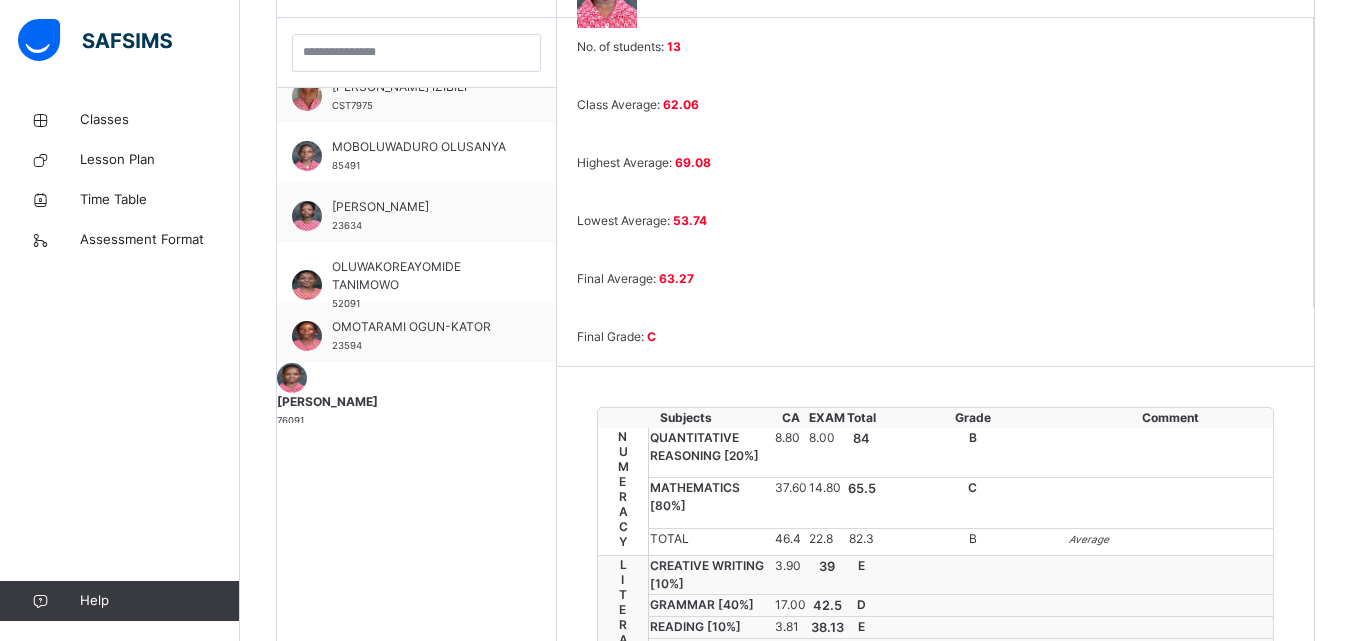 click on "46.4" at bounding box center (791, 539) 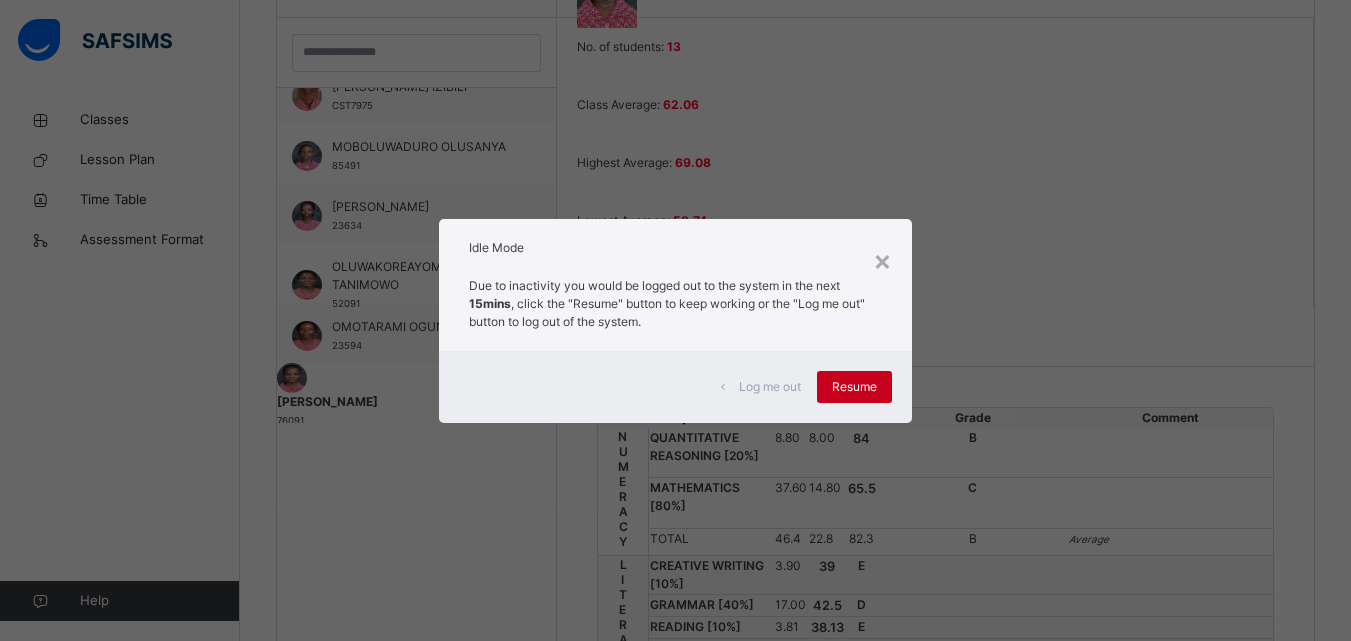 click on "Resume" at bounding box center [854, 387] 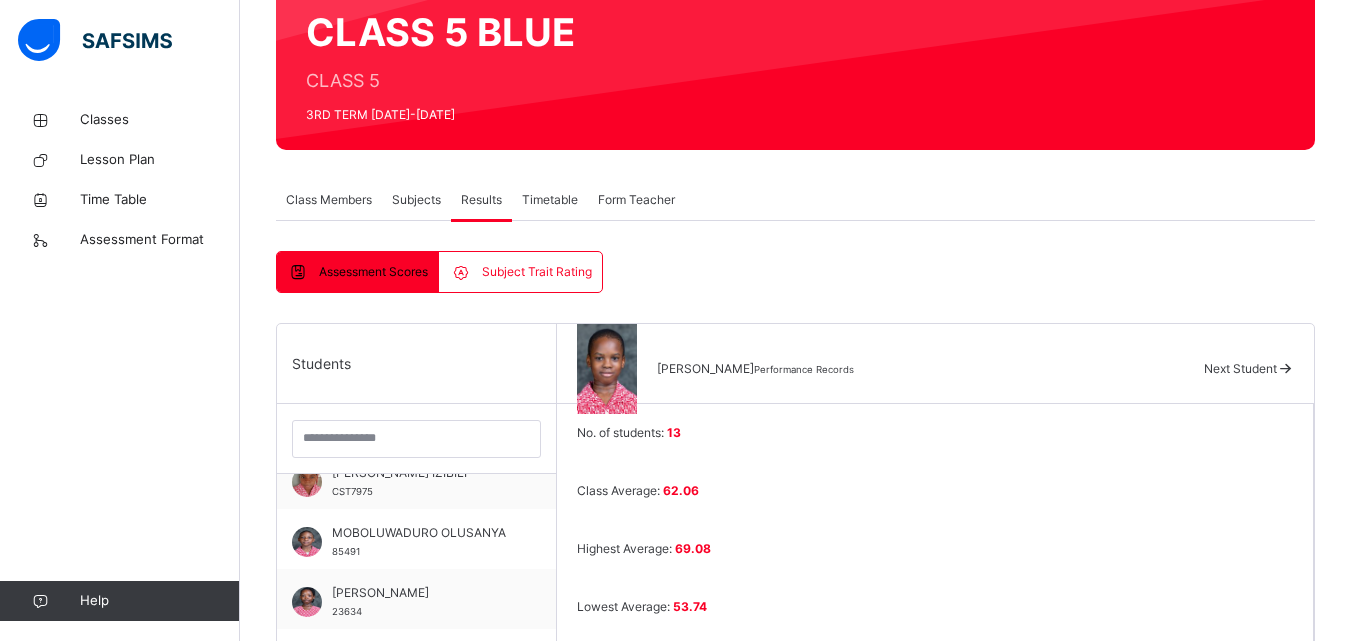scroll, scrollTop: 0, scrollLeft: 0, axis: both 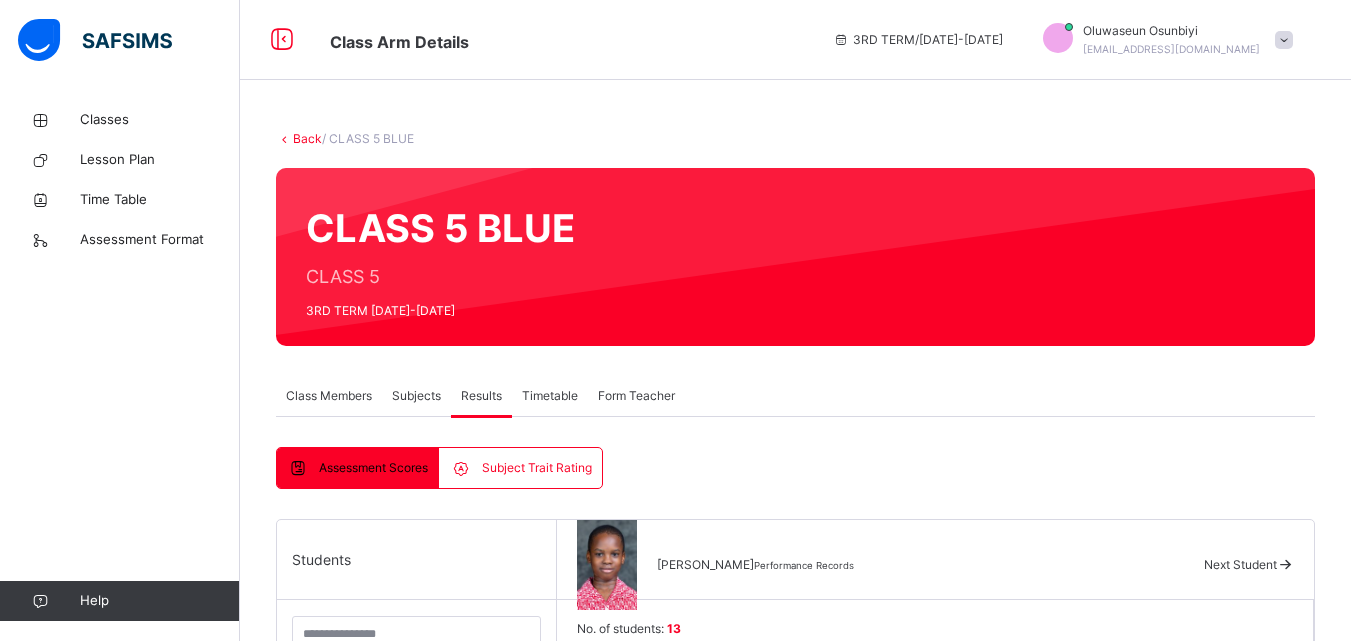 click on "CLASS 5 BLUE CLASS 5 3RD TERM [DATE]-[DATE]" at bounding box center [795, 257] 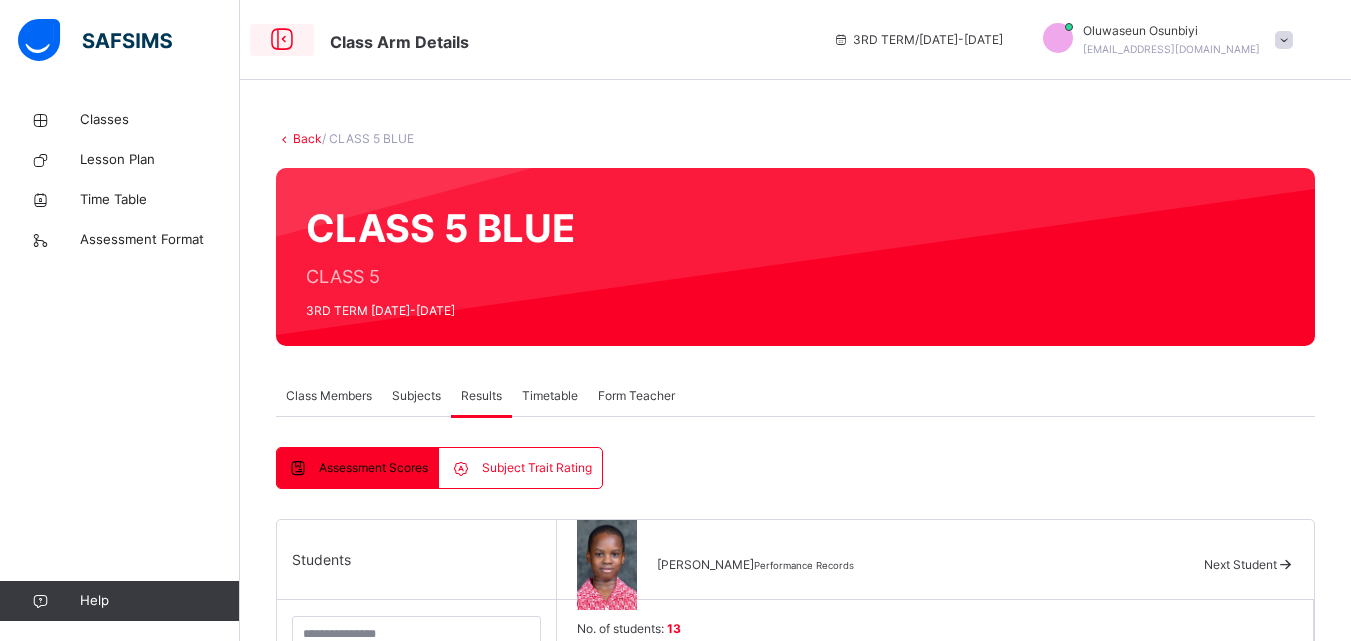 click at bounding box center [282, 40] 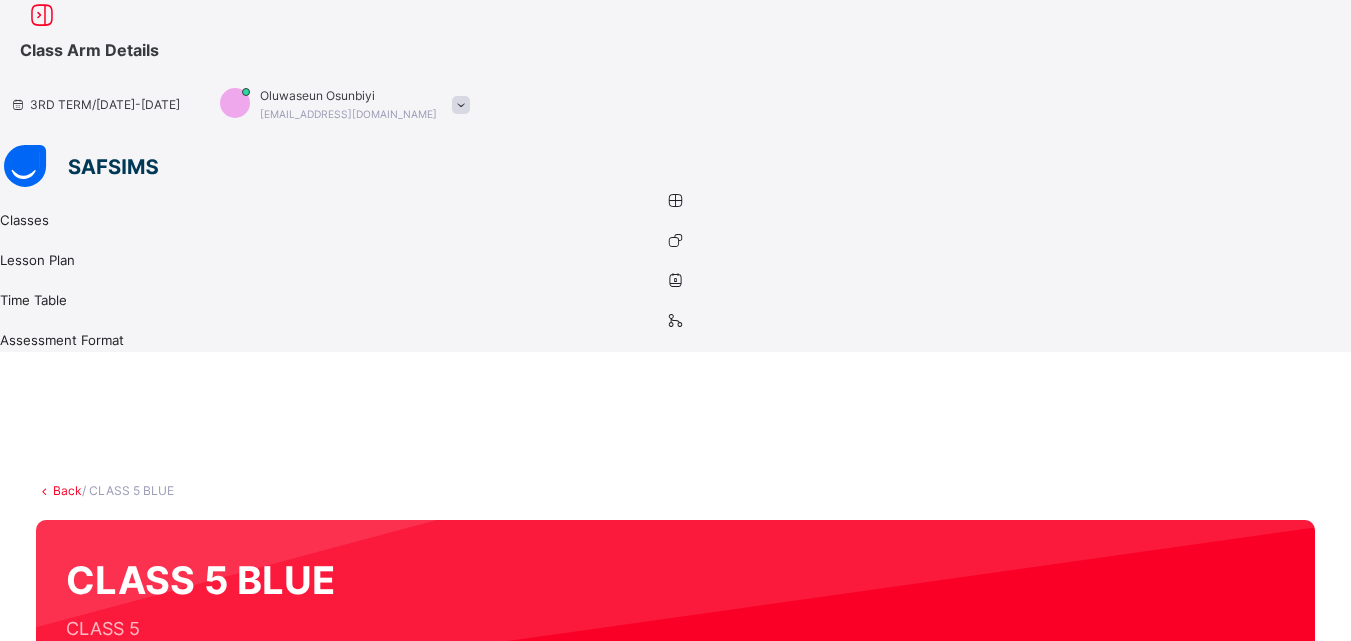 click on "Class Arm Details" at bounding box center (89, 50) 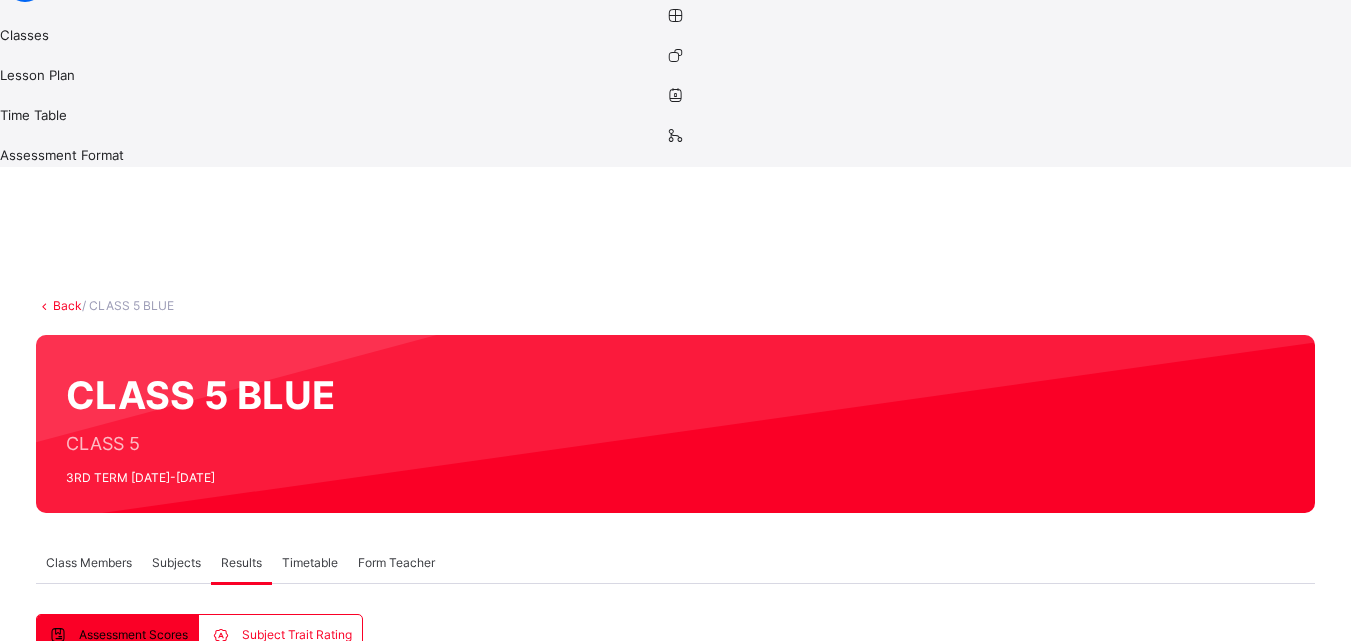 scroll, scrollTop: 186, scrollLeft: 0, axis: vertical 